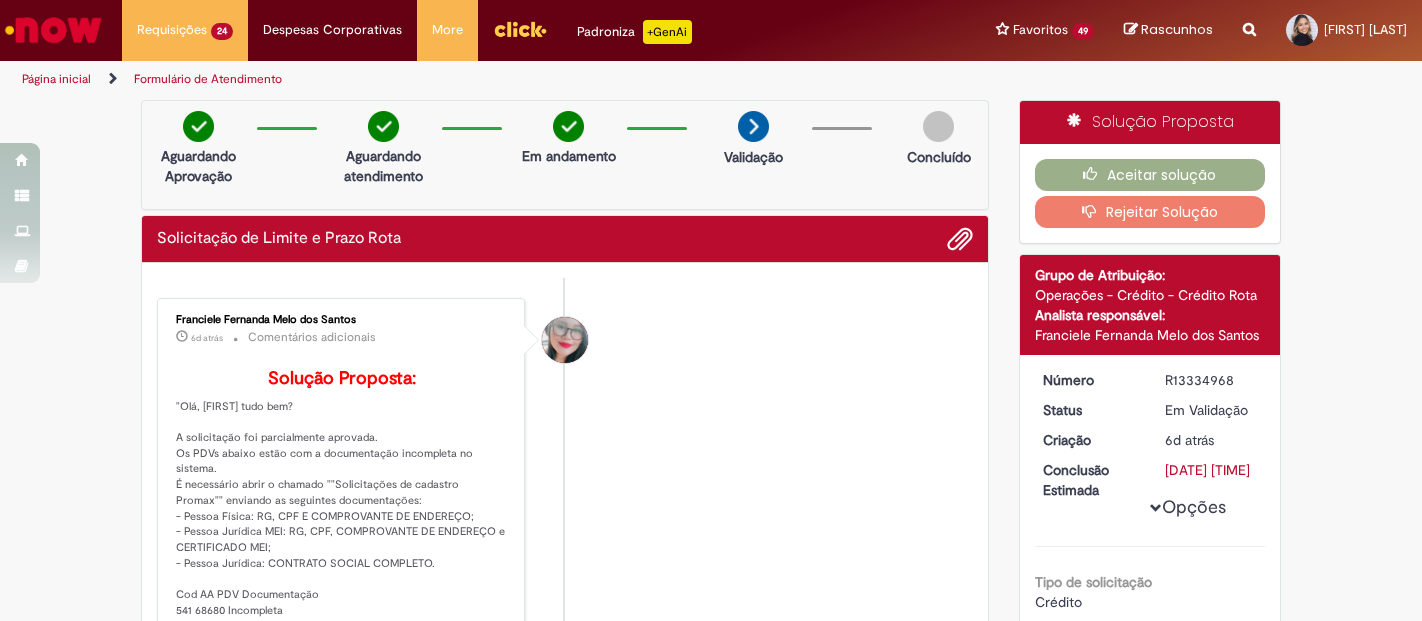 scroll, scrollTop: 0, scrollLeft: 0, axis: both 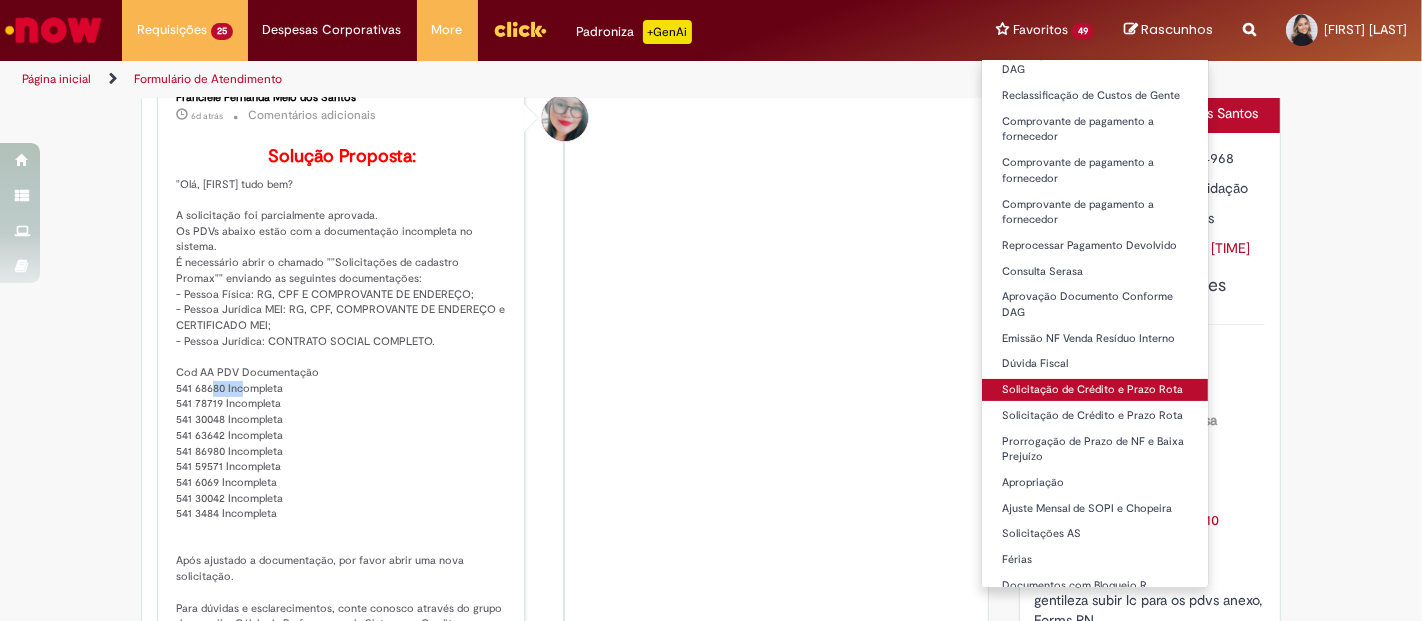 click on "Solicitação de Crédito e Prazo Rota" at bounding box center (1095, 390) 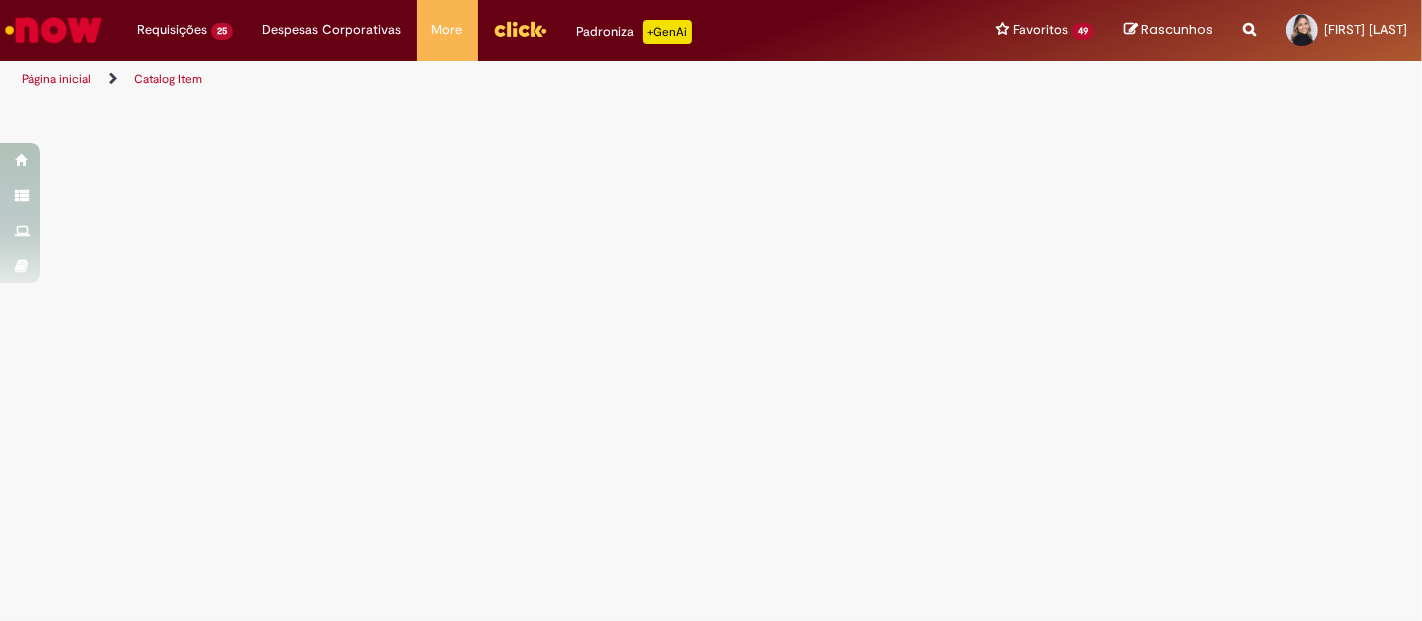 scroll, scrollTop: 0, scrollLeft: 0, axis: both 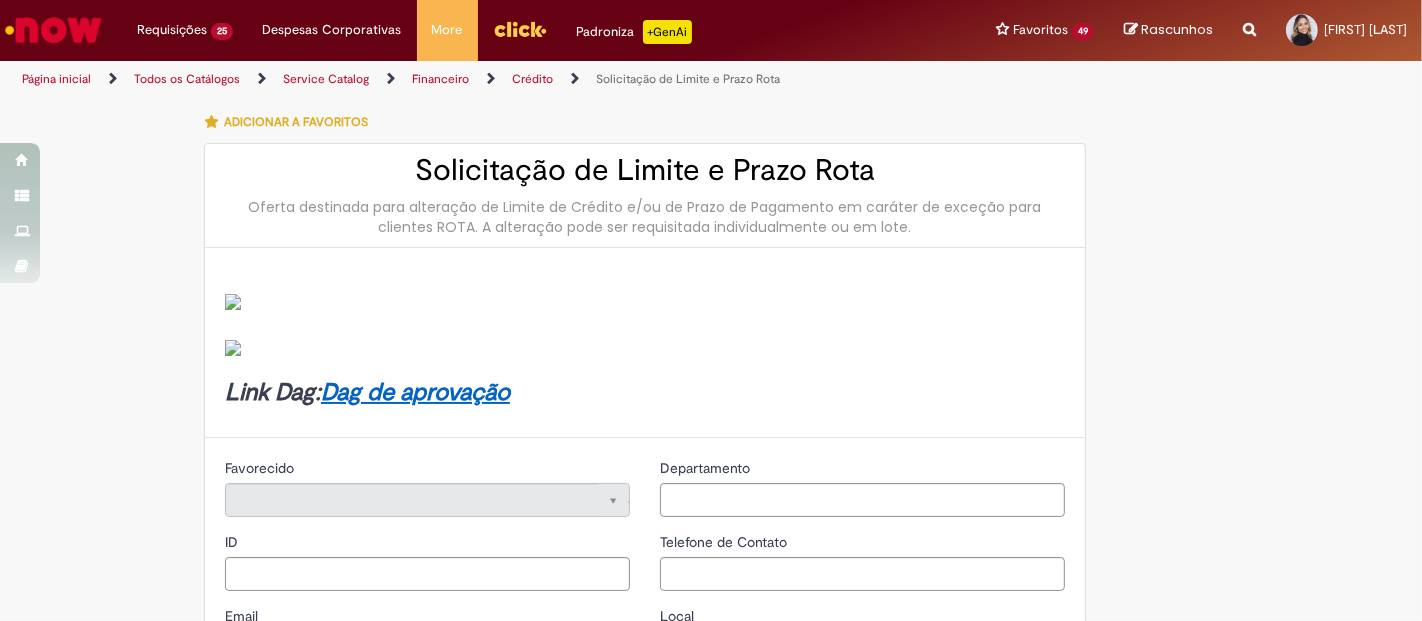 type on "********" 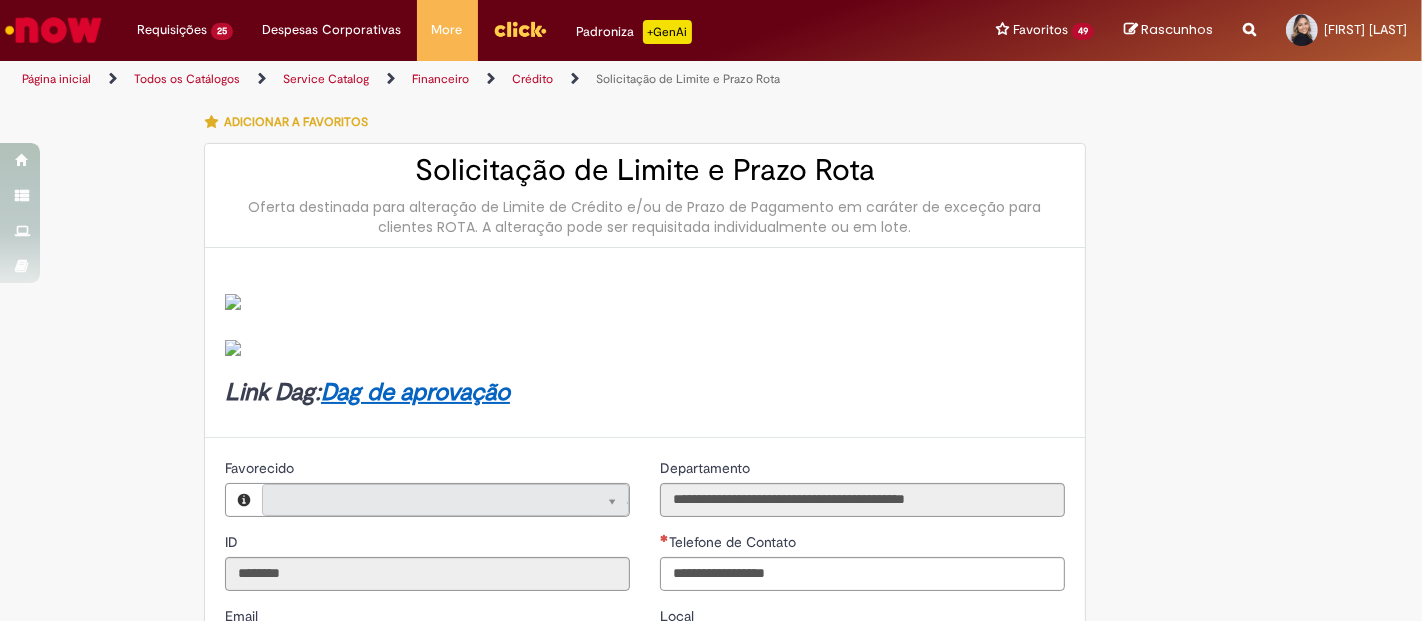 type on "**********" 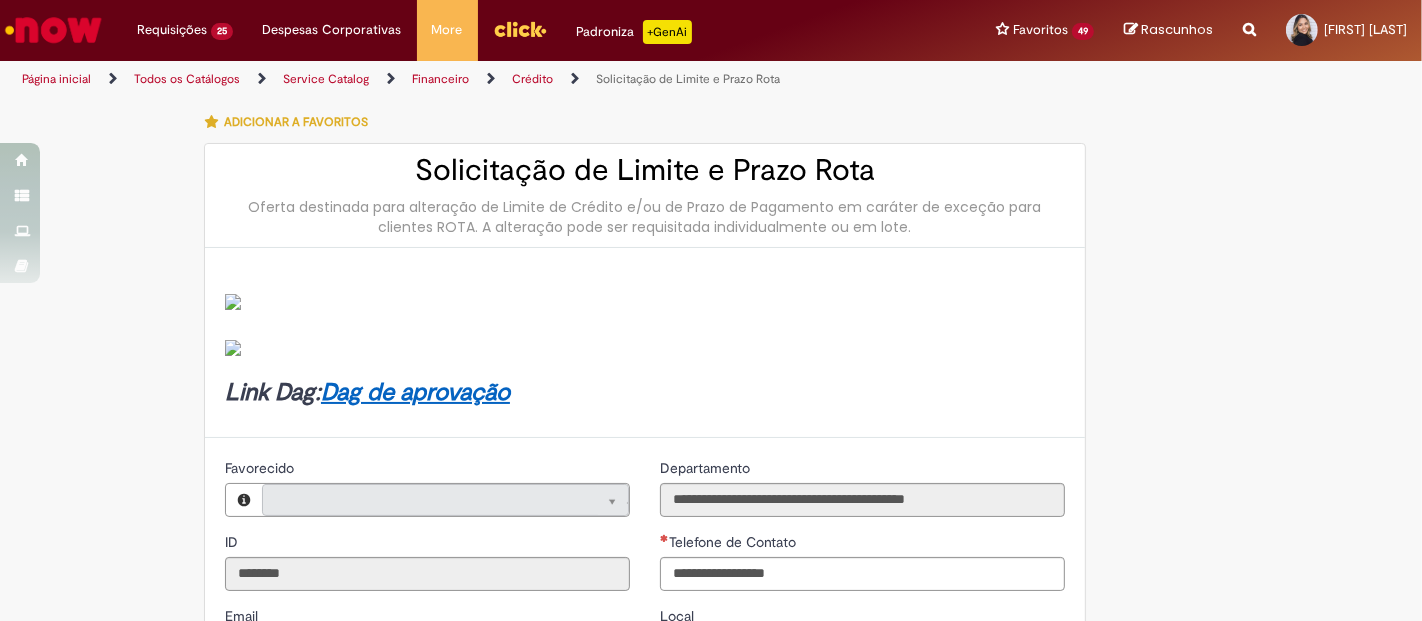 type on "**********" 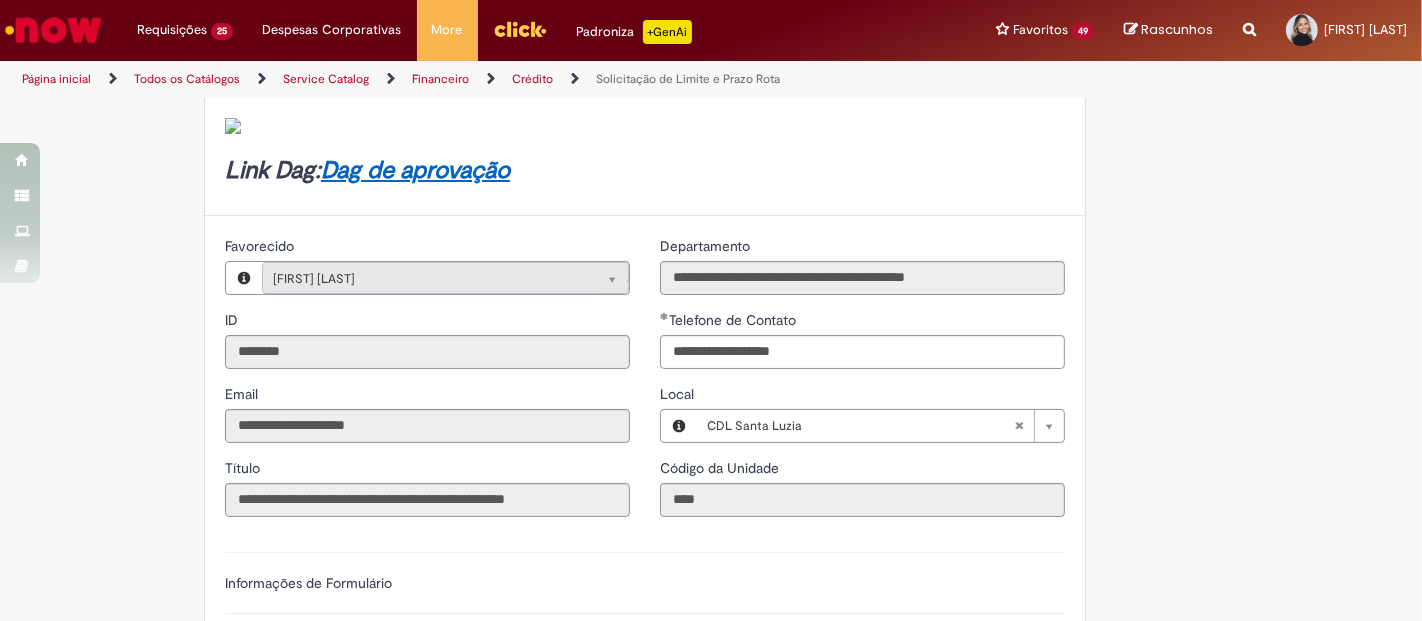 scroll, scrollTop: 555, scrollLeft: 0, axis: vertical 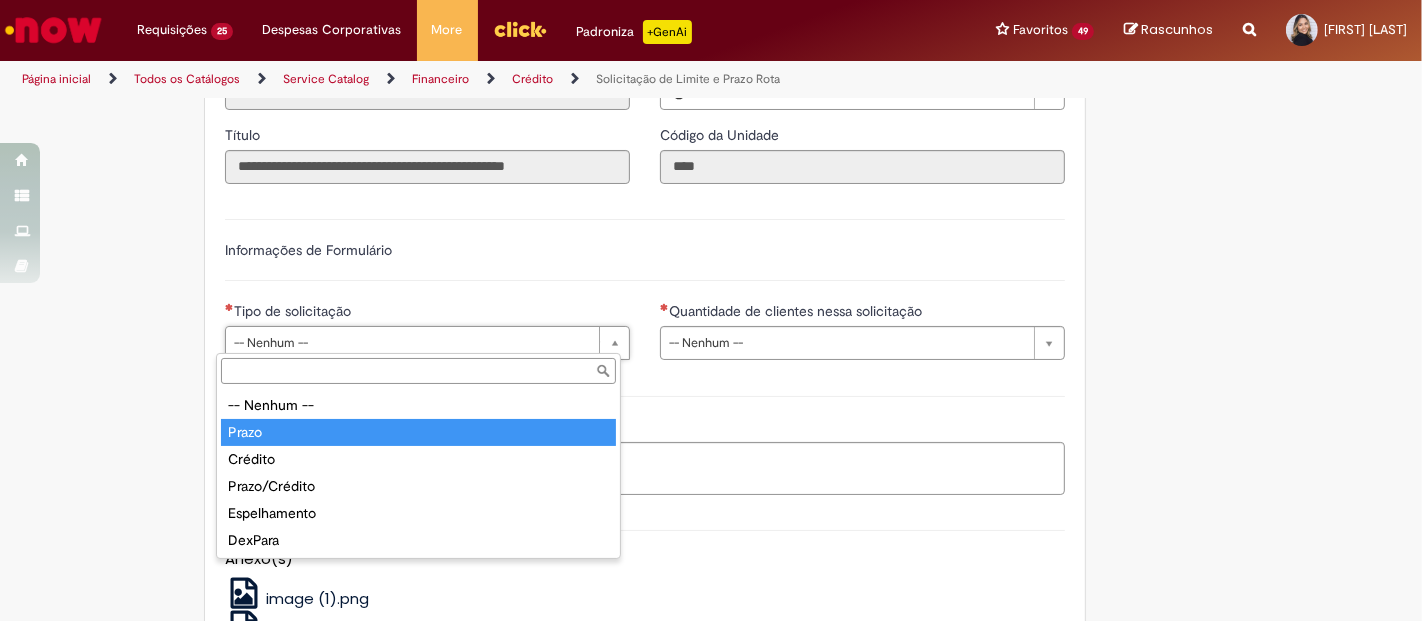 type on "*****" 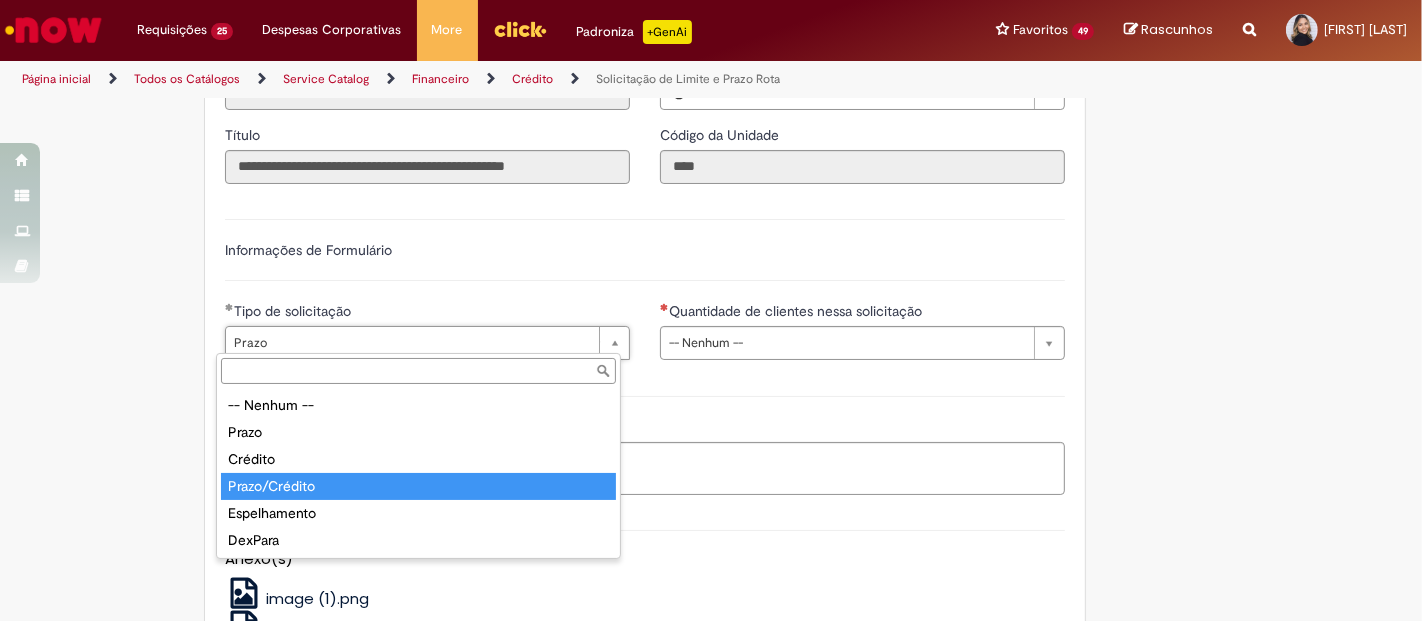 type on "**********" 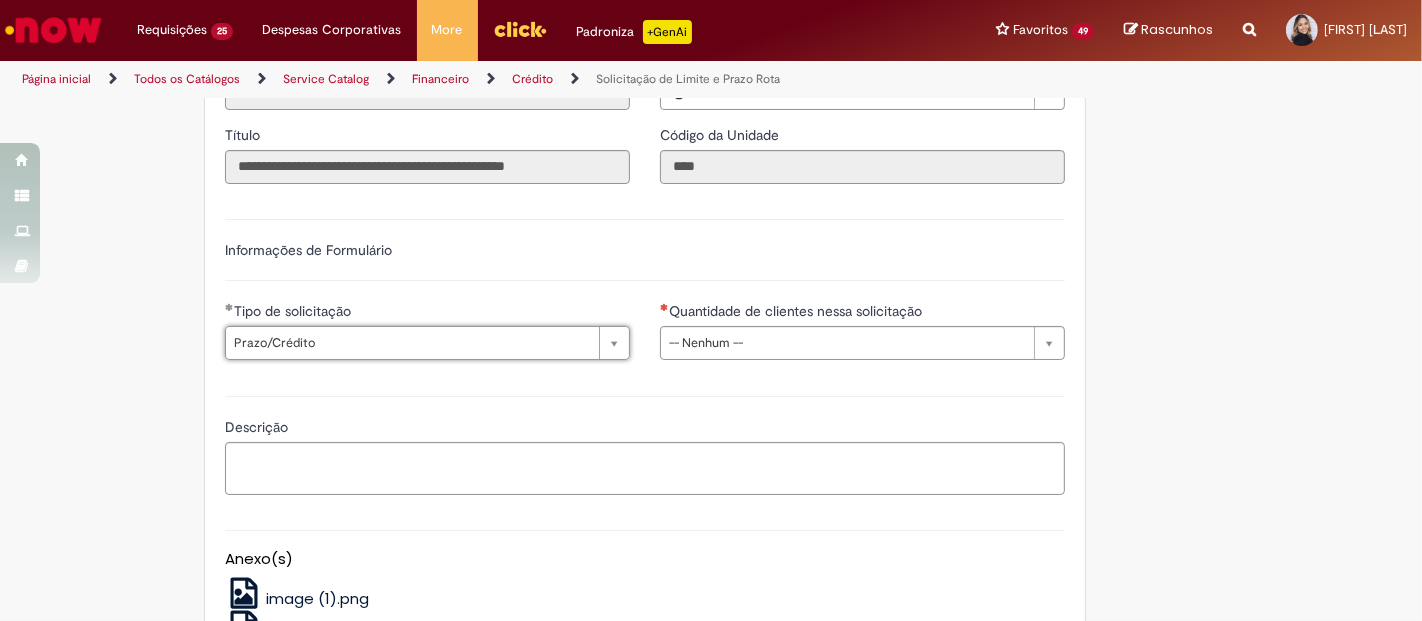 scroll, scrollTop: 0, scrollLeft: 32, axis: horizontal 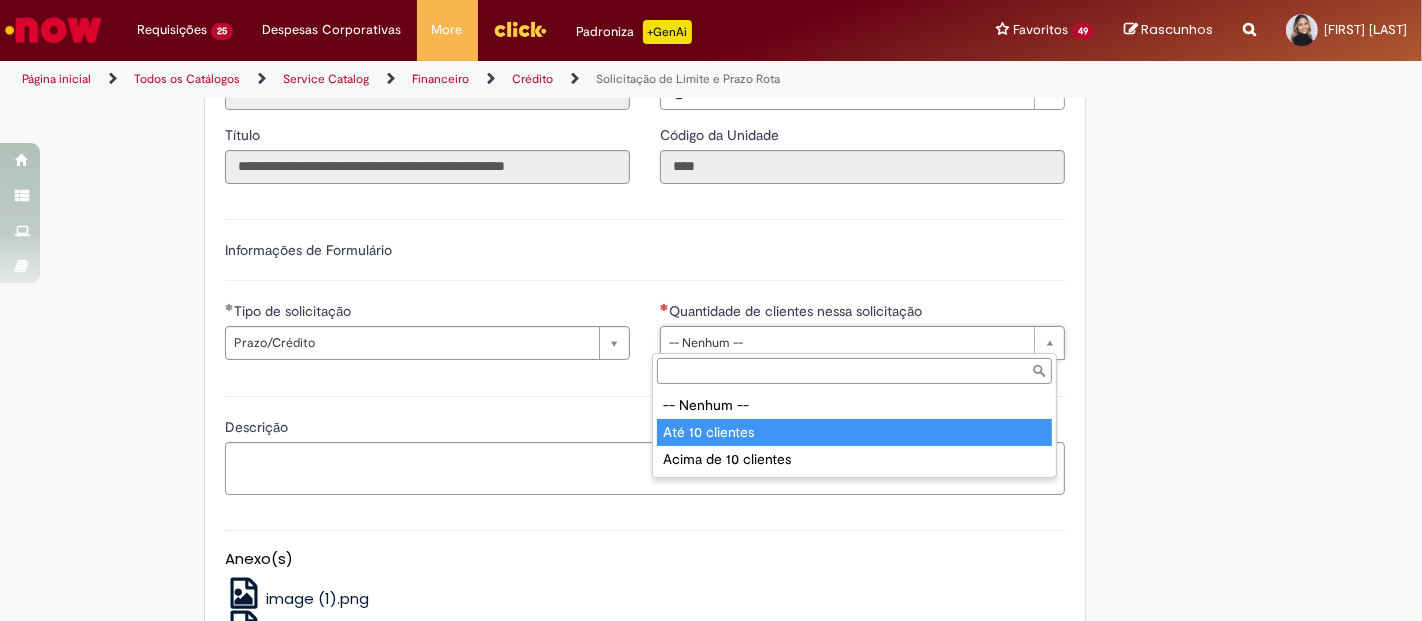 type on "**********" 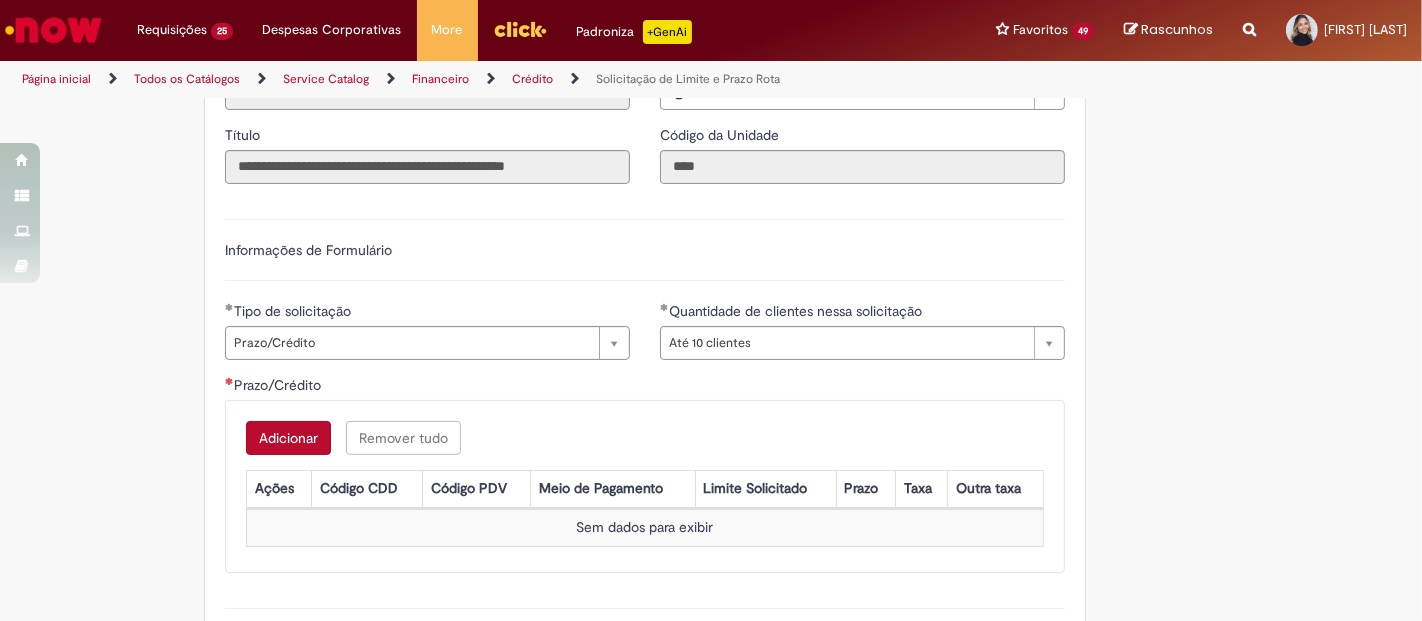 click on "Adicionar" at bounding box center [288, 438] 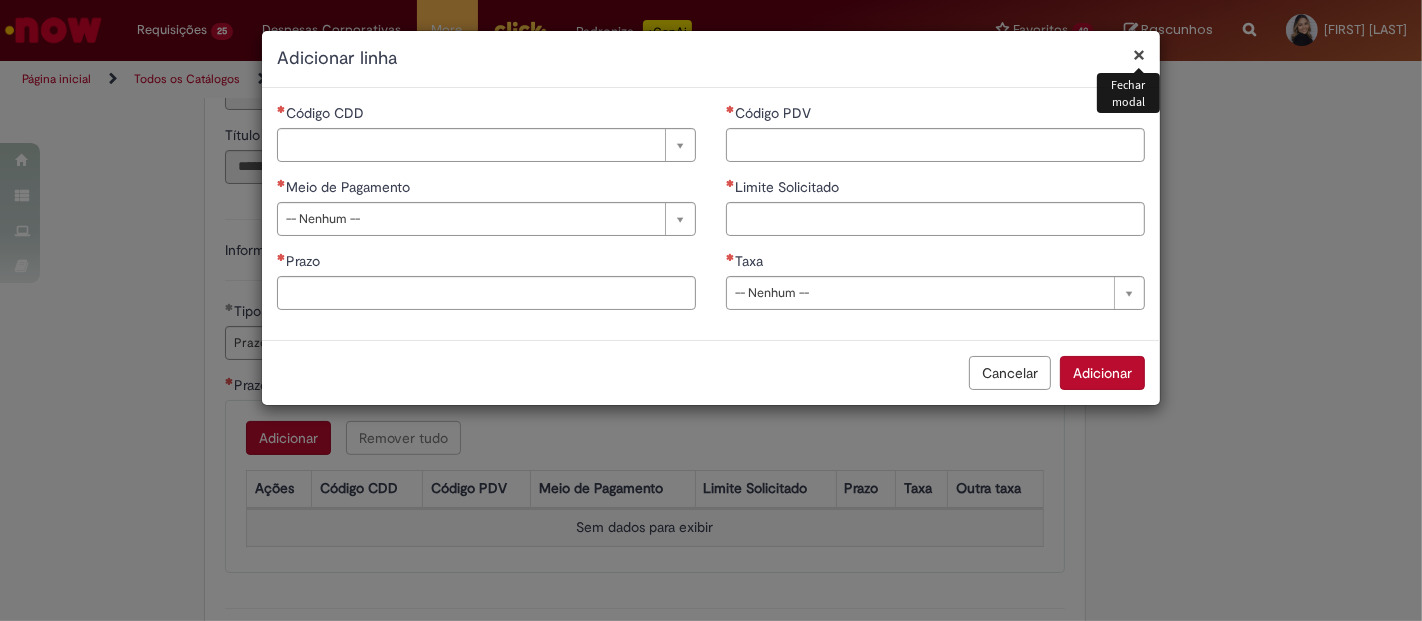 type 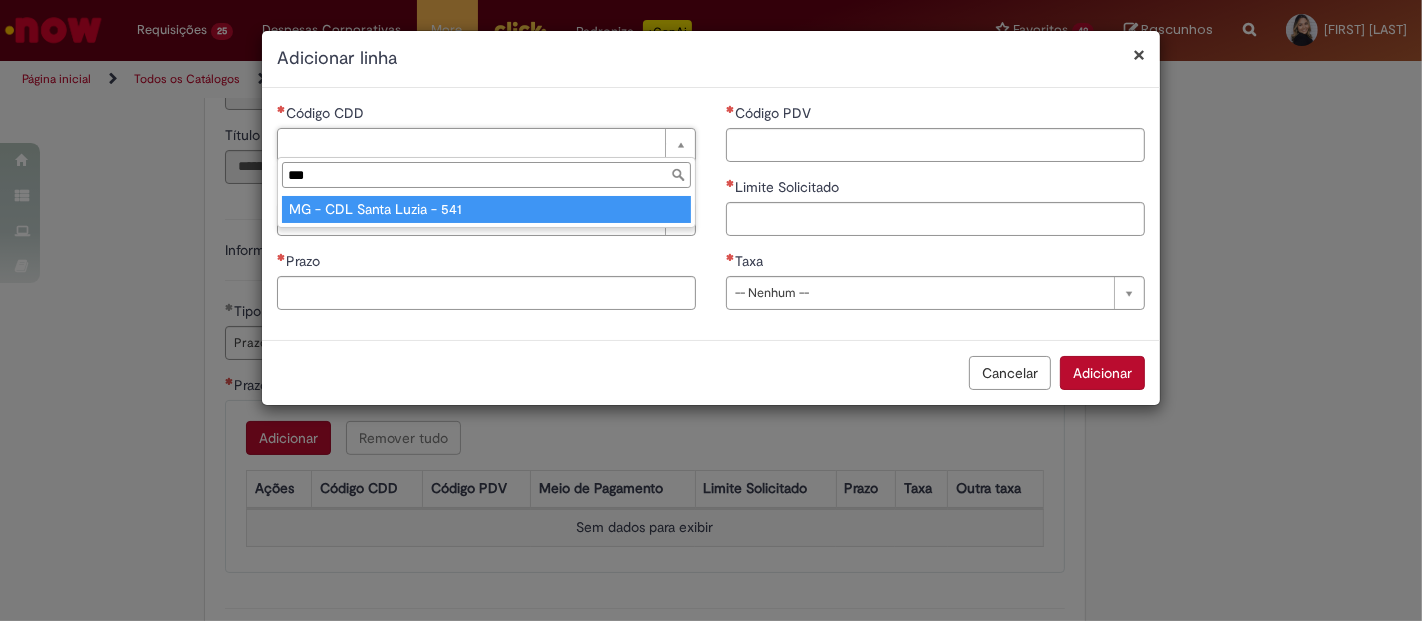 type on "***" 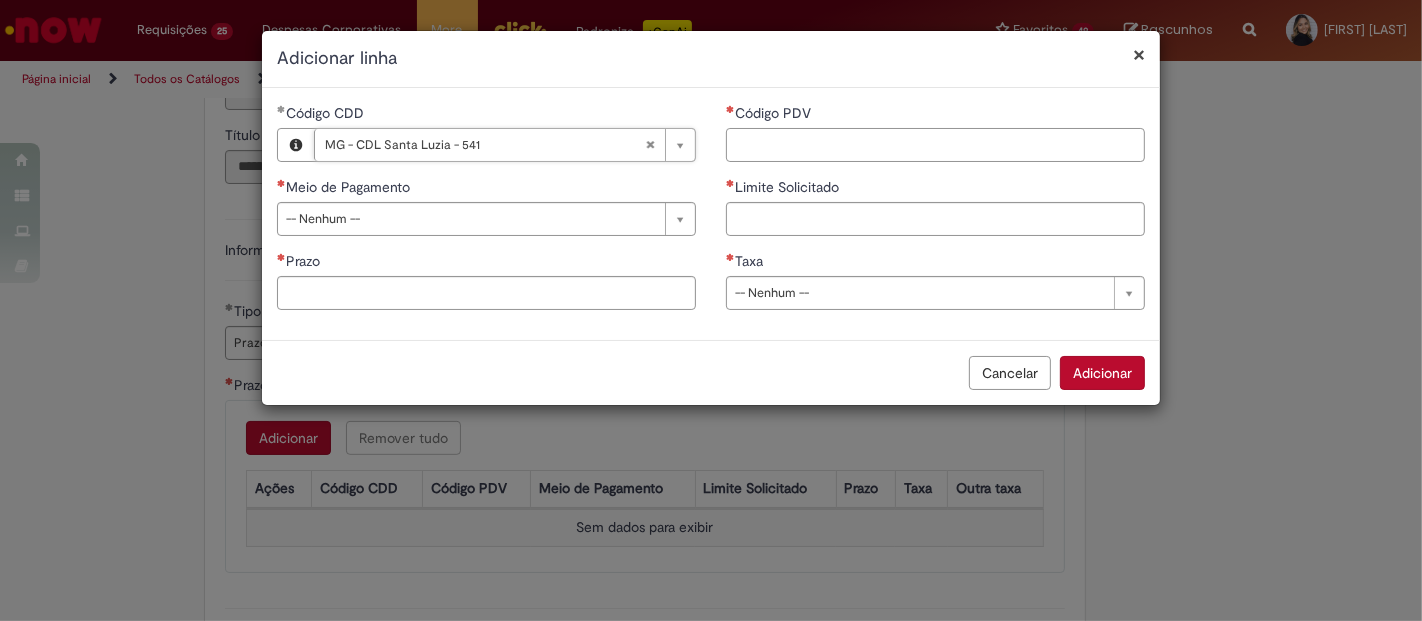 click on "Código PDV" at bounding box center (935, 145) 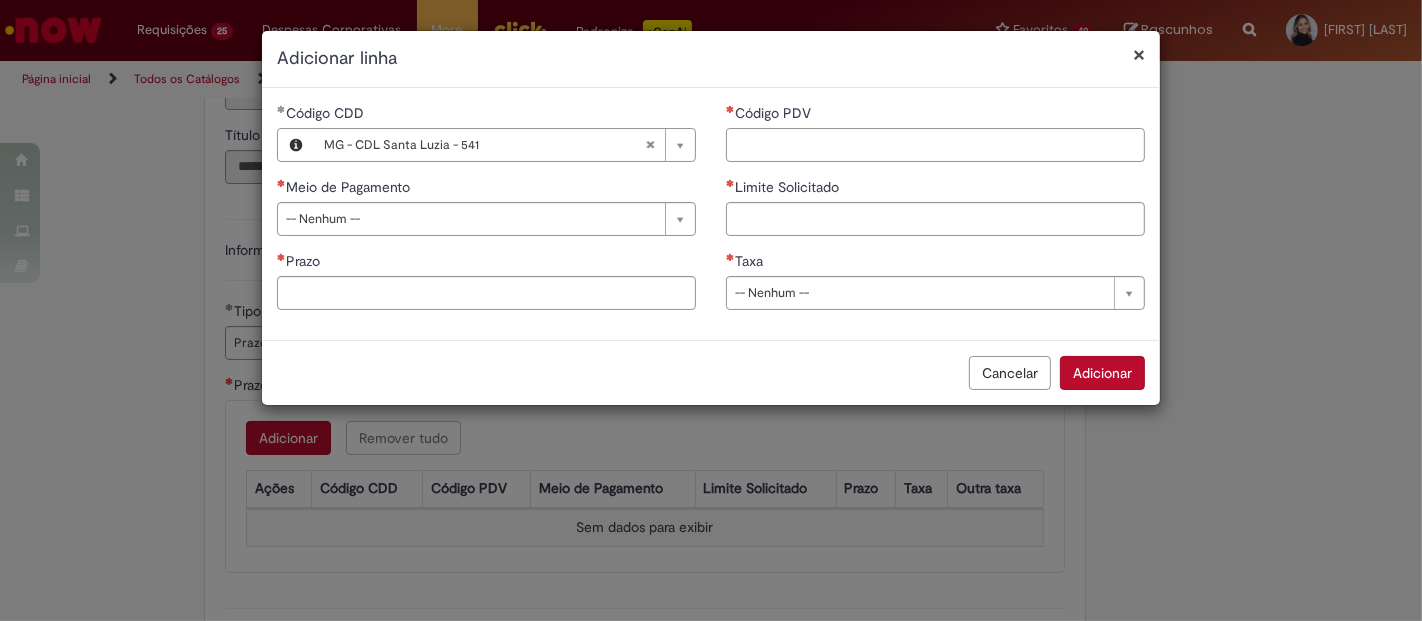 paste on "*****" 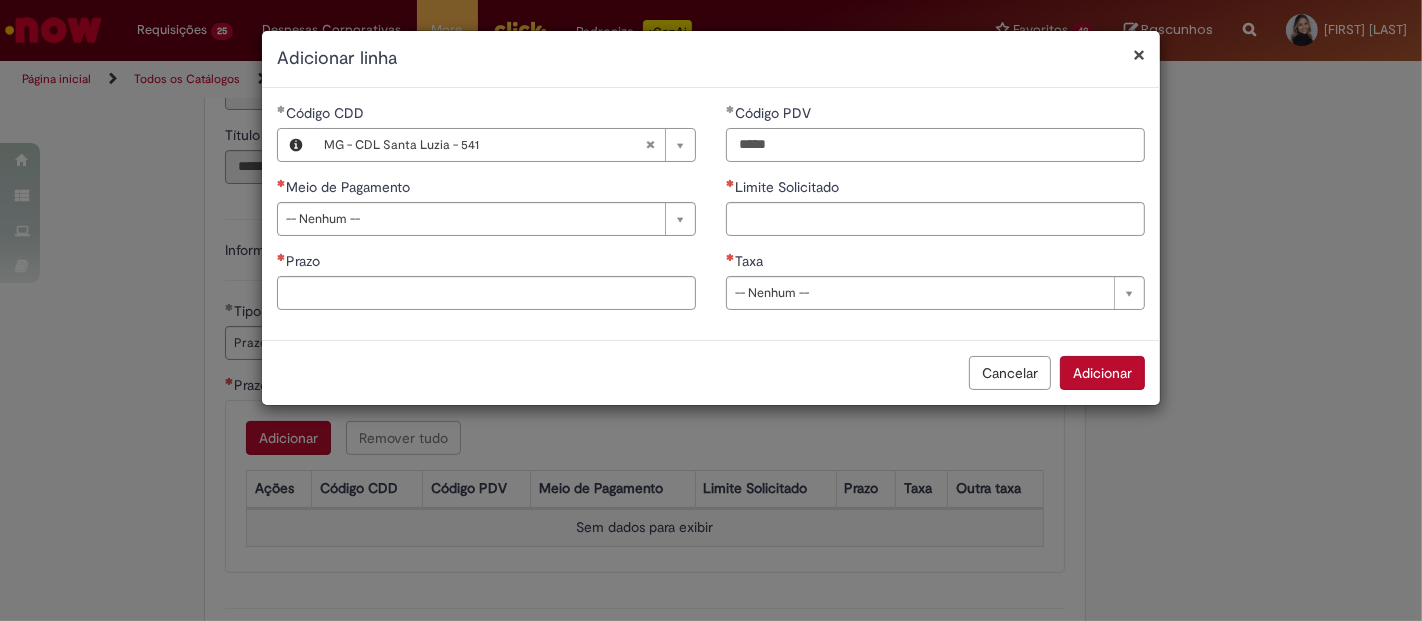 type on "*****" 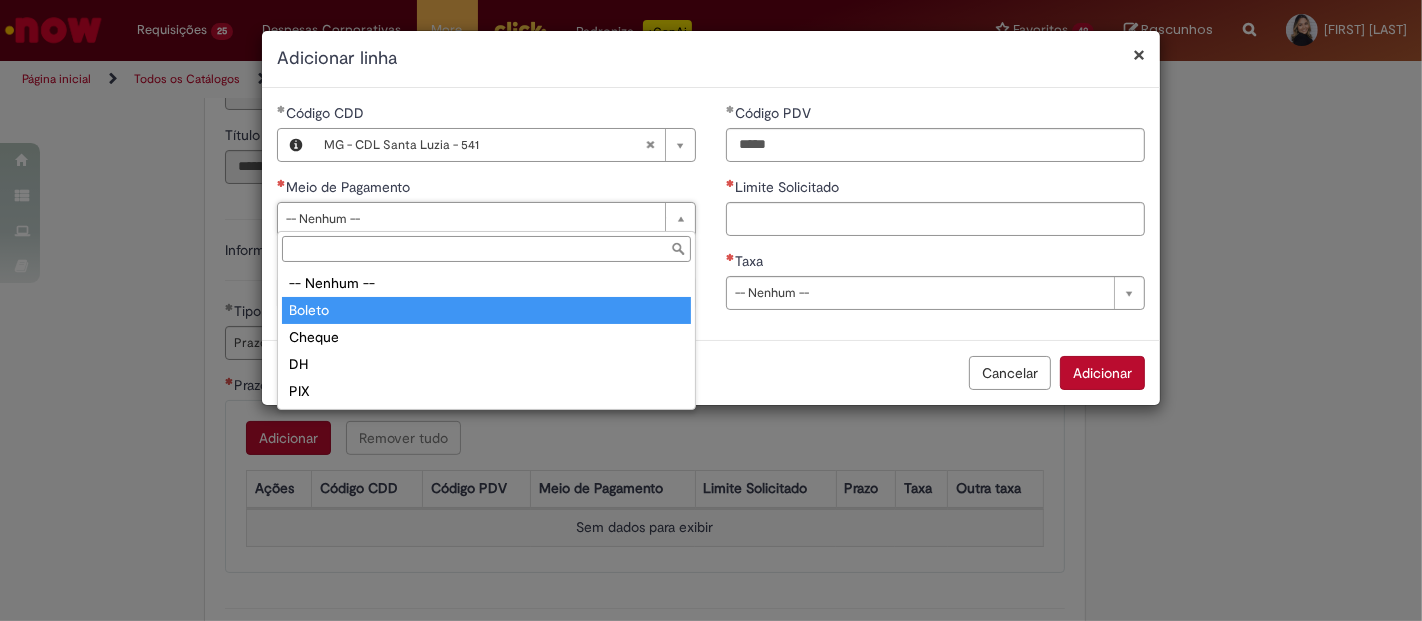 type on "******" 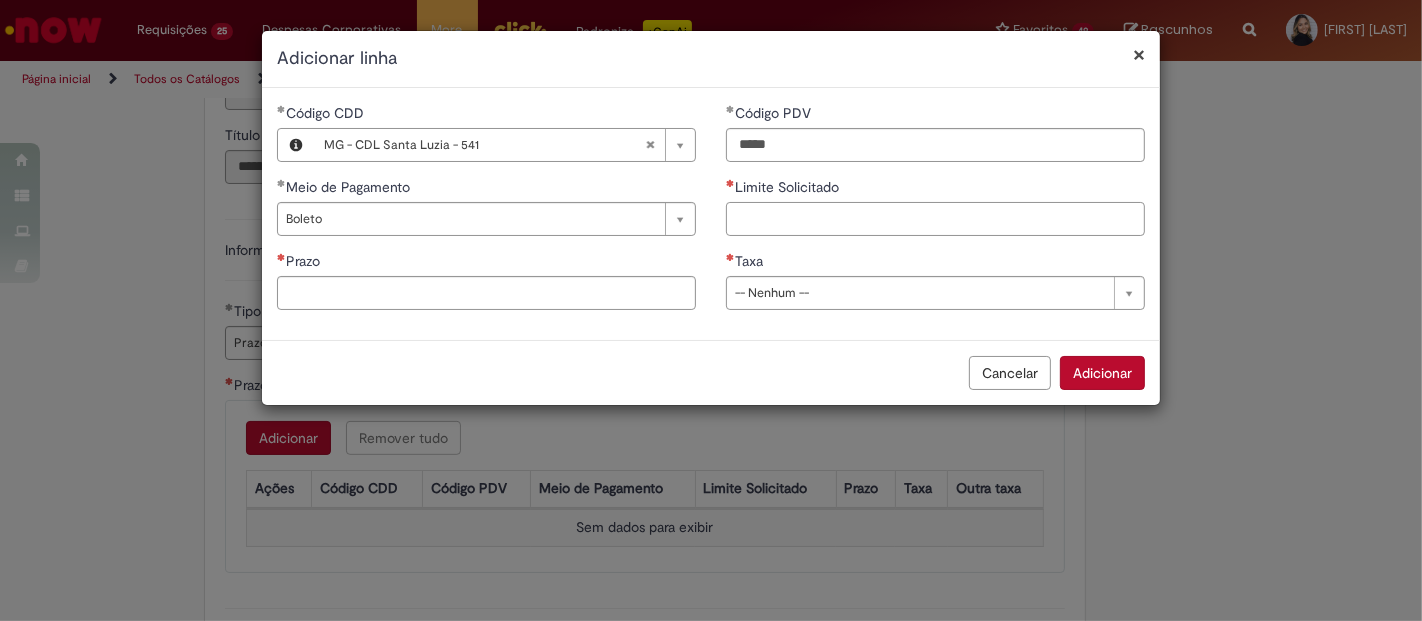 click on "Limite Solicitado" at bounding box center [935, 219] 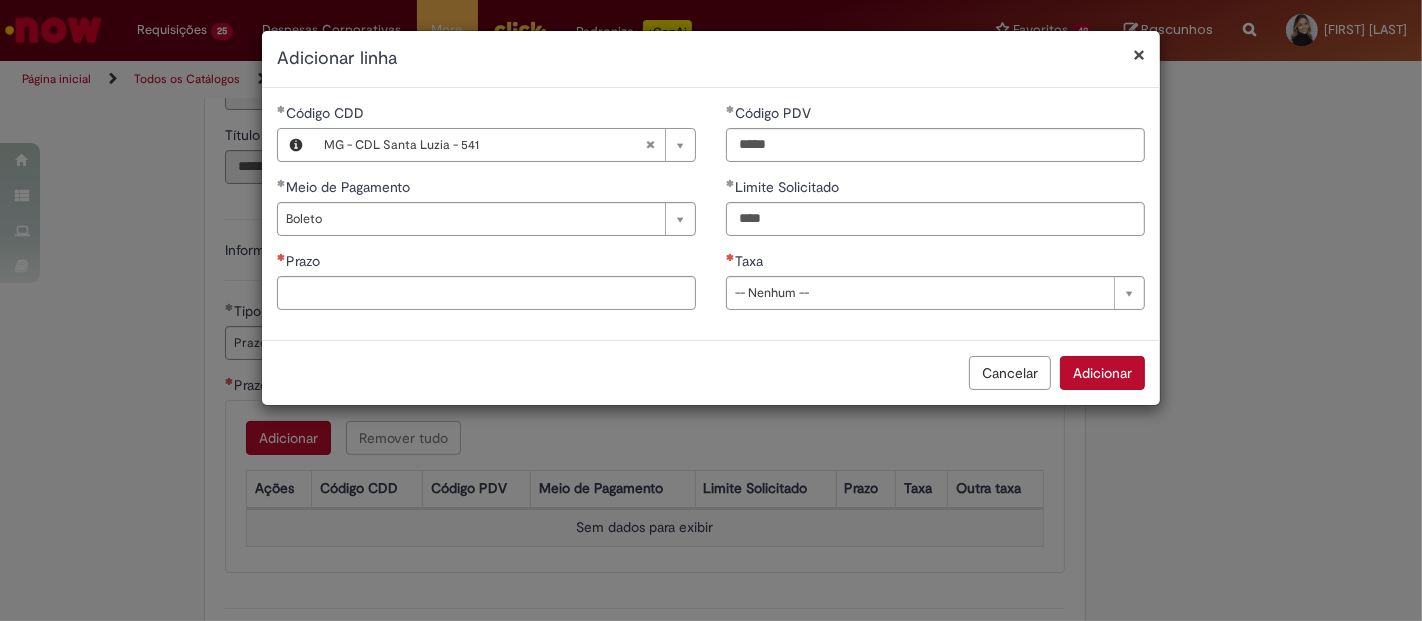type on "********" 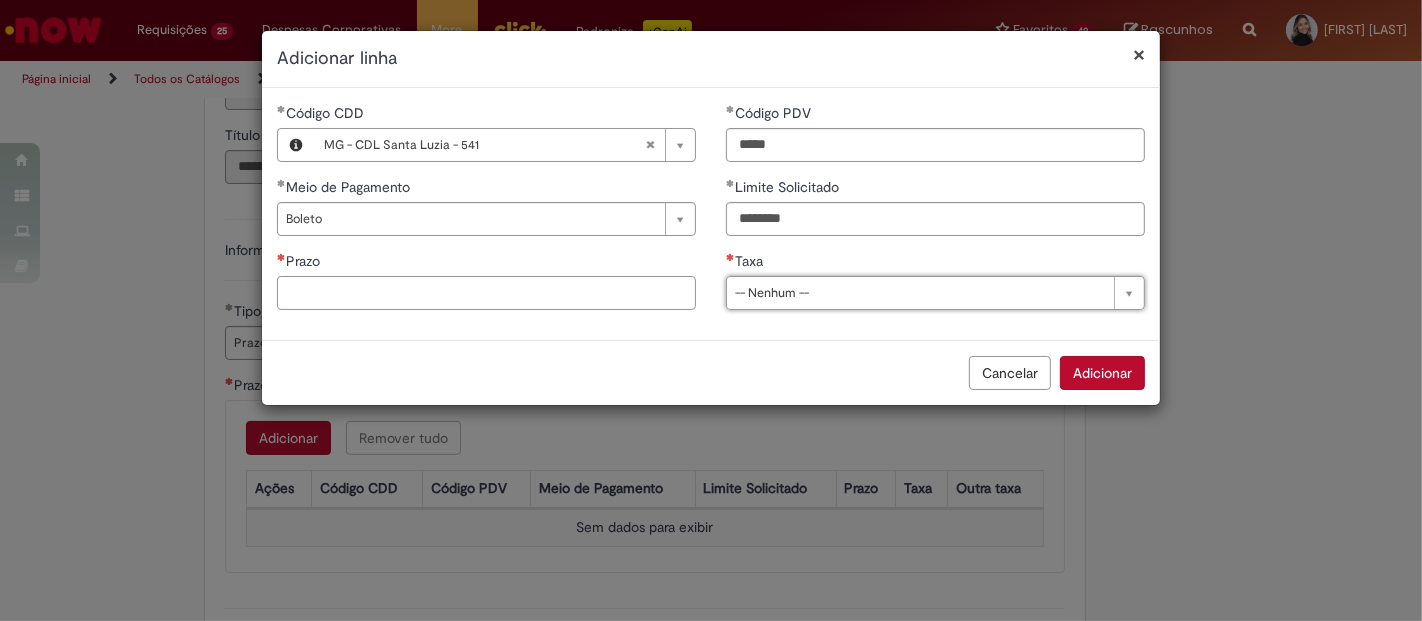 click on "Prazo" at bounding box center (486, 293) 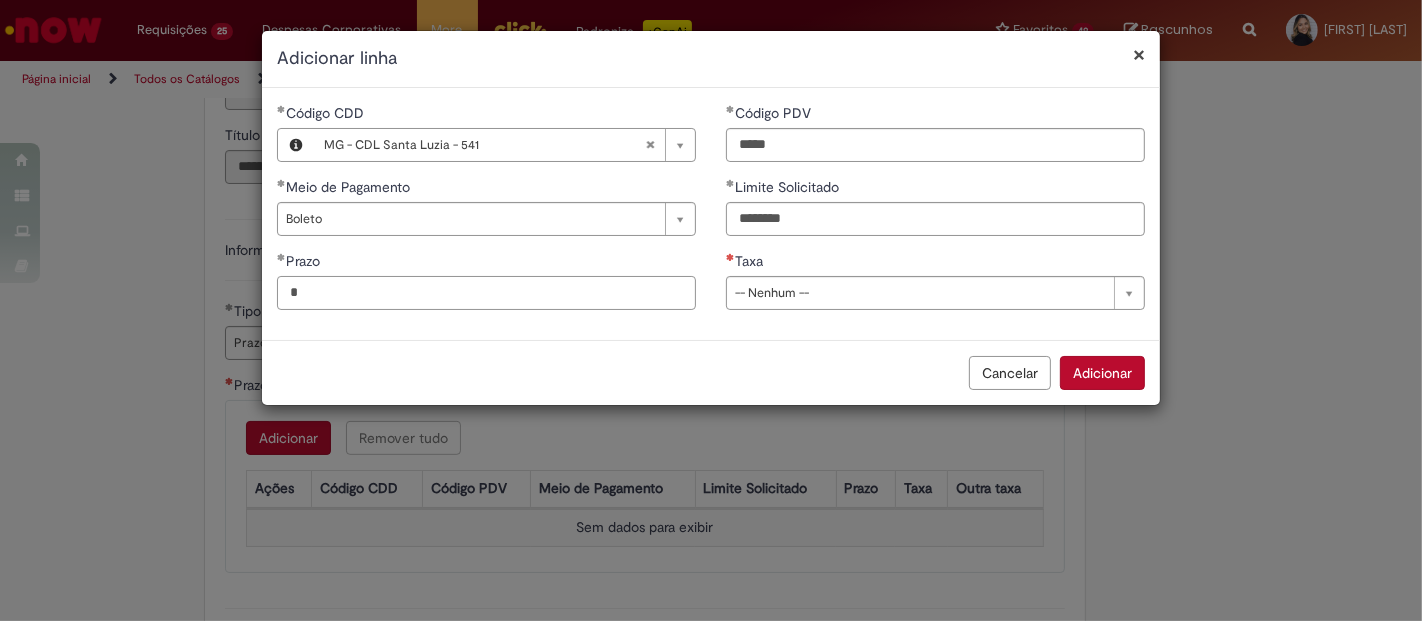 type on "*" 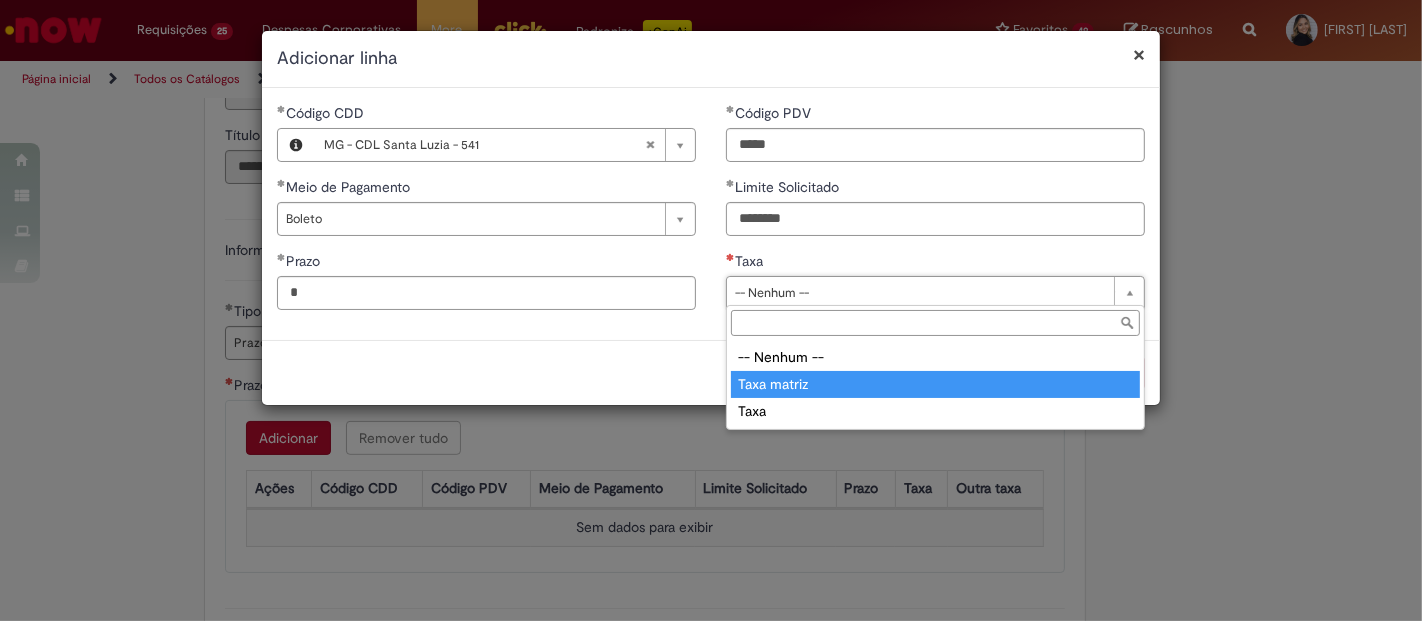 type on "**********" 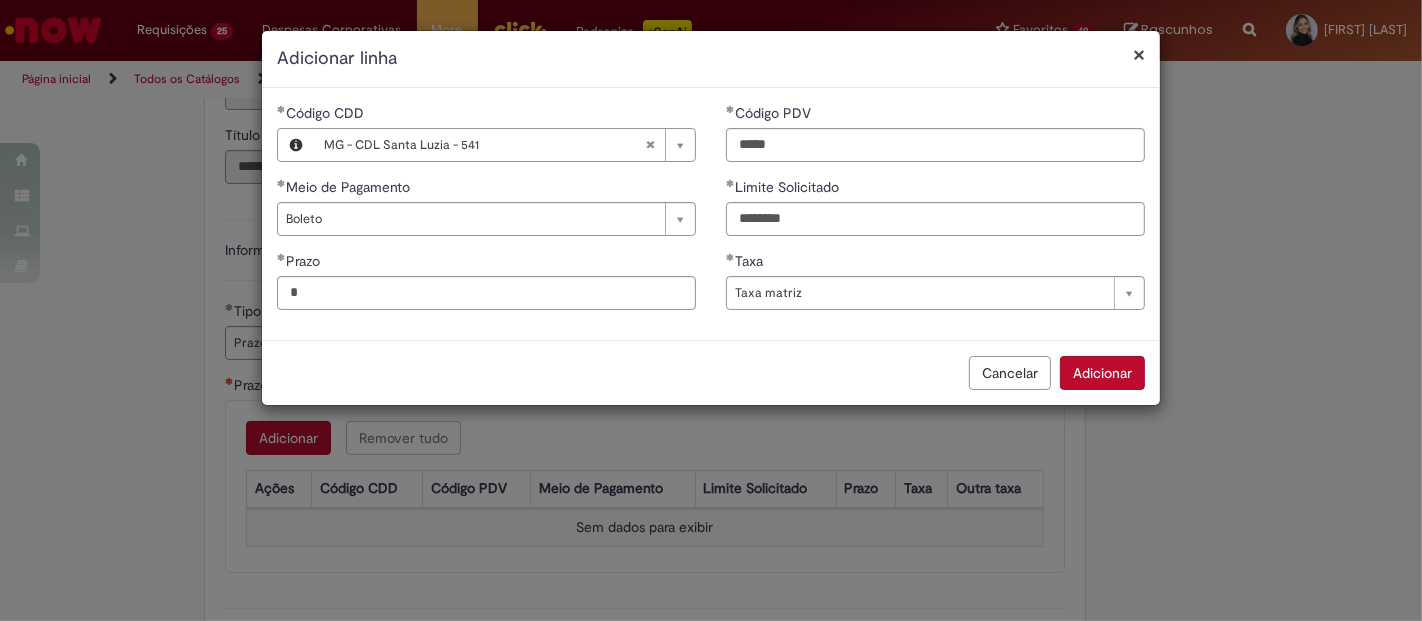 click on "Adicionar" at bounding box center [1102, 373] 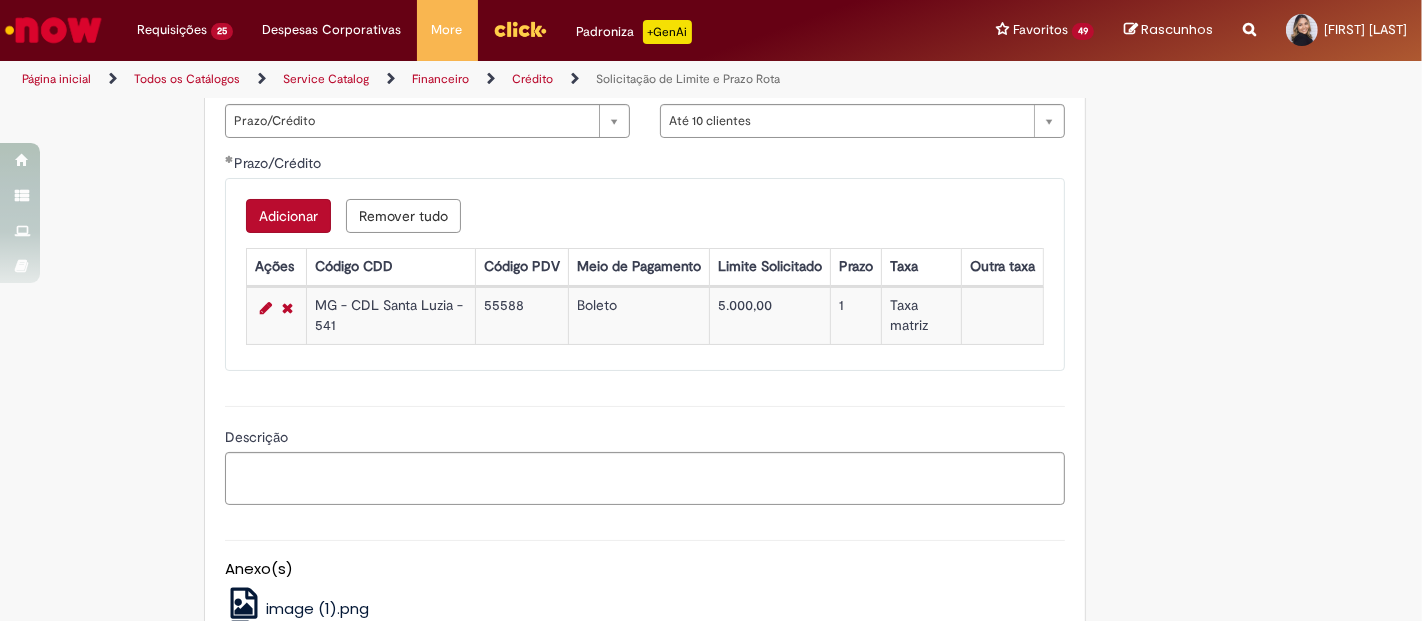 scroll, scrollTop: 888, scrollLeft: 0, axis: vertical 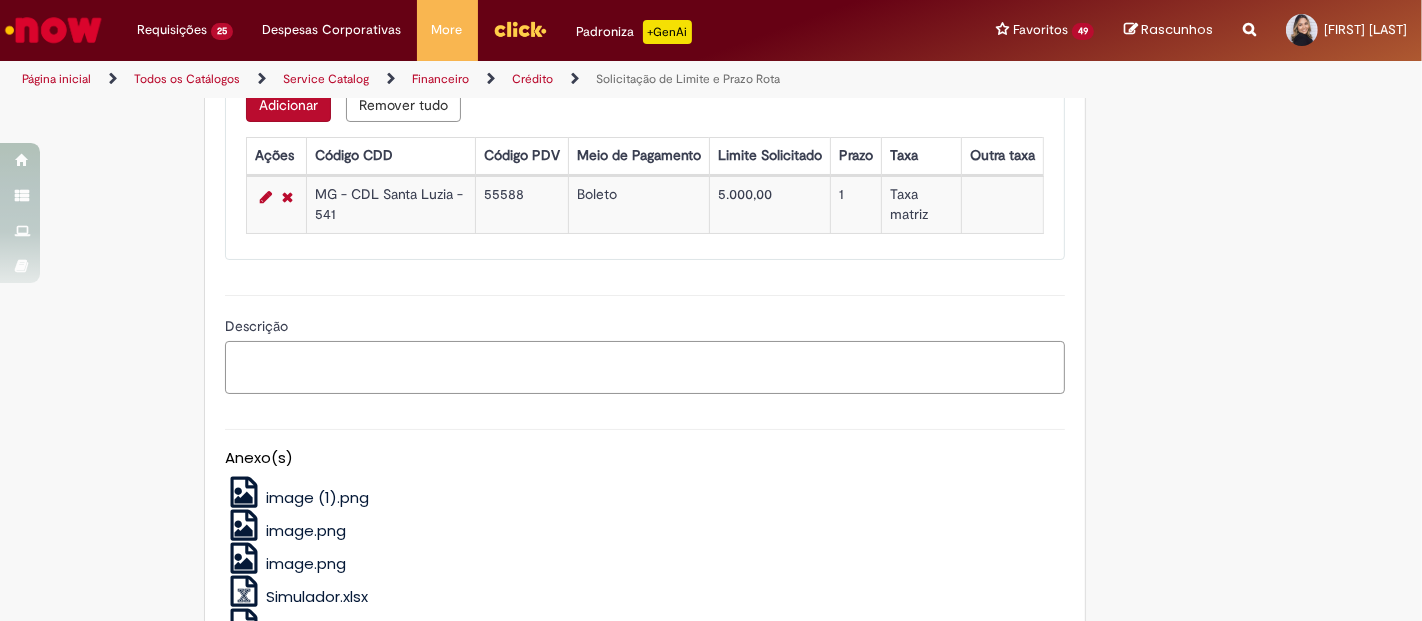 click on "Descrição" at bounding box center (645, 367) 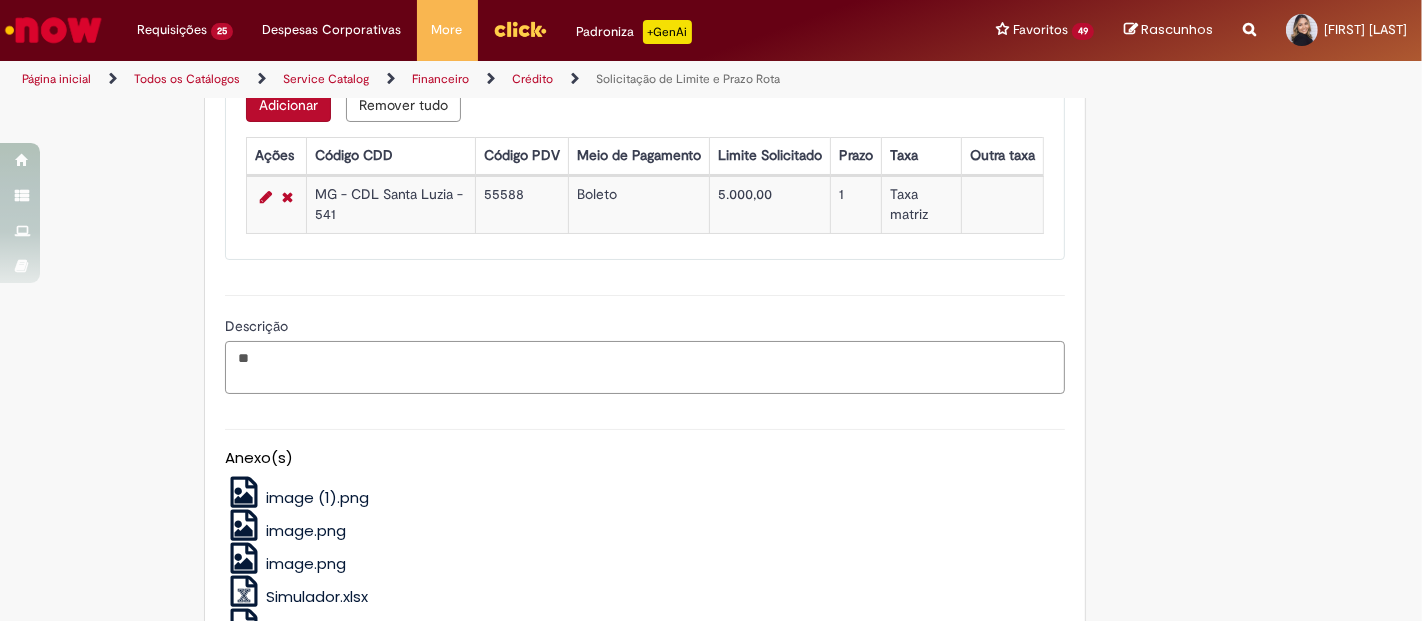 type on "*" 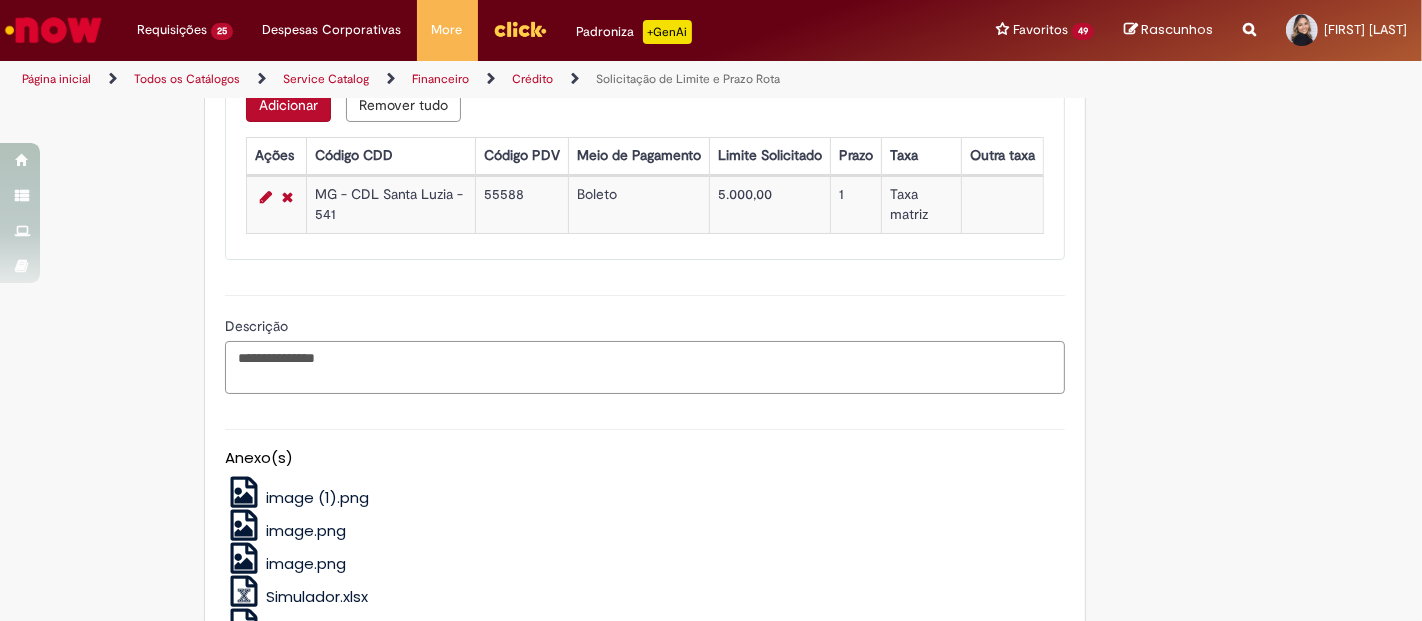 paste on "******" 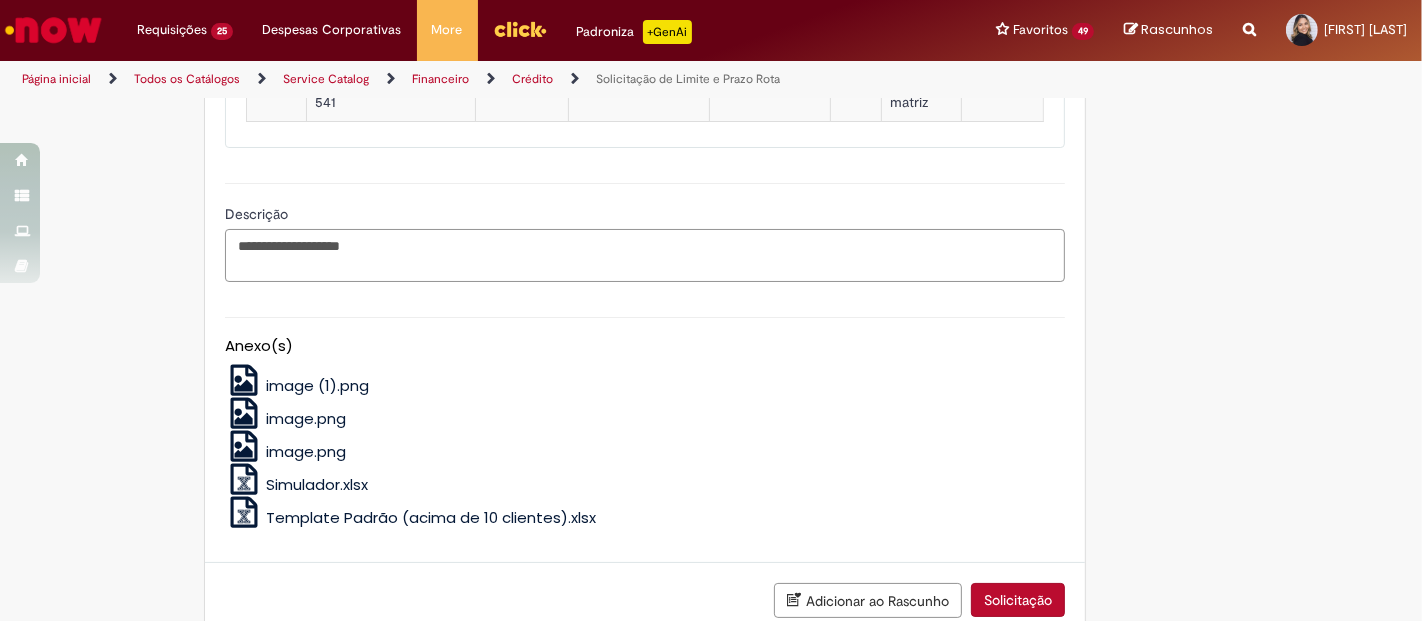 scroll, scrollTop: 1123, scrollLeft: 0, axis: vertical 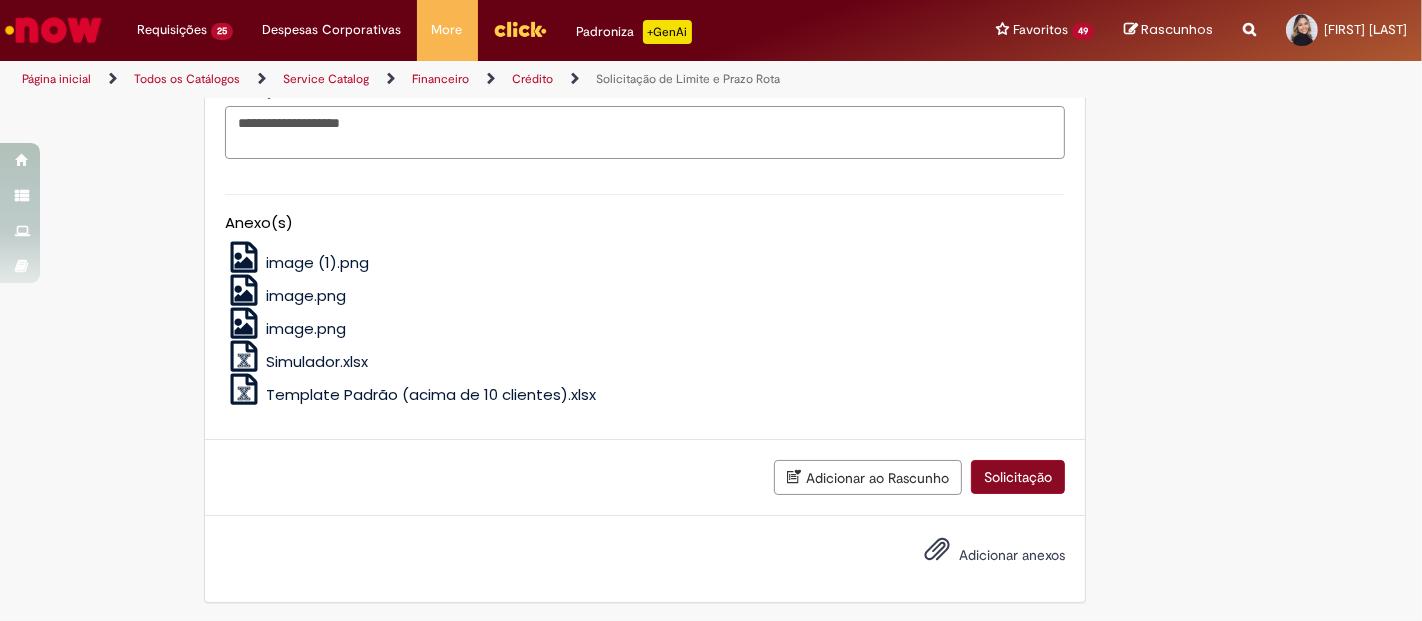 type on "**********" 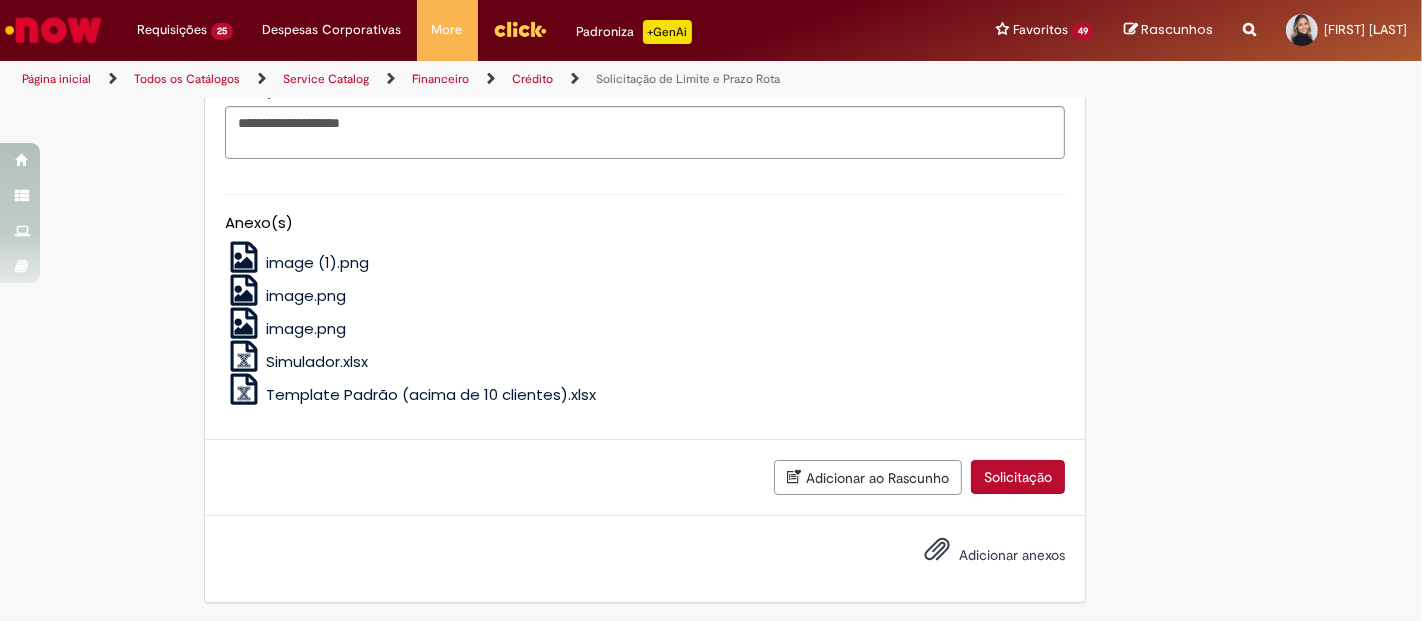 click on "Solicitação" at bounding box center [1018, 477] 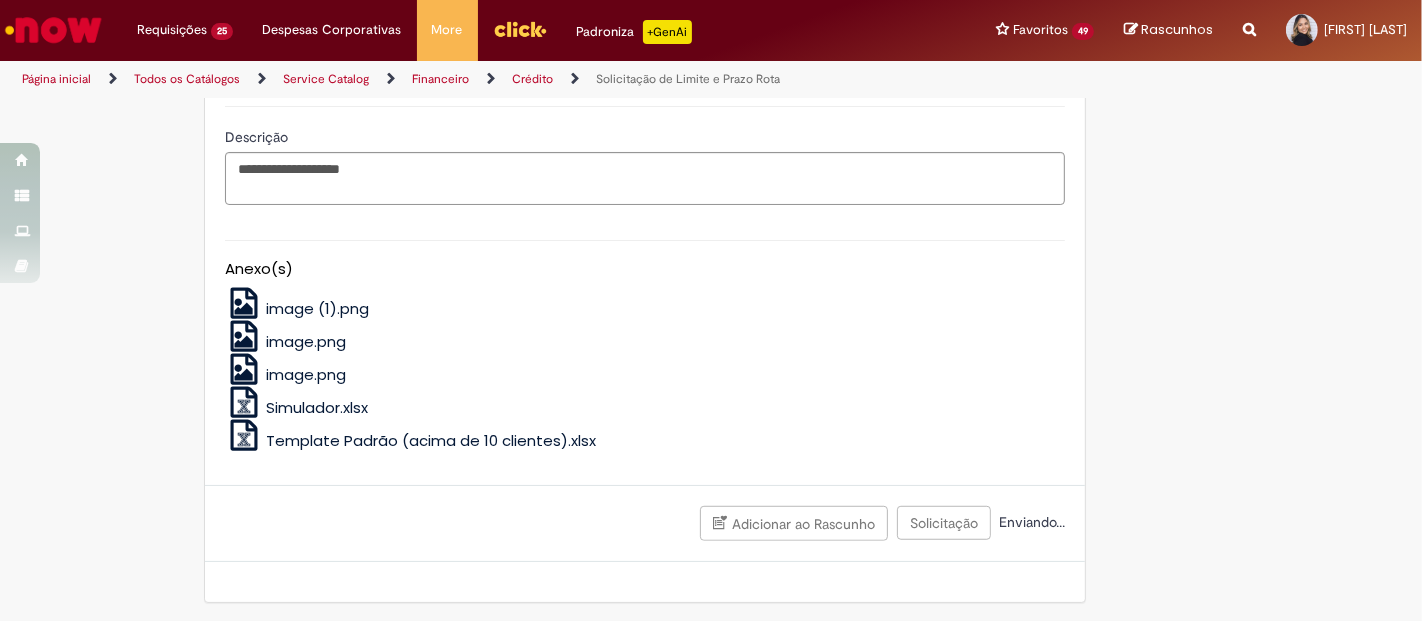 scroll, scrollTop: 744, scrollLeft: 0, axis: vertical 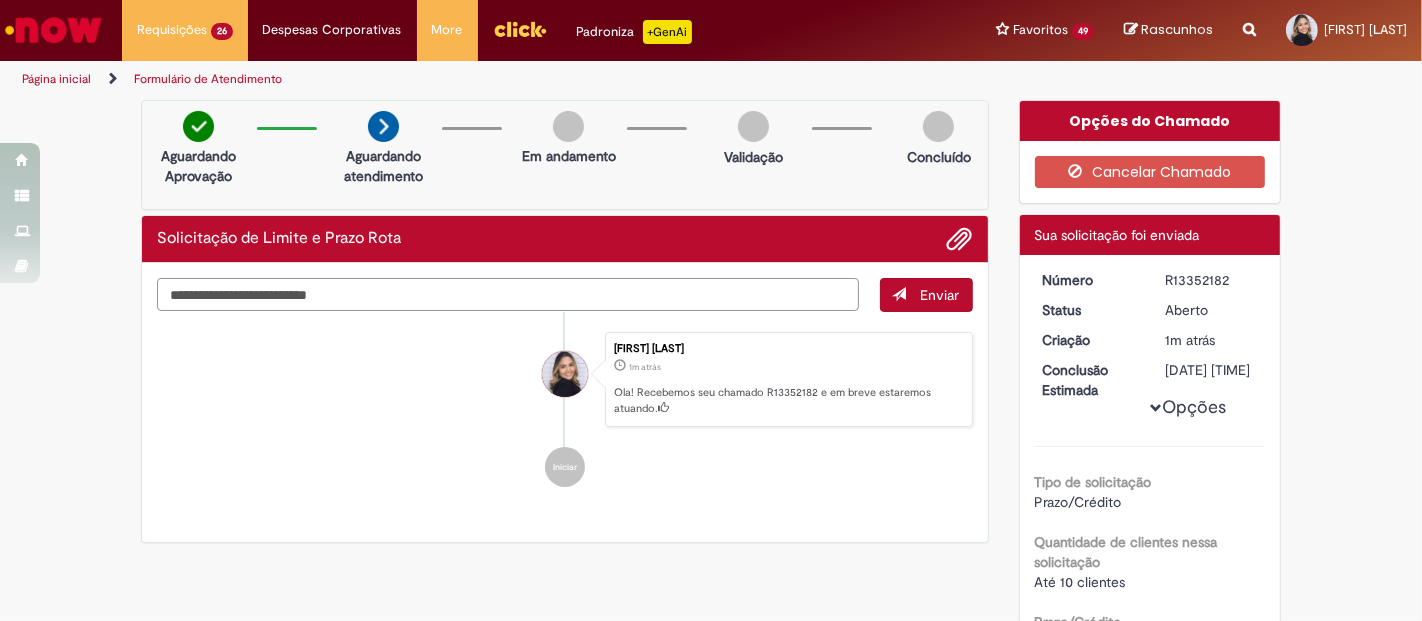 click at bounding box center [508, 294] 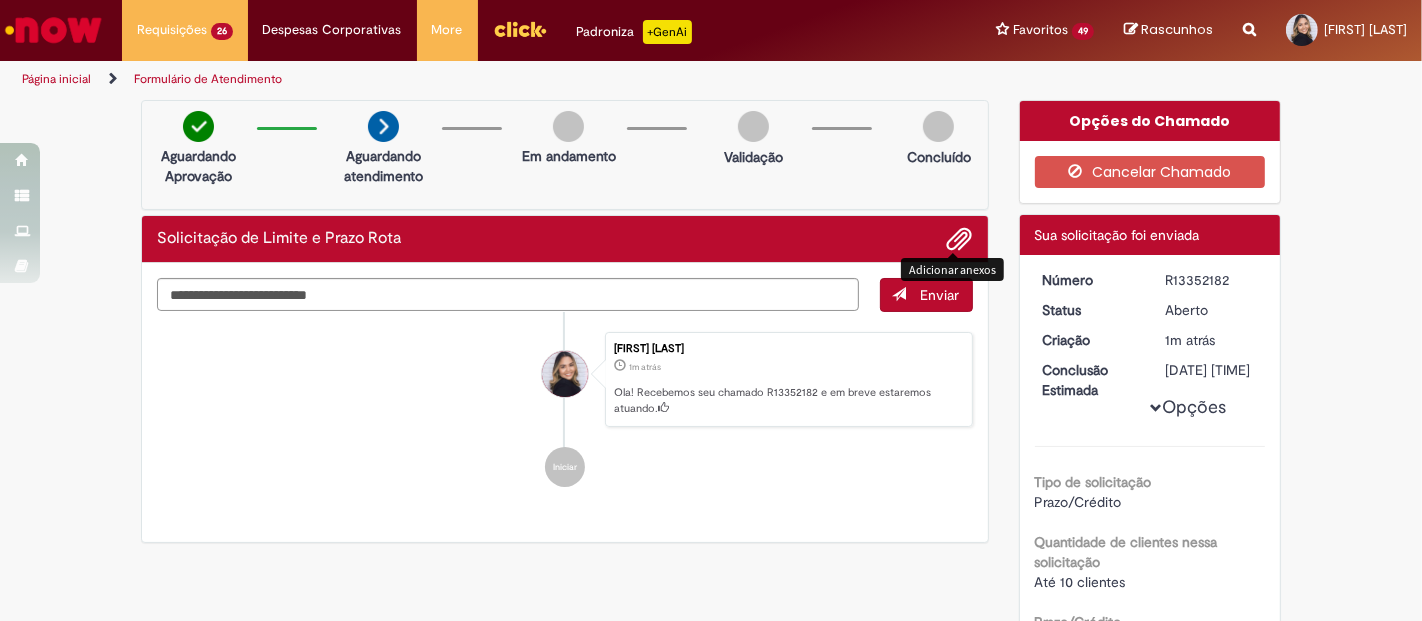 click at bounding box center [960, 240] 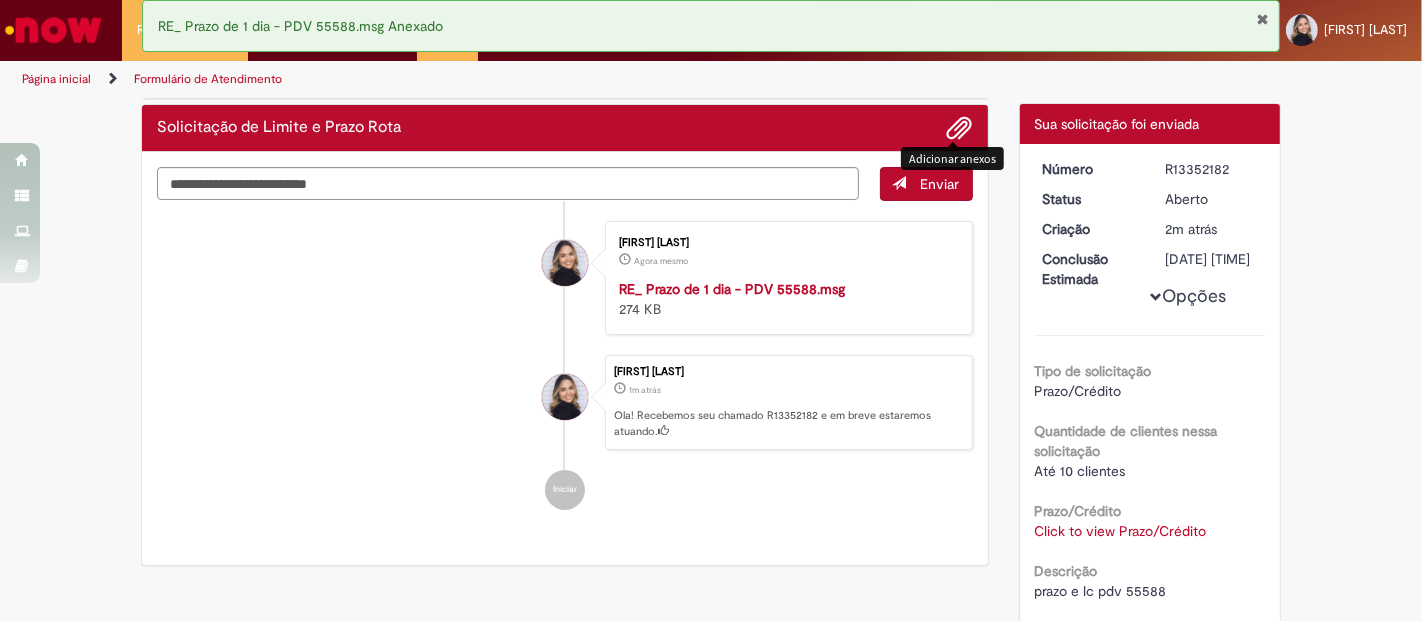 scroll, scrollTop: 0, scrollLeft: 0, axis: both 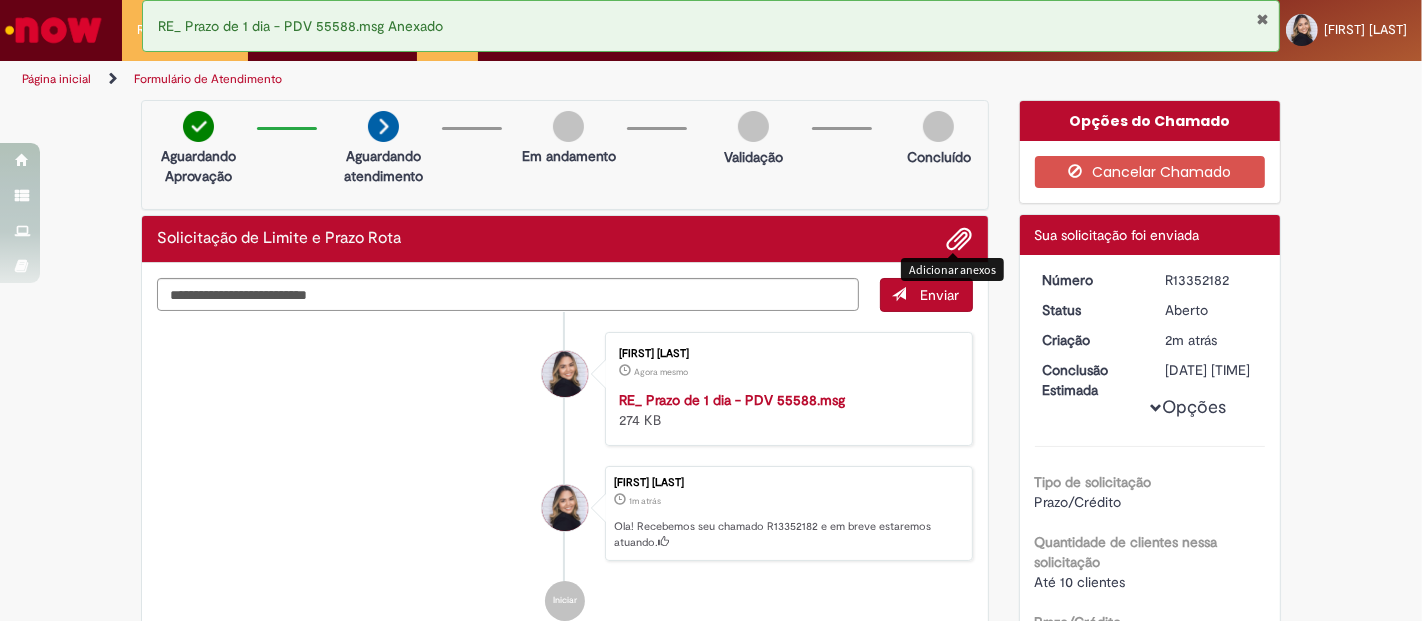 click at bounding box center (1262, 19) 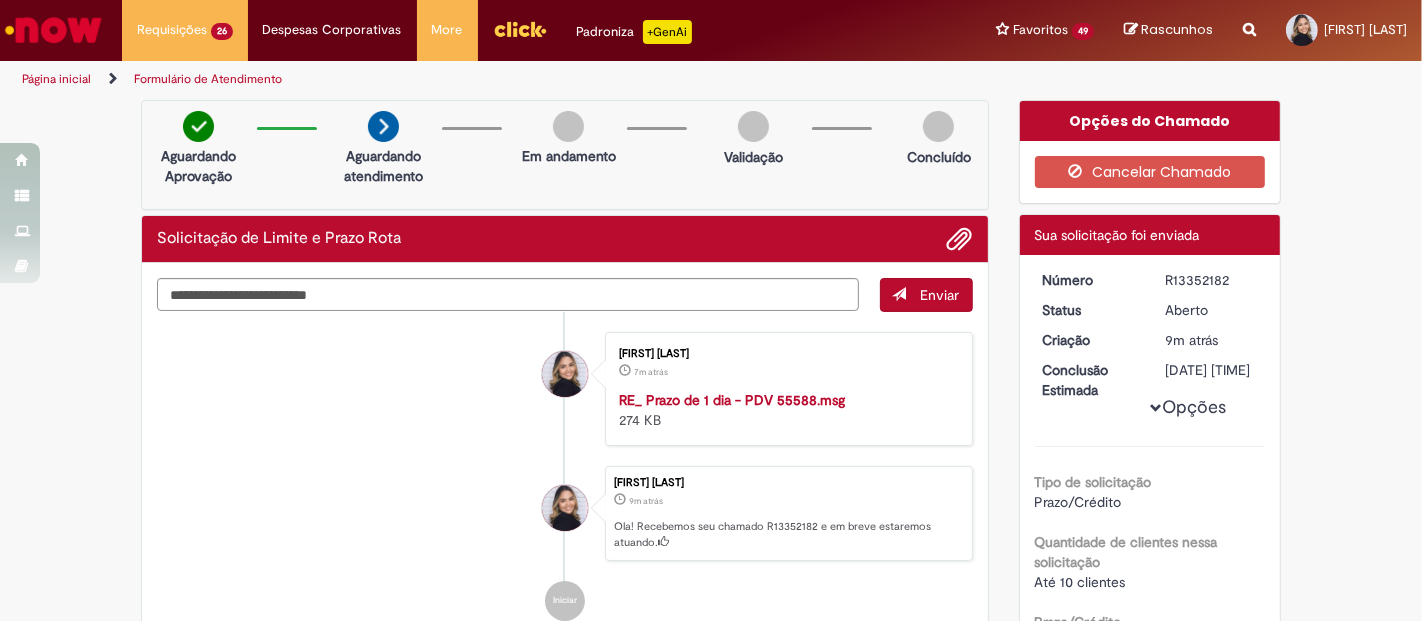 click at bounding box center (520, 29) 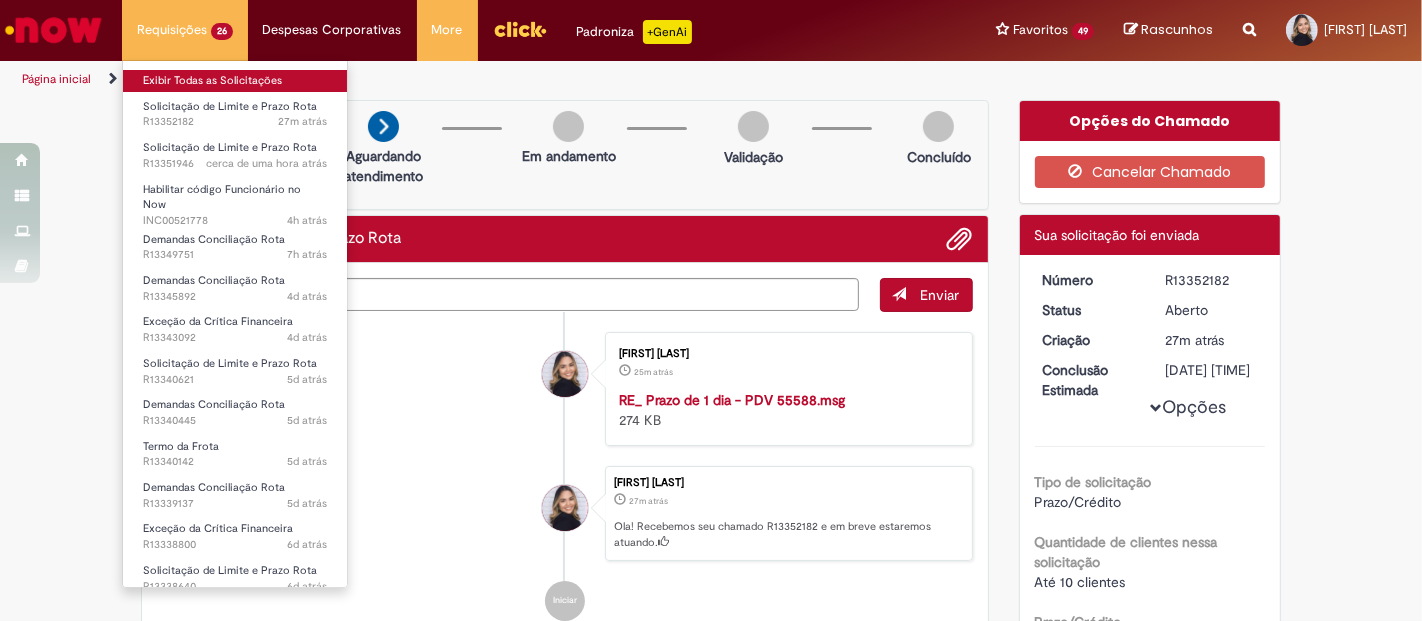 click on "Exibir Todas as Solicitações" at bounding box center (235, 81) 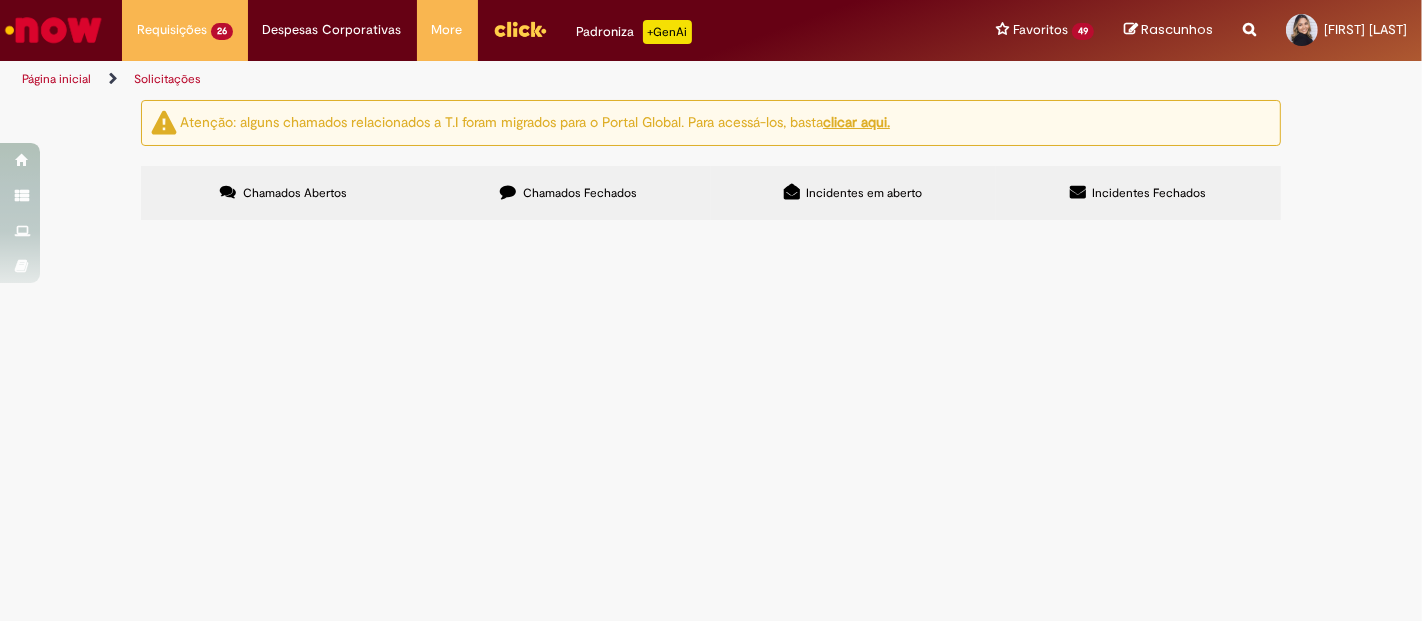 scroll, scrollTop: 333, scrollLeft: 0, axis: vertical 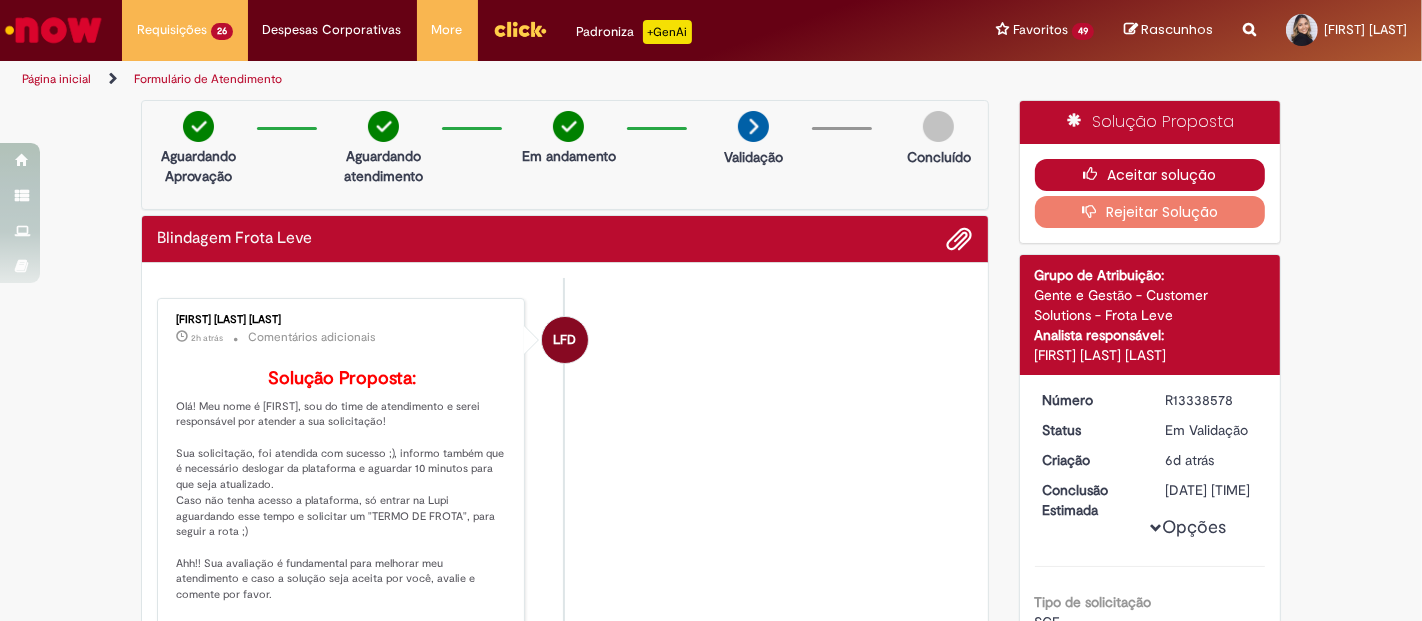 click on "Aceitar solução" at bounding box center [1150, 175] 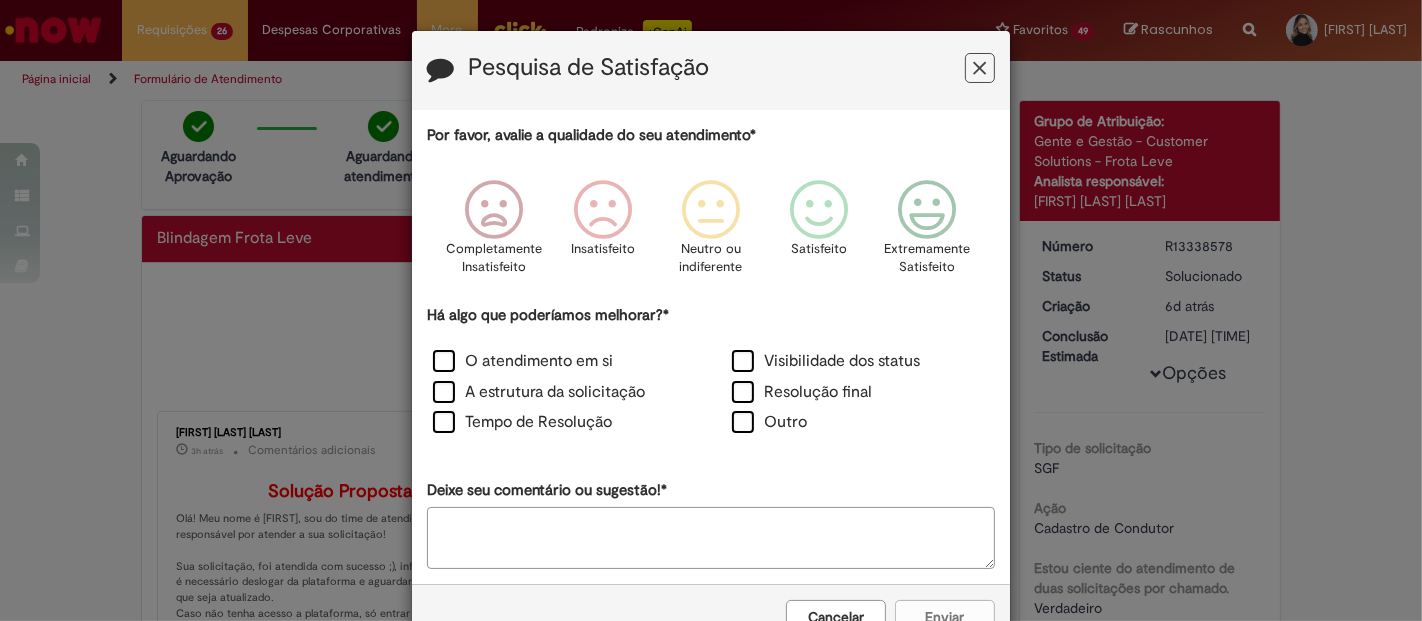 click at bounding box center (980, 68) 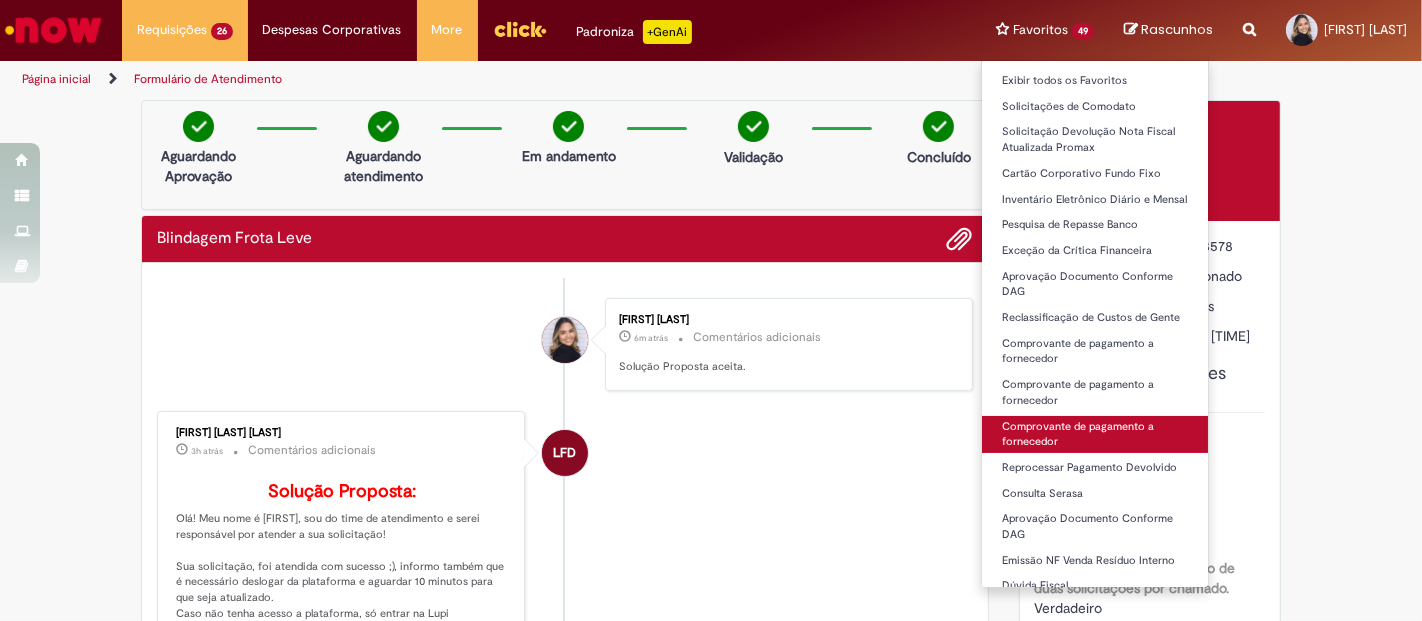 scroll, scrollTop: 111, scrollLeft: 0, axis: vertical 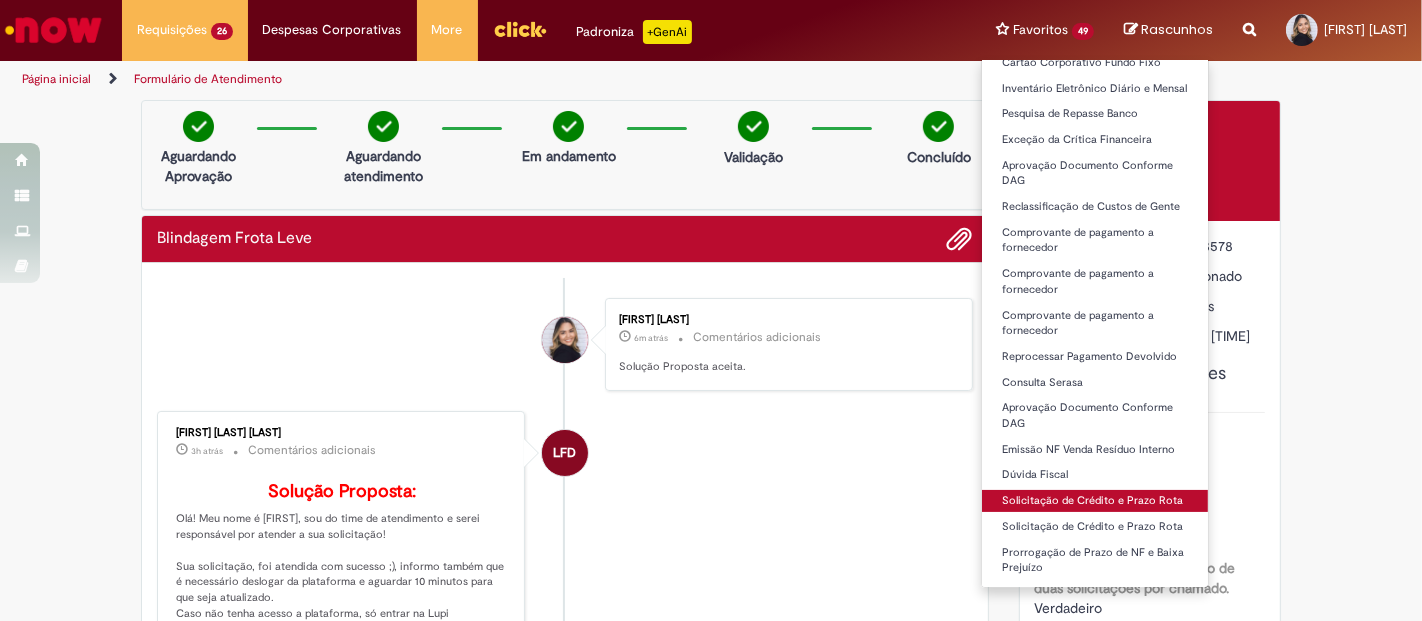 click on "Solicitação de Crédito e Prazo Rota" at bounding box center (1095, 501) 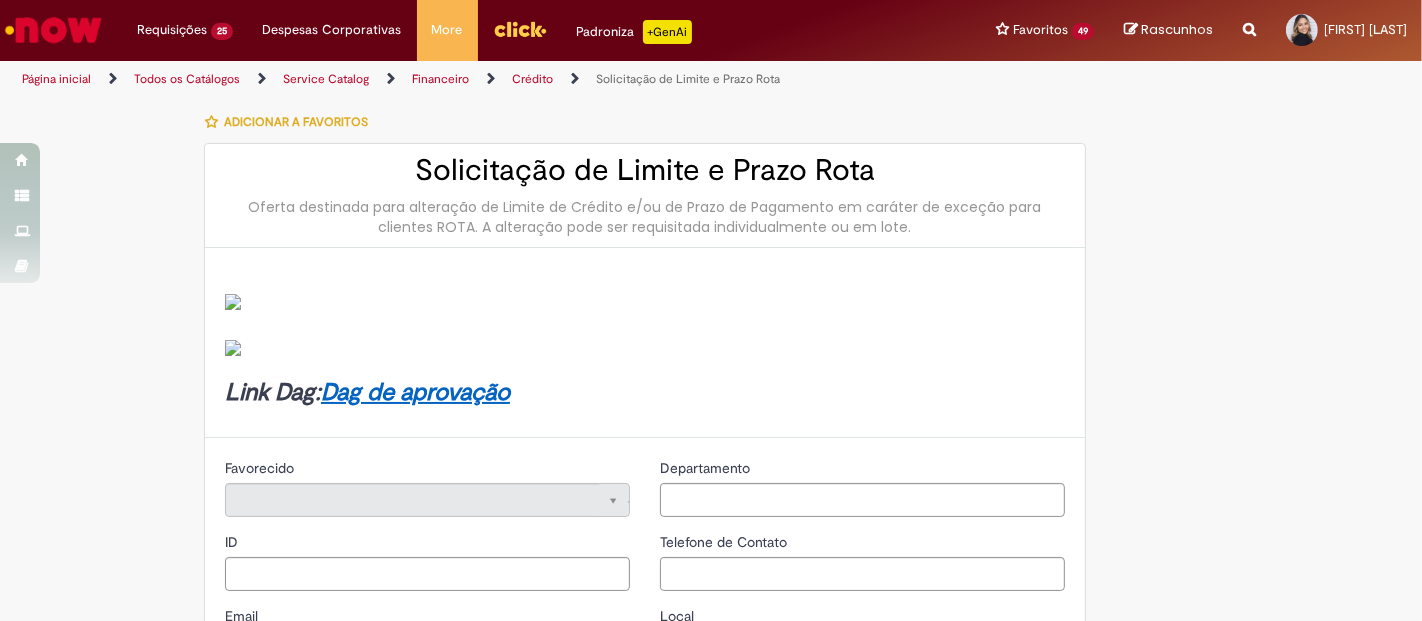 type on "********" 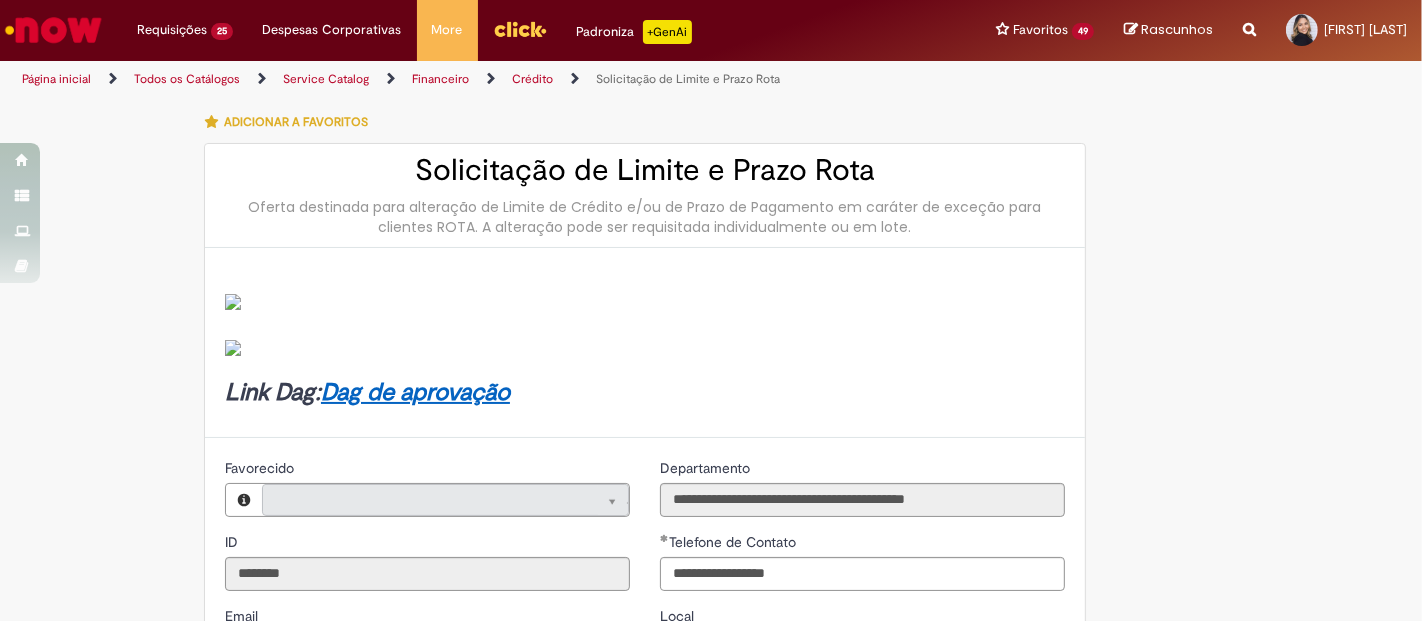 type on "**********" 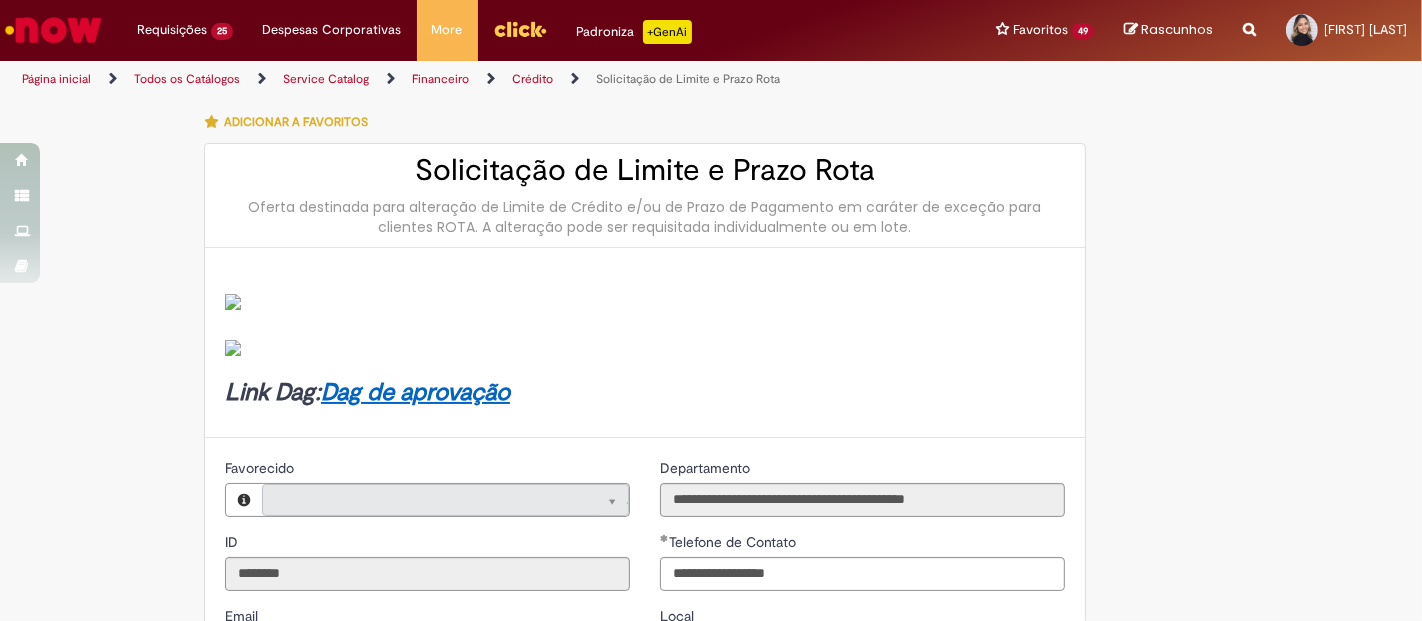type on "**********" 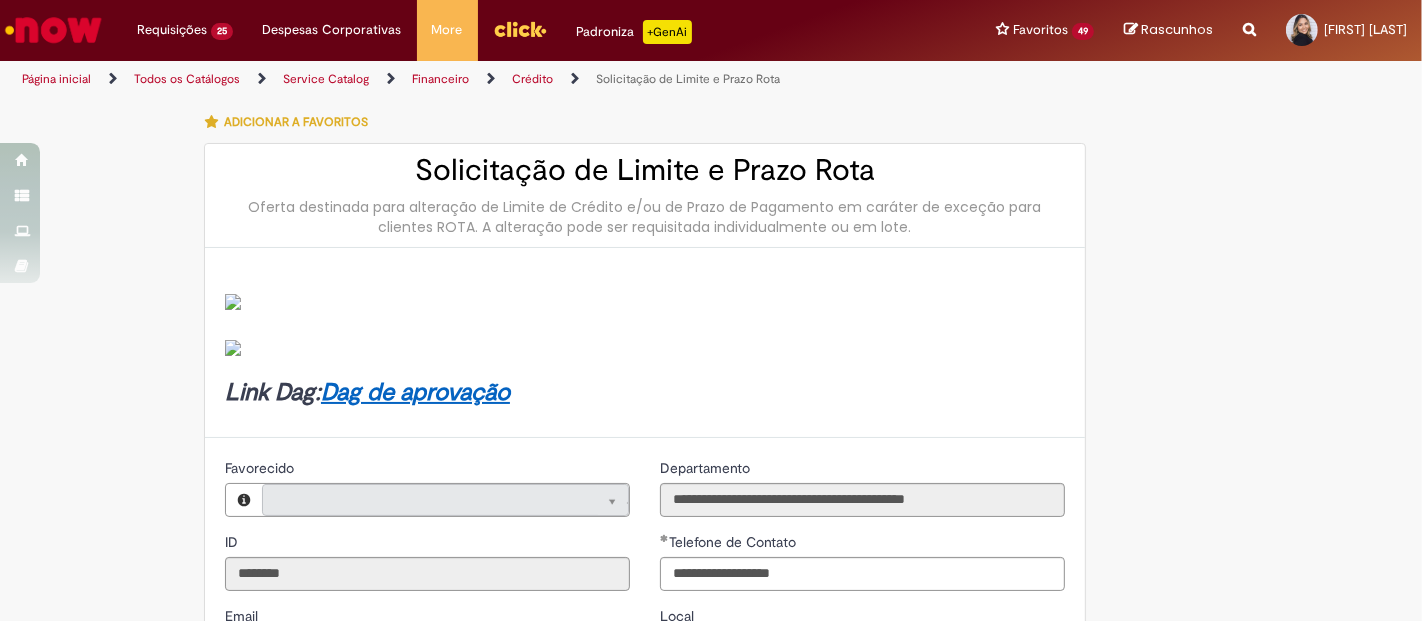 type on "**********" 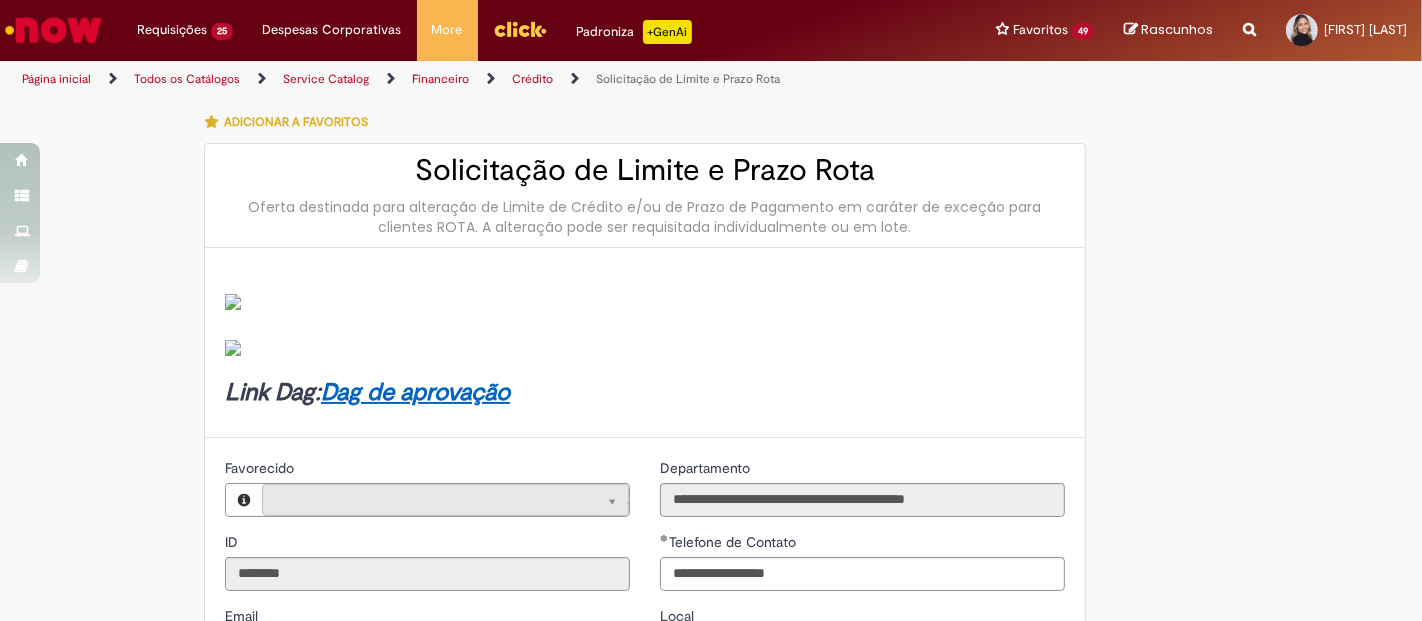 type on "**********" 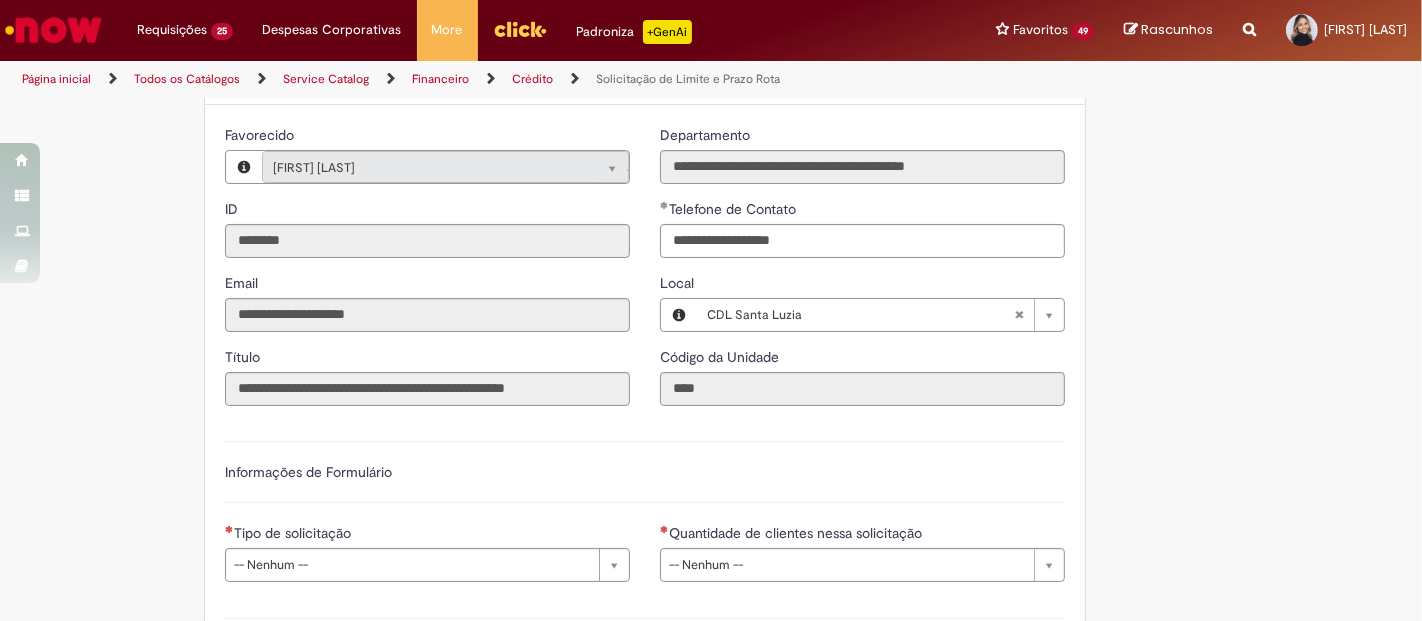scroll, scrollTop: 444, scrollLeft: 0, axis: vertical 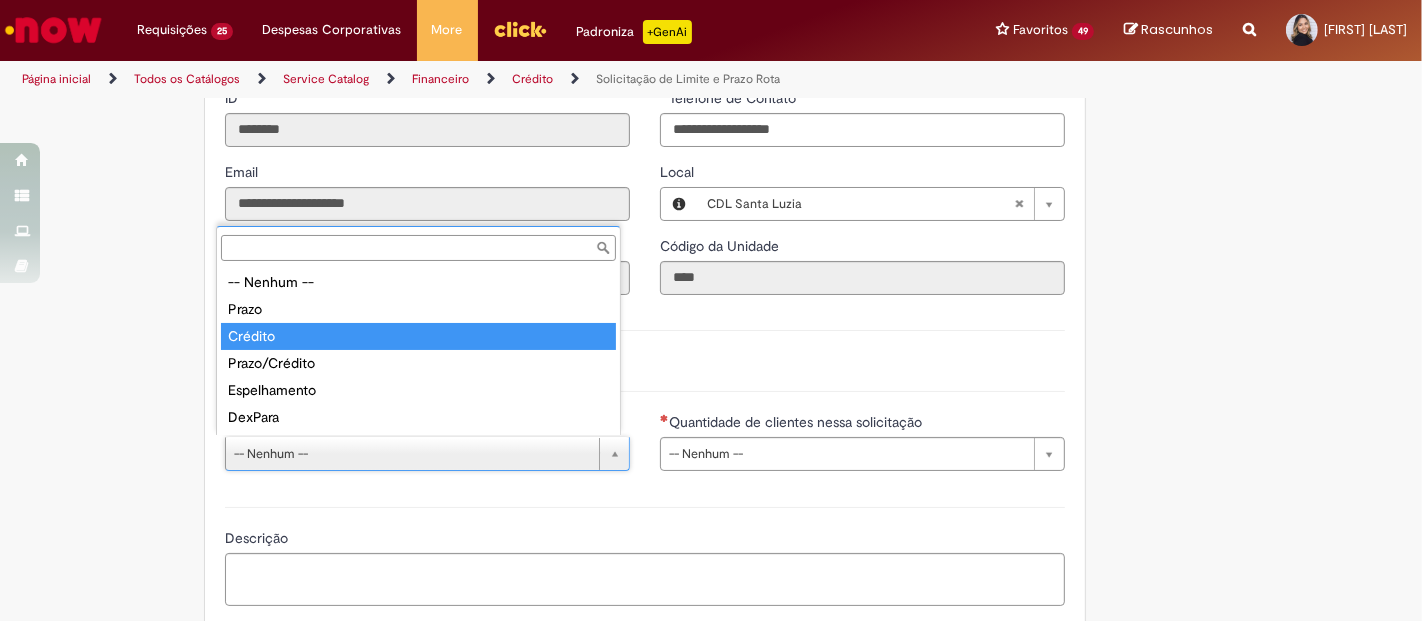 type on "*******" 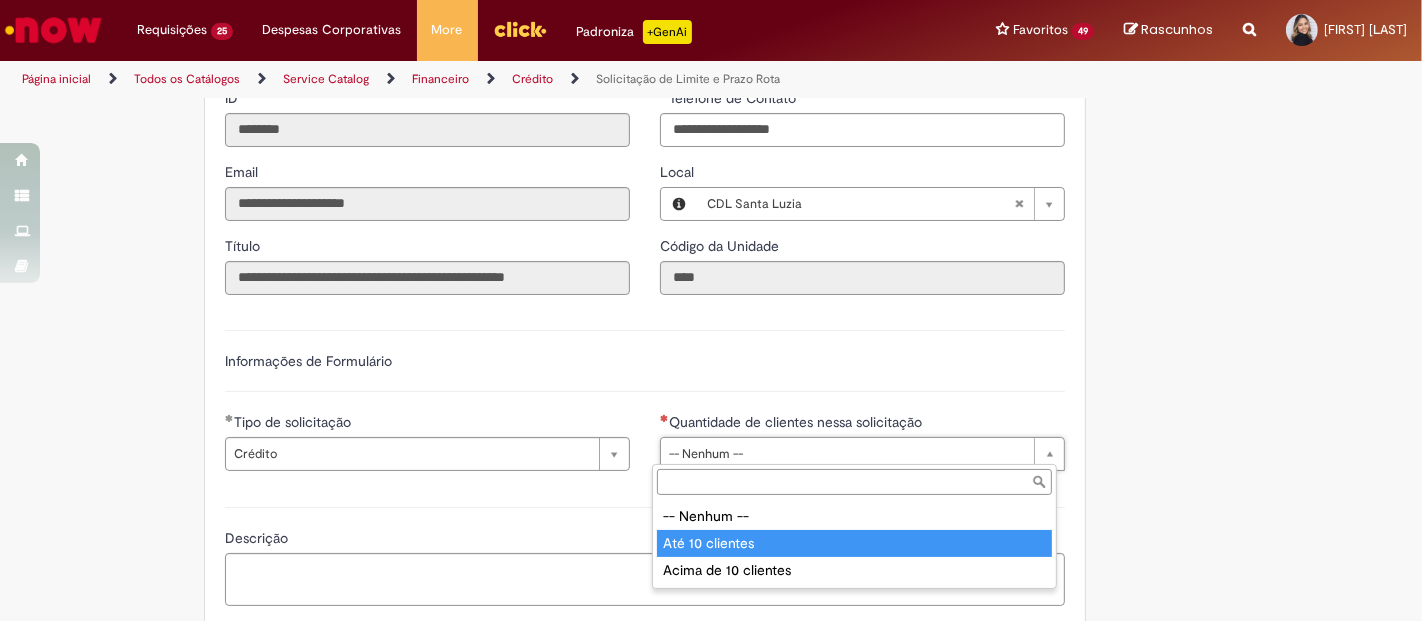 type on "**********" 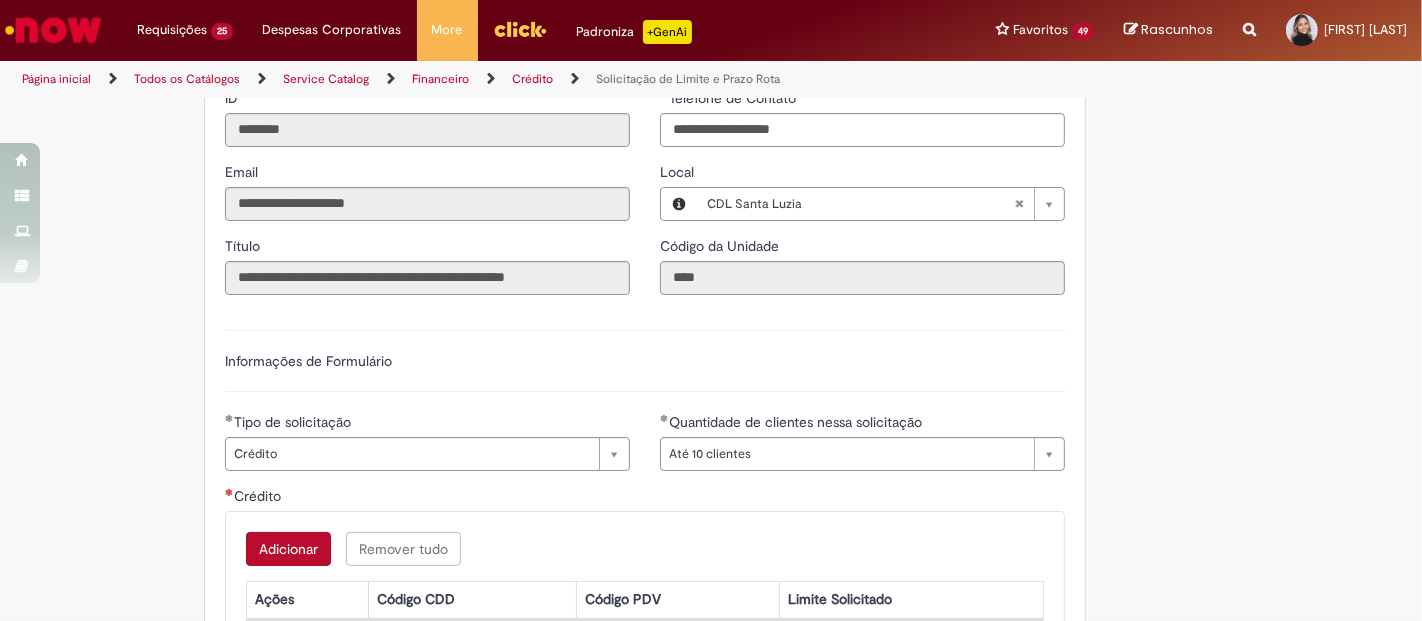 click on "Adicionar" at bounding box center (288, 549) 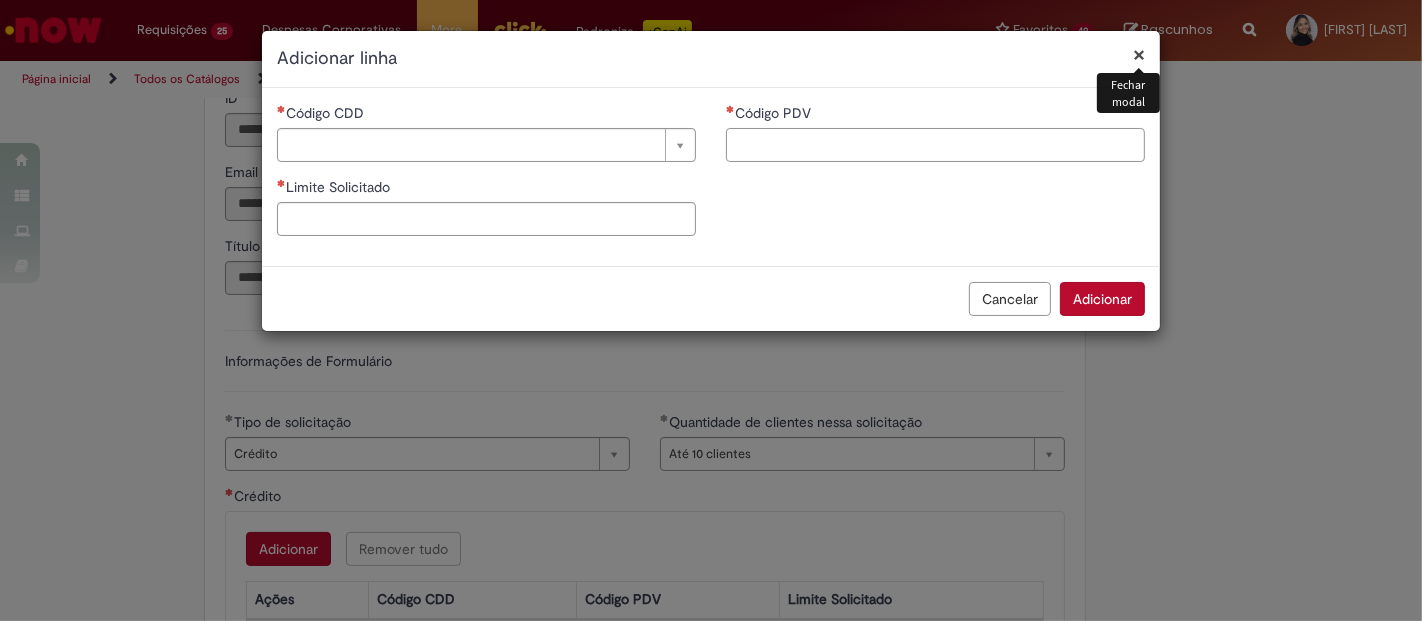 click on "Código PDV" at bounding box center [935, 145] 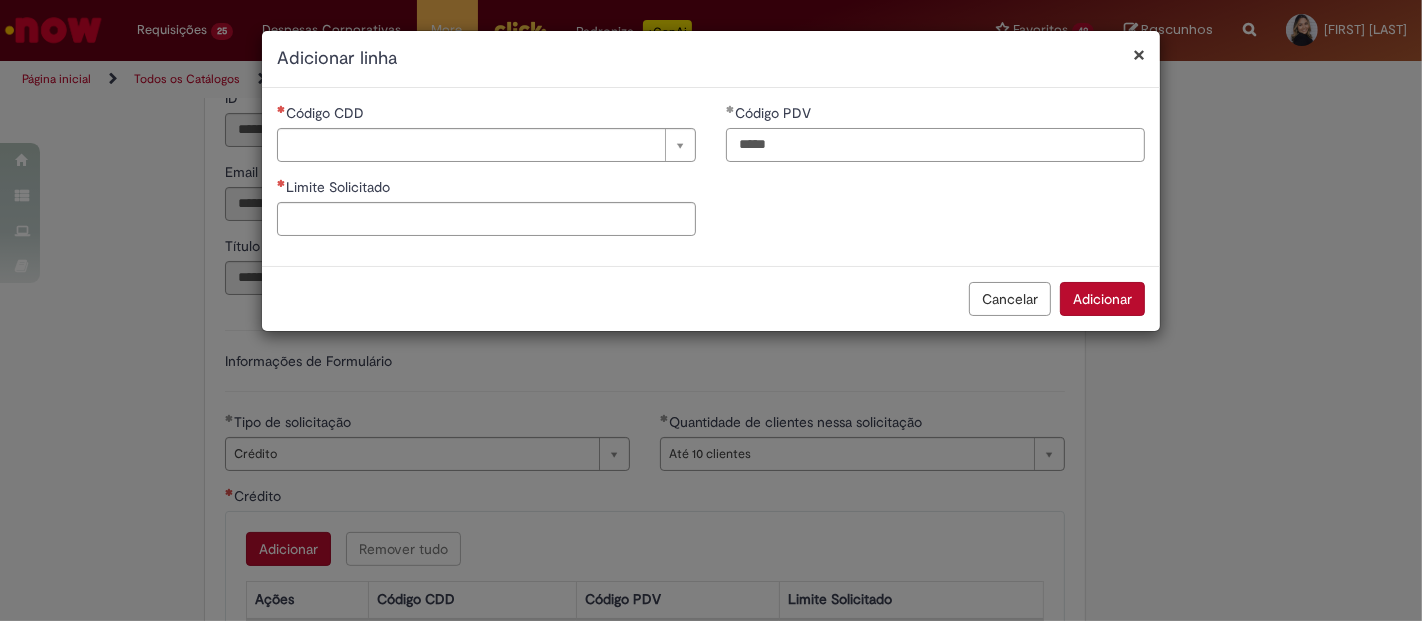 type on "*****" 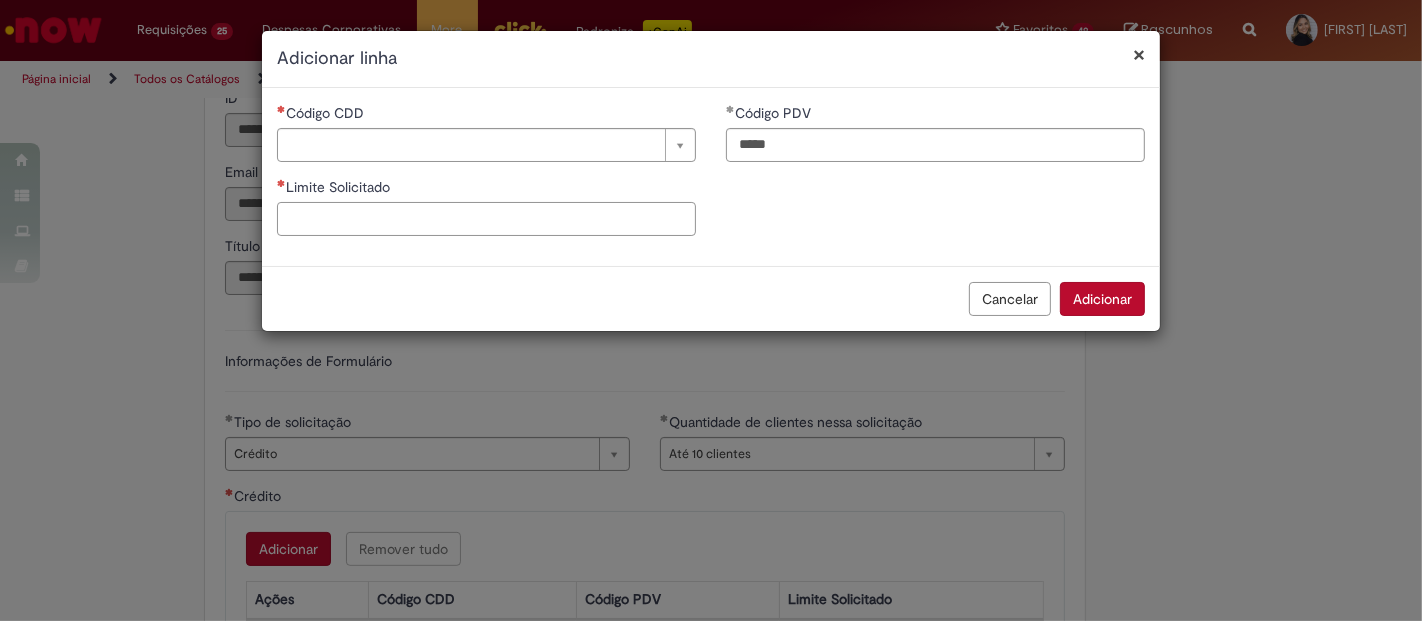 click on "Limite Solicitado" at bounding box center (486, 219) 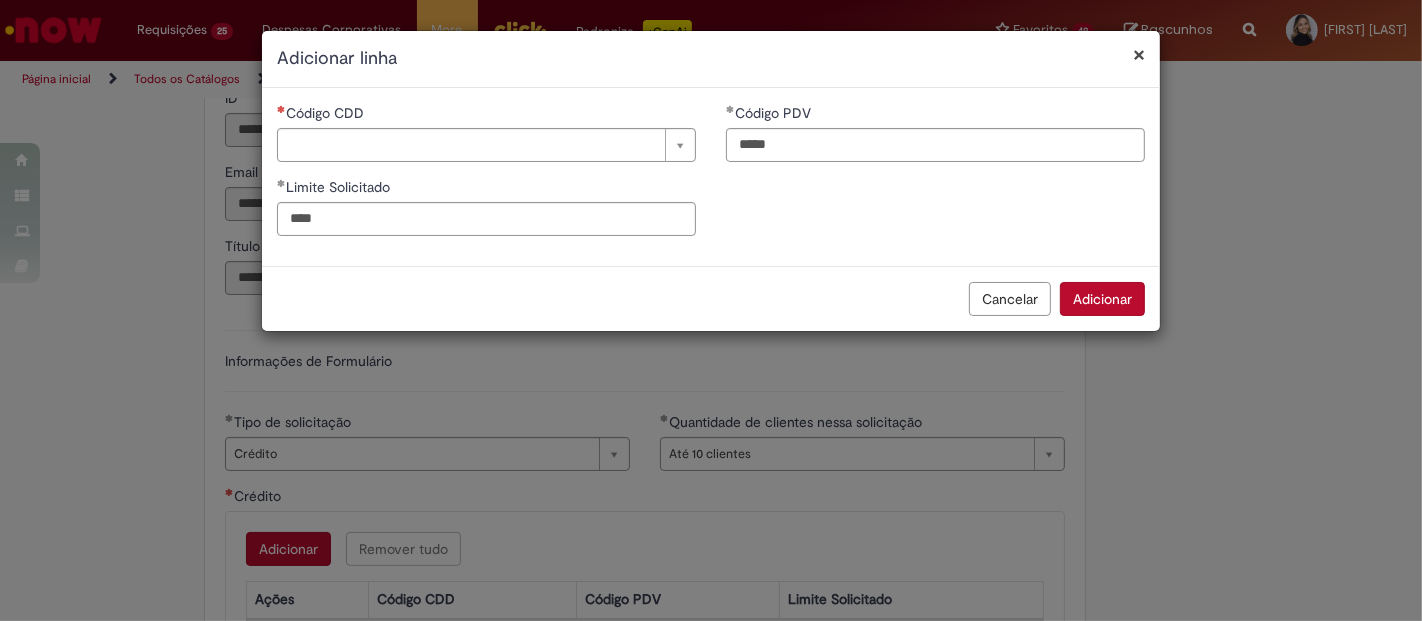 type on "********" 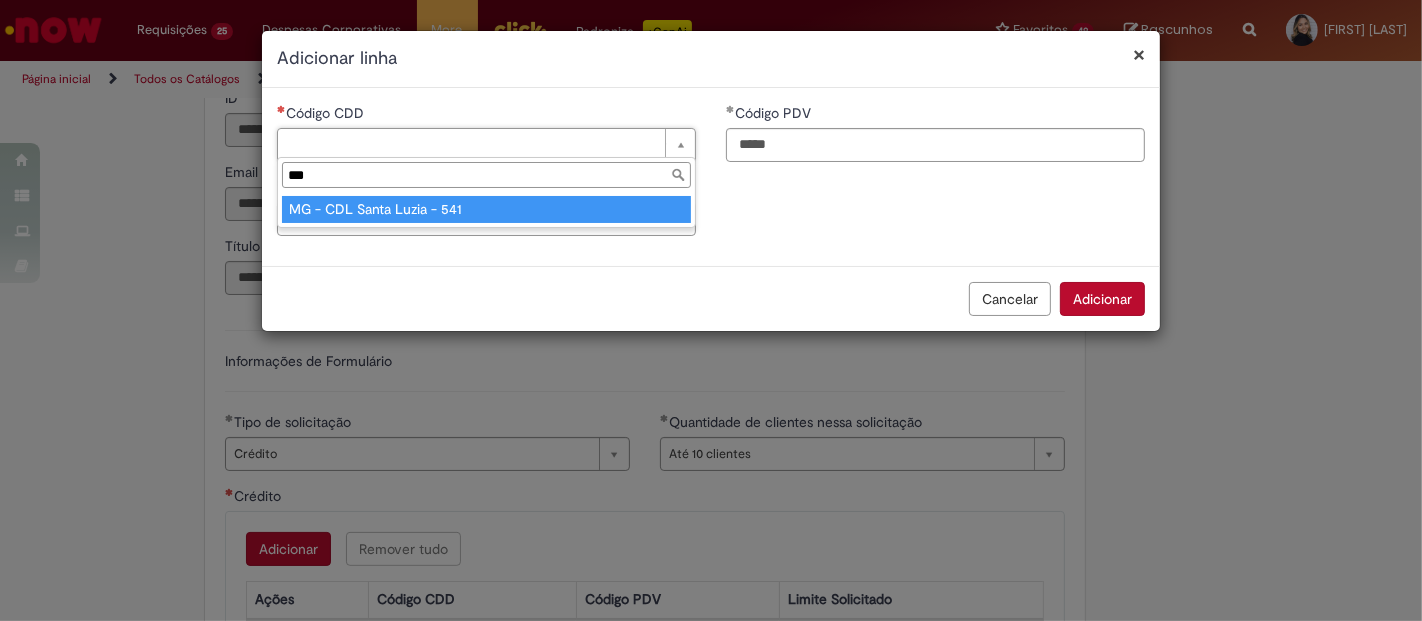type on "***" 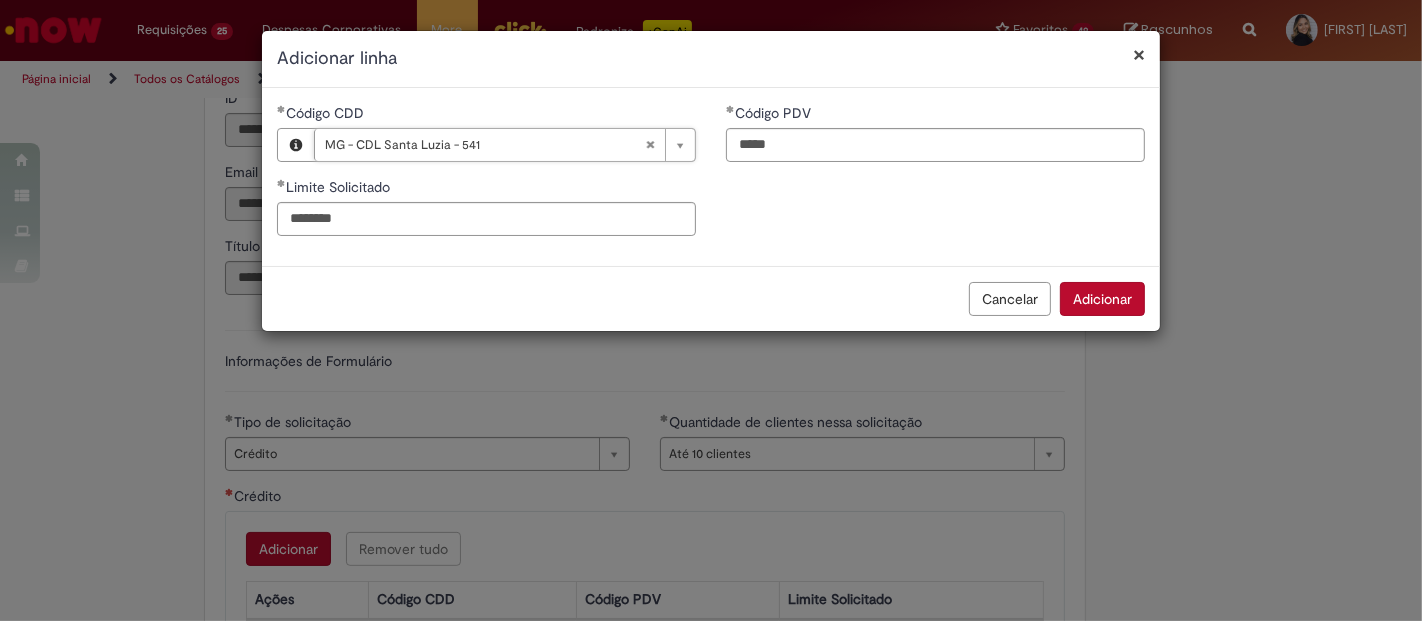 click on "Adicionar" at bounding box center (1102, 299) 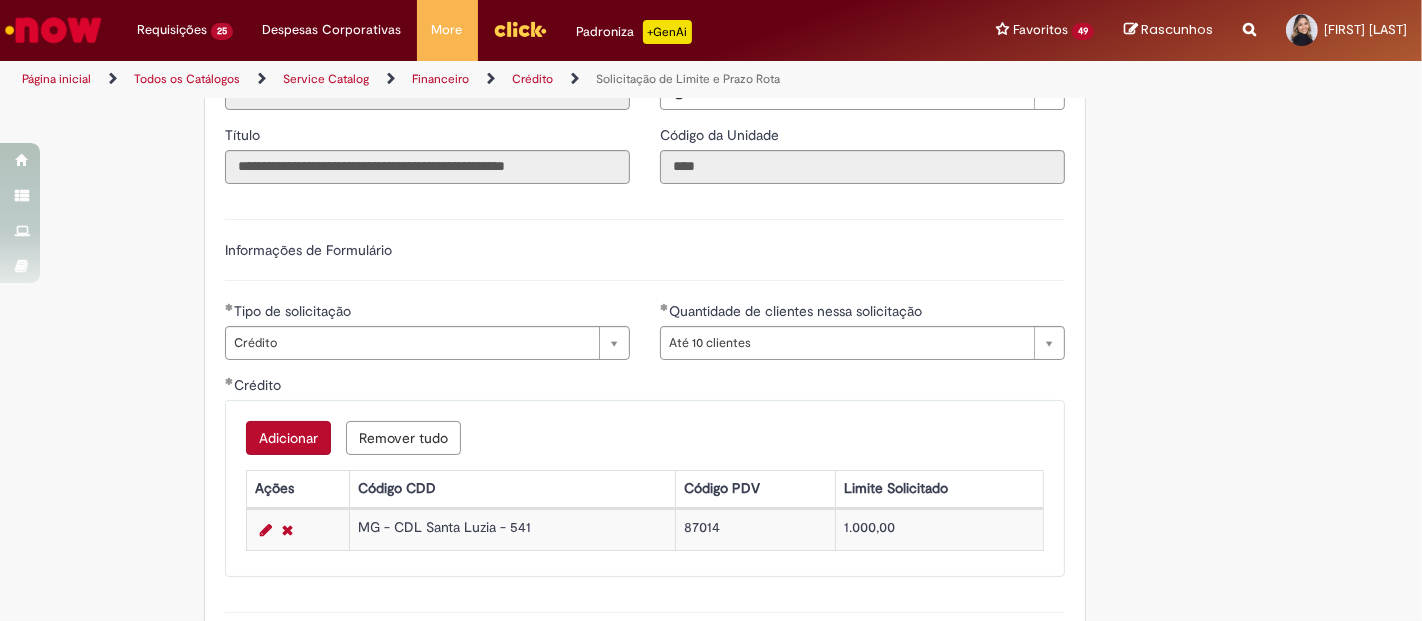scroll, scrollTop: 777, scrollLeft: 0, axis: vertical 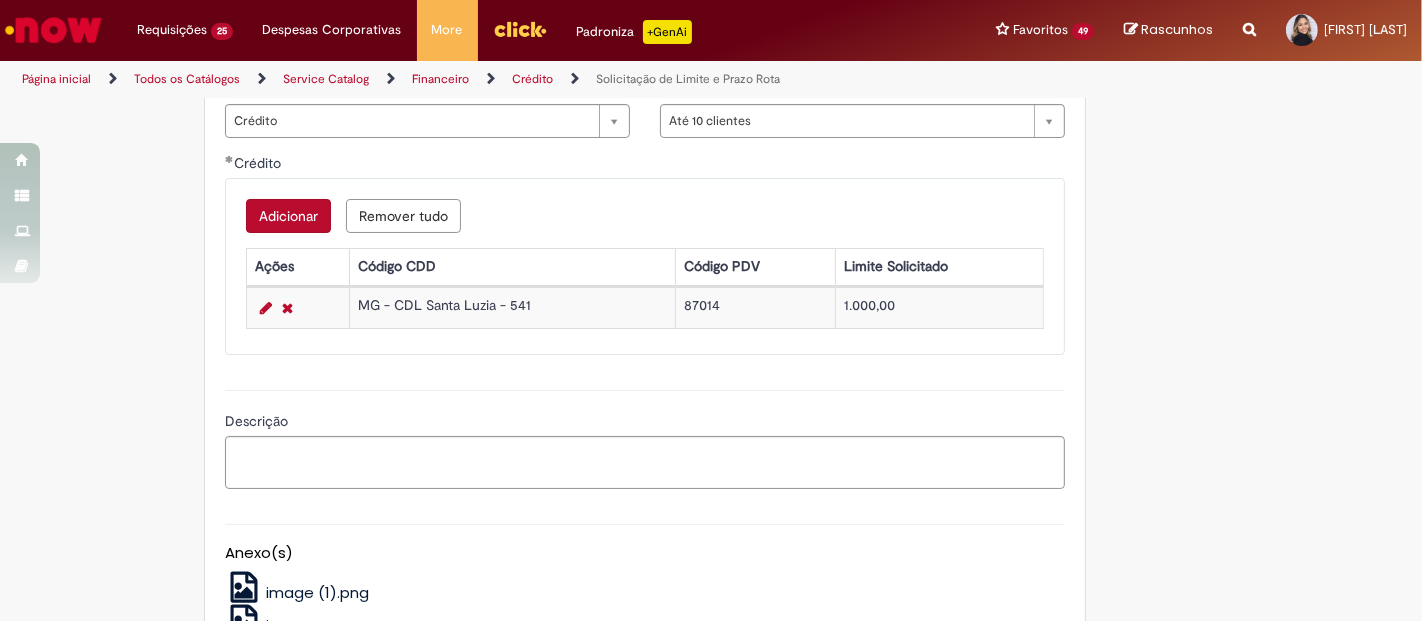 click on "87014" at bounding box center (756, 307) 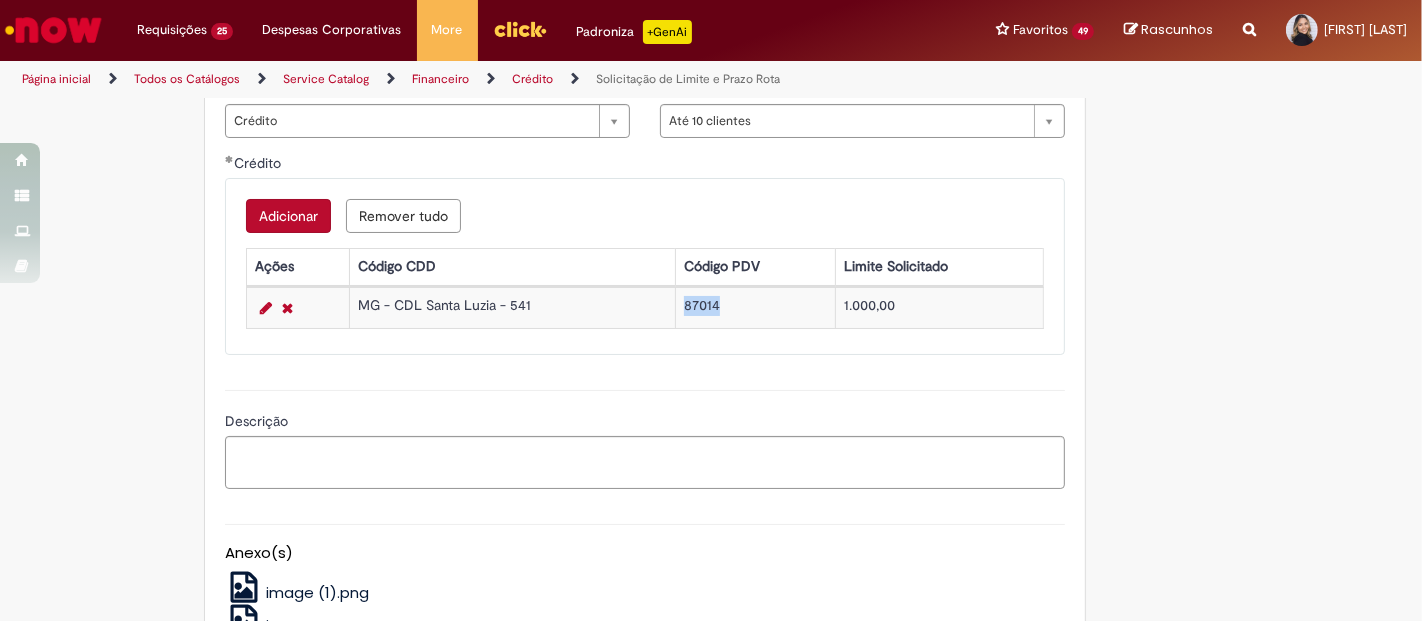 click on "87014" at bounding box center (756, 307) 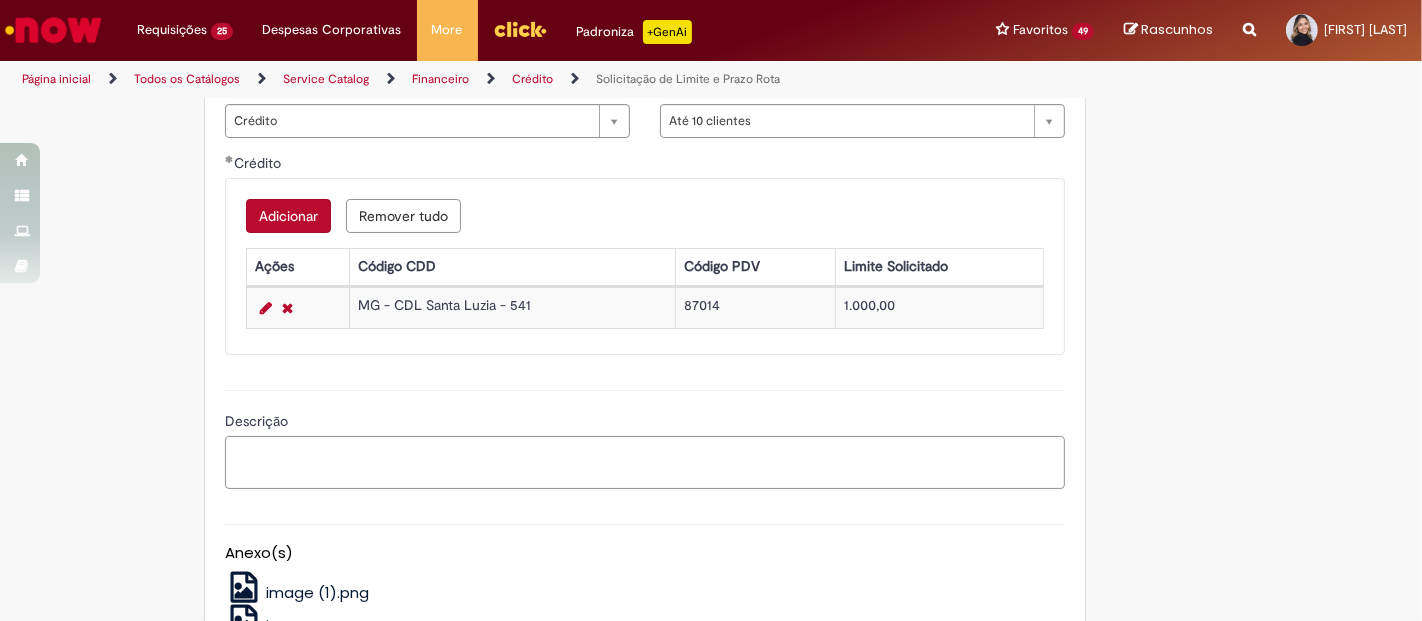 click on "Descrição" at bounding box center [645, 462] 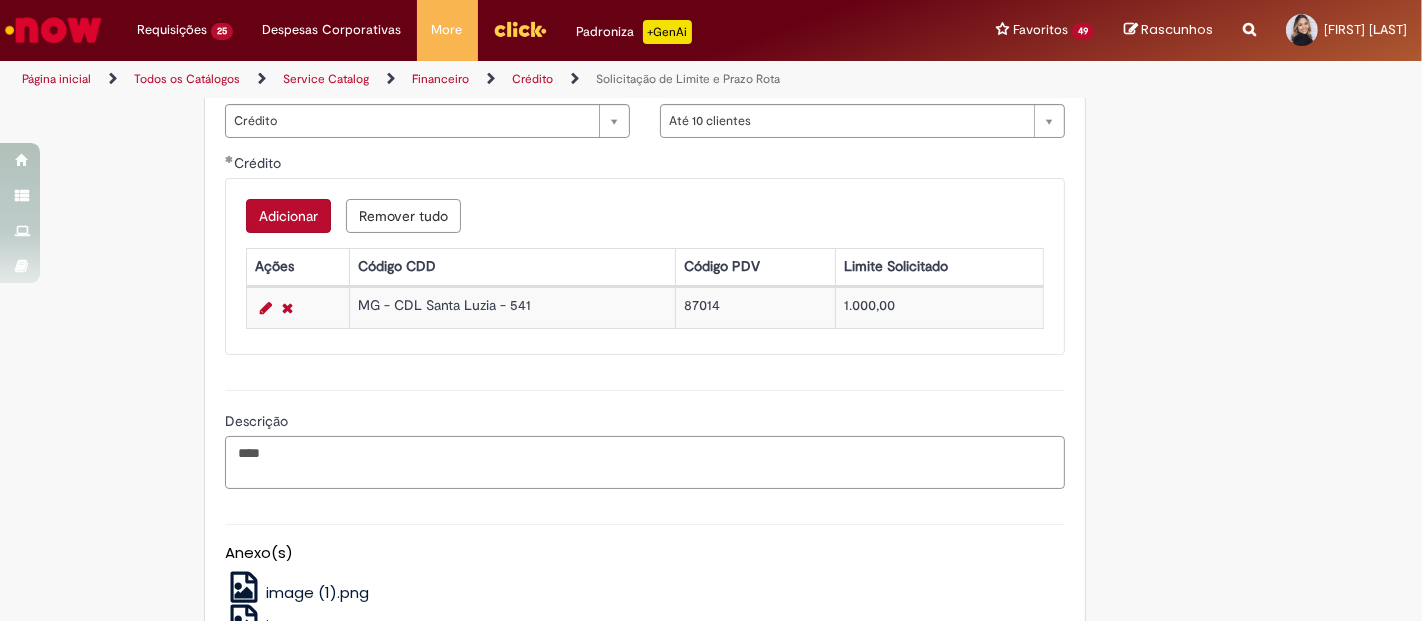 paste on "******" 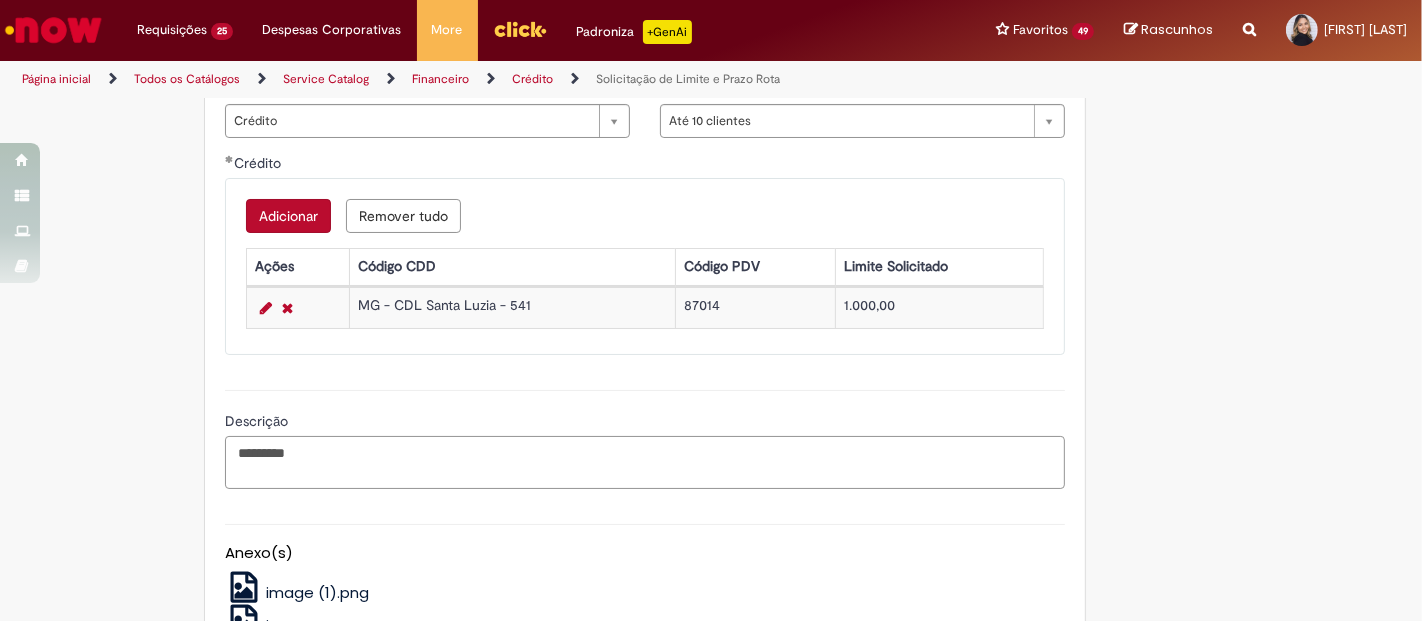 scroll, scrollTop: 1108, scrollLeft: 0, axis: vertical 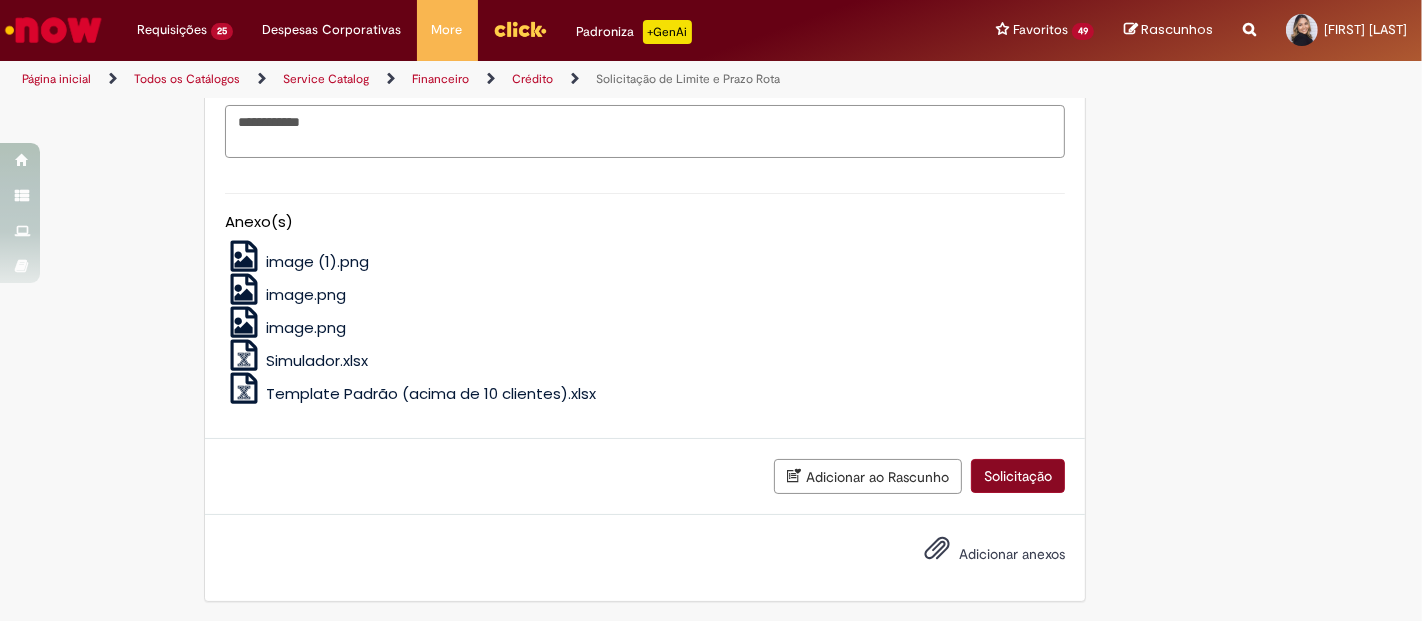 type on "**********" 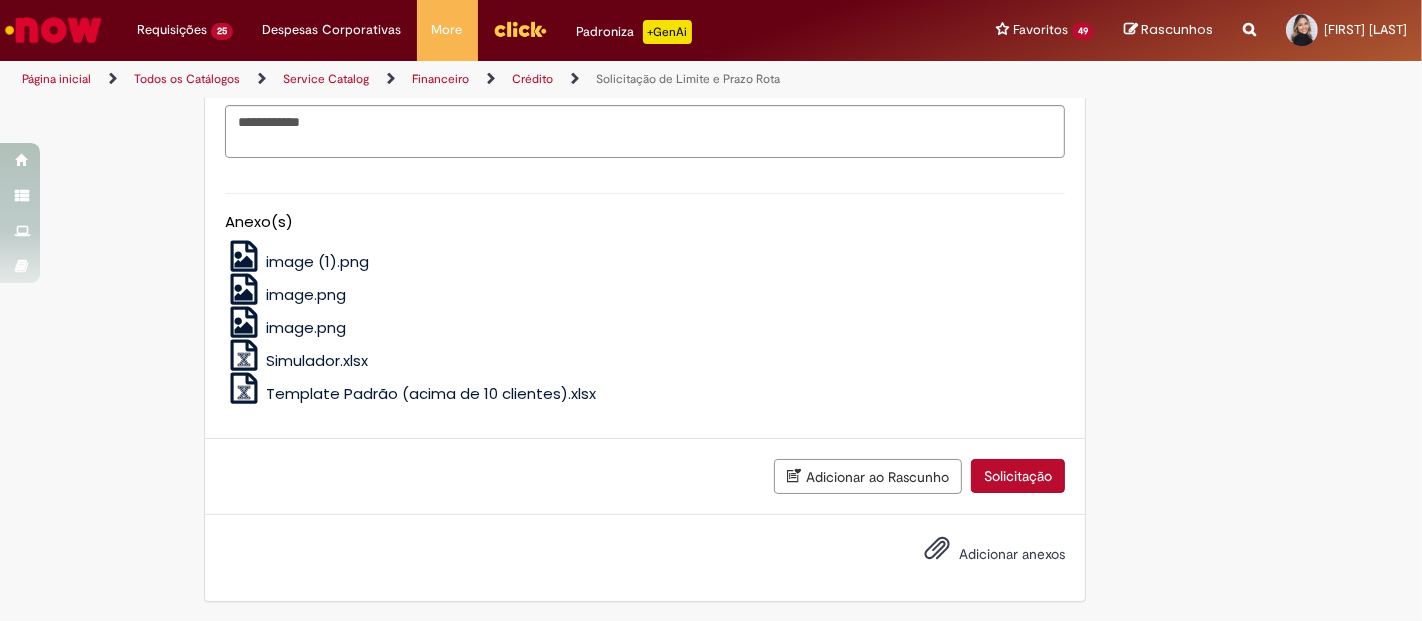 click on "Solicitação" at bounding box center (1018, 476) 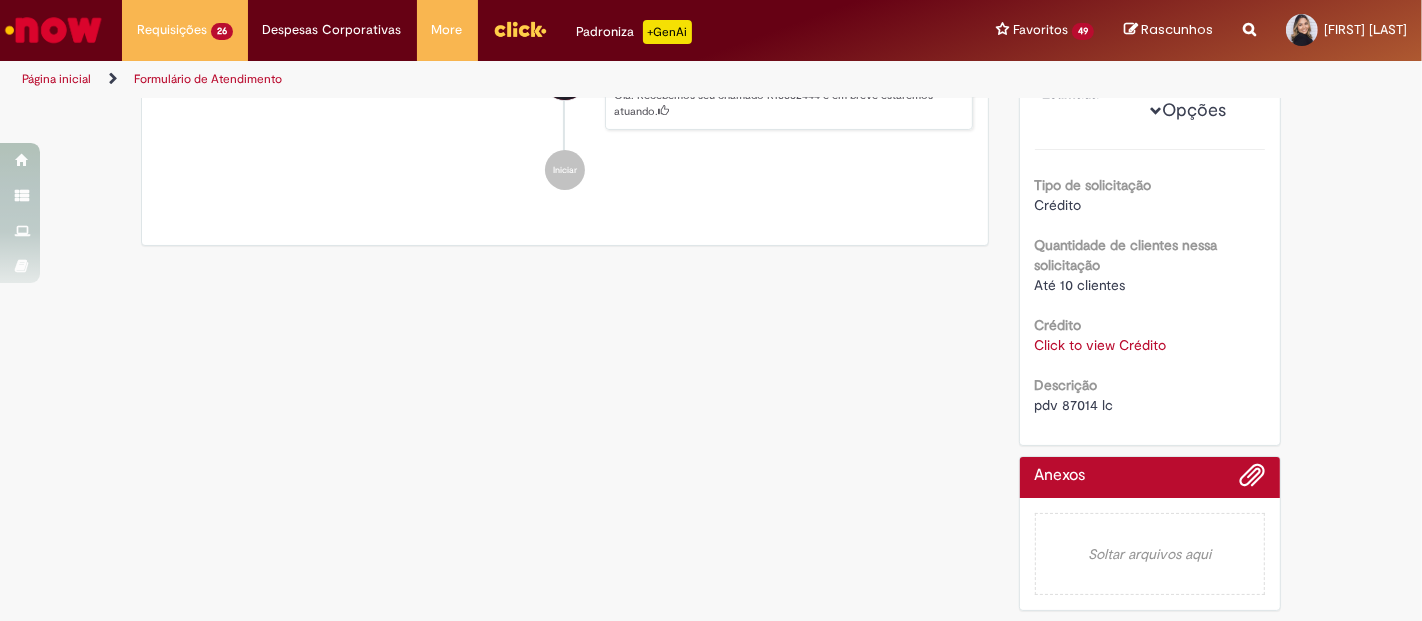 scroll, scrollTop: 0, scrollLeft: 0, axis: both 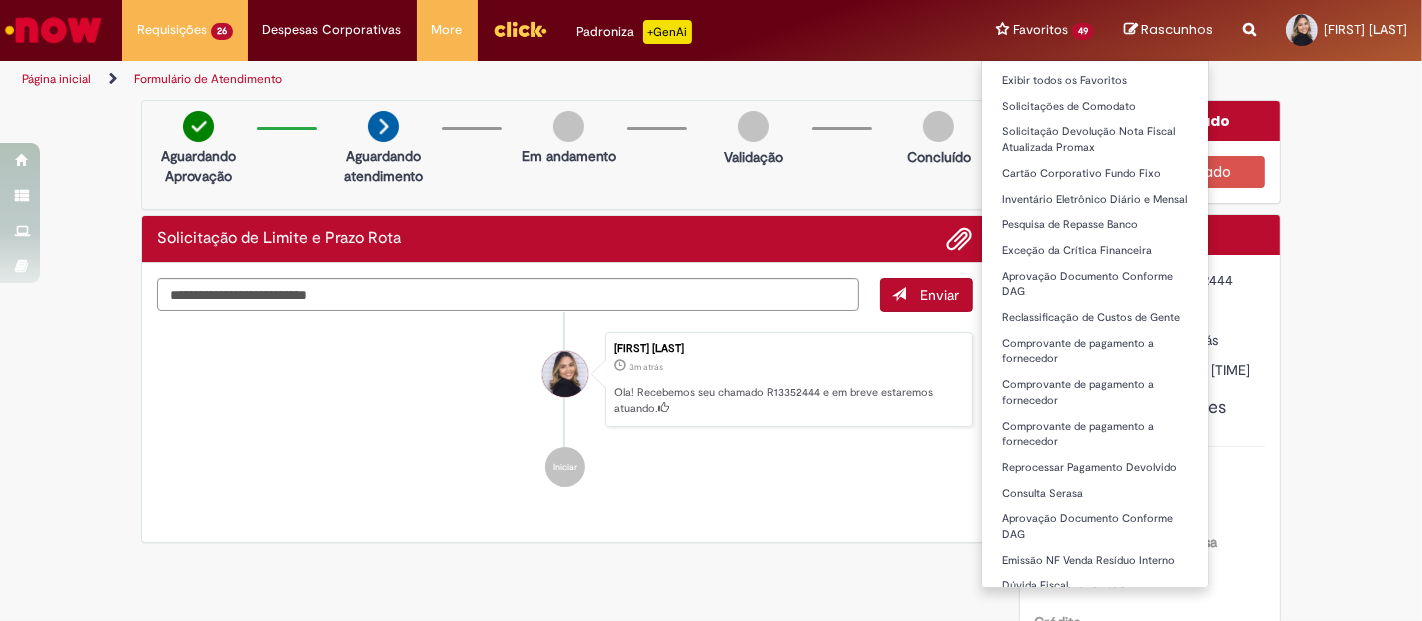click on "Favoritos   49
Exibir todos os Favoritos
Solicitações de Comodato
Solicitação Devolução Nota Fiscal Atualizada Promax
Cartão Corporativo Fundo Fixo
Inventário Eletrônico Diário e Mensal
Pesquisa de Repasse Banco
Exceção da Crítica Financeira
Aprovação Documento Conforme DAG
Reclassificação de Custos de Gente
Comprovante de pagamento a fornecedor
Comprovante de pagamento a fornecedor
Comprovante de pagamento a fornecedor
Reprocessar Pagamento Devolvido
Consulta Serasa
Aprovação Documento Conforme DAG
Emissão NF Venda Resíduo Interno
Dúvida Fiscal
Solicitação de Crédito e Prazo Rota
Solicitação de Crédito e Prazo Rota
Prorrogação de Prazo de NF e Baixa Prejuízo" at bounding box center [1045, 30] 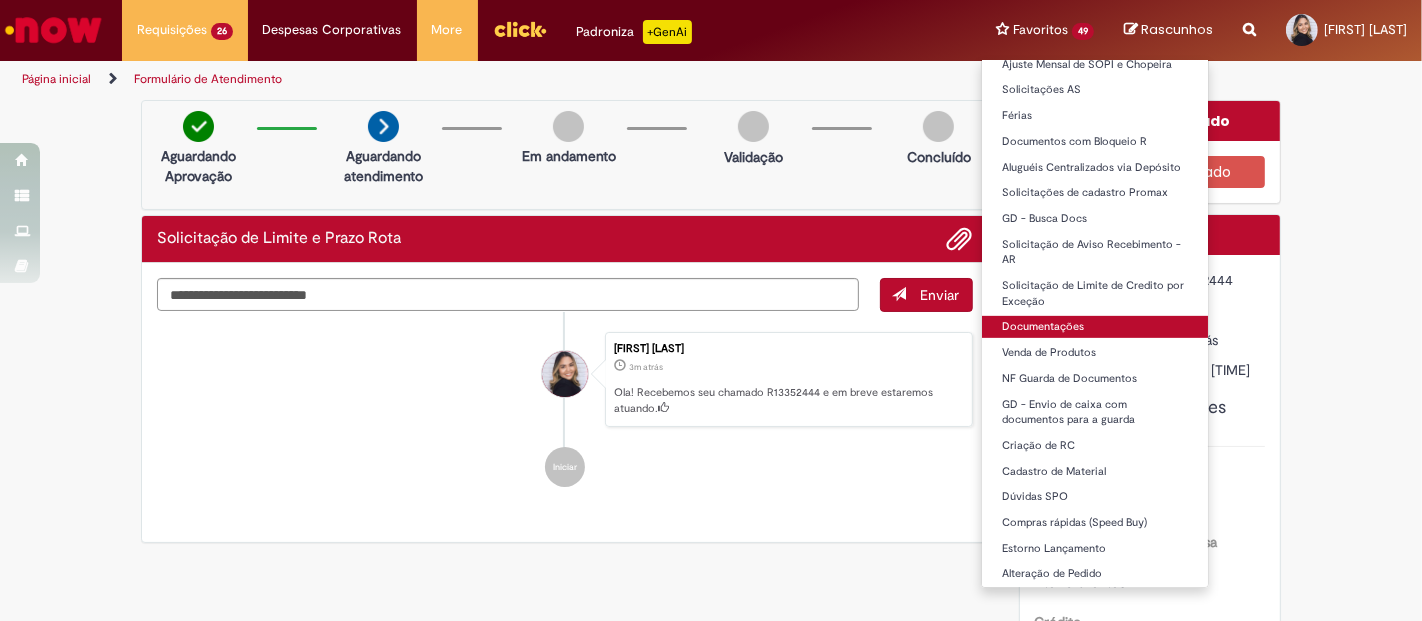 scroll, scrollTop: 444, scrollLeft: 0, axis: vertical 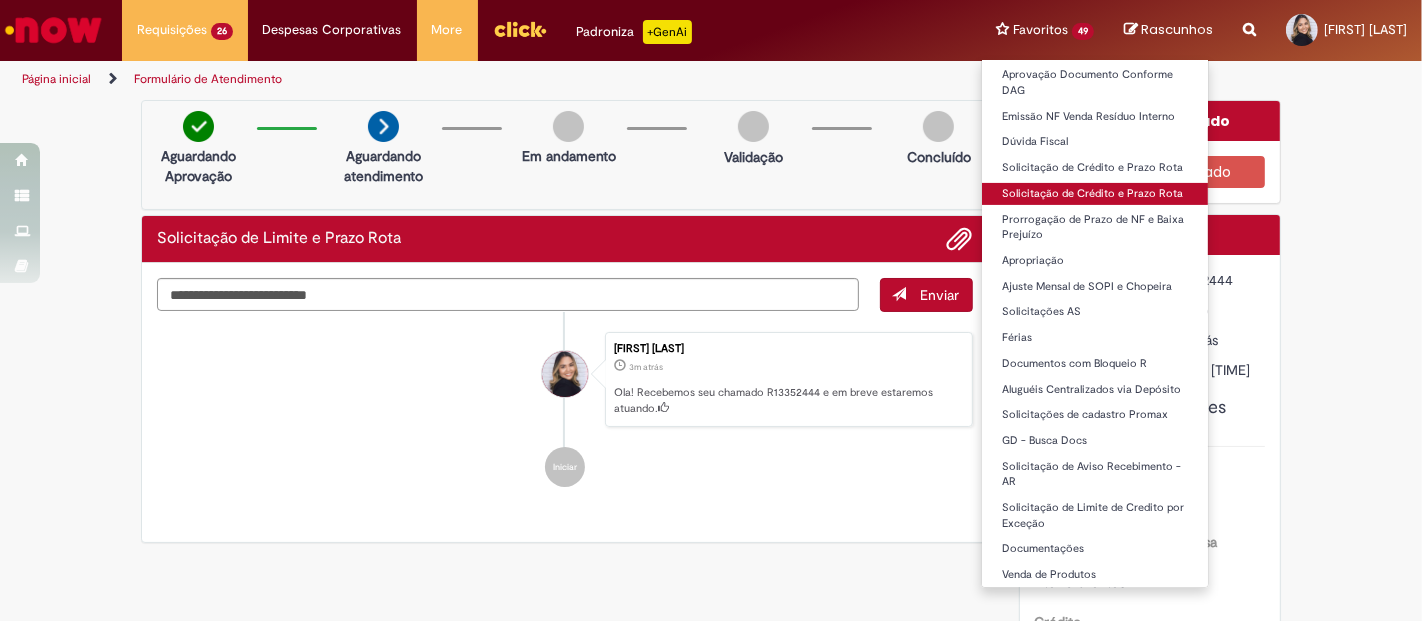 click on "Solicitação de Crédito e Prazo Rota" at bounding box center (1095, 194) 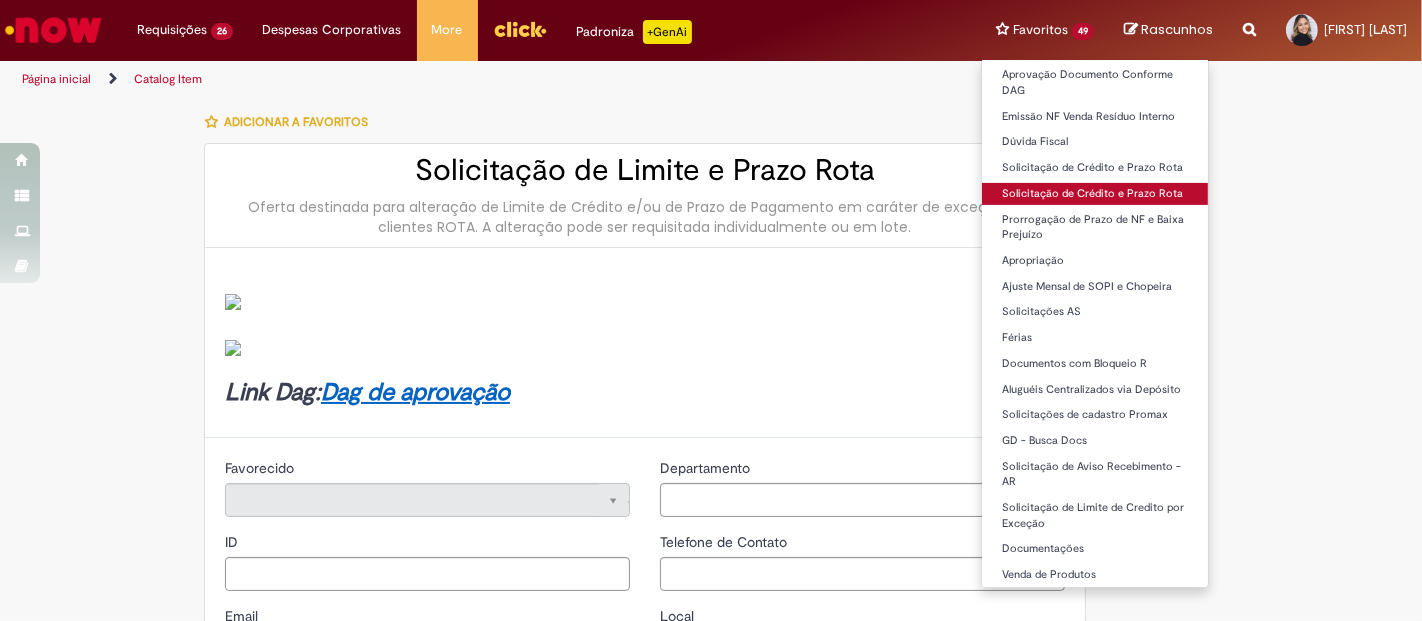 type on "********" 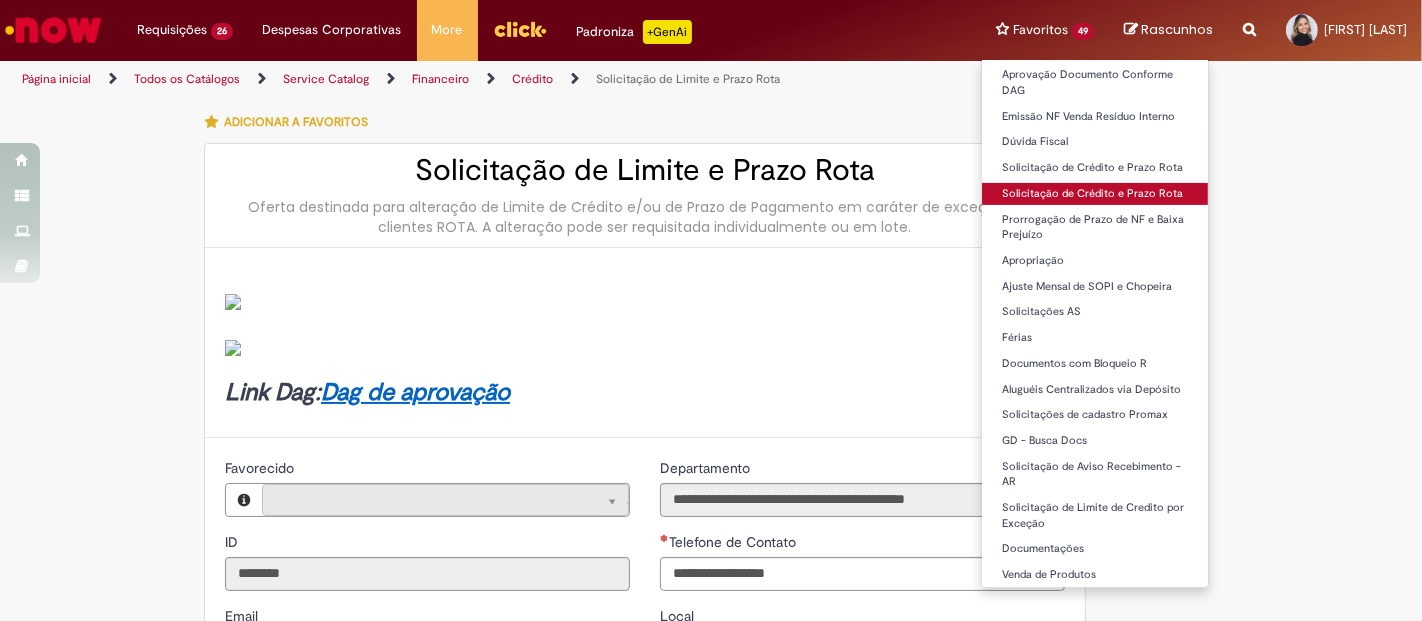 type on "**********" 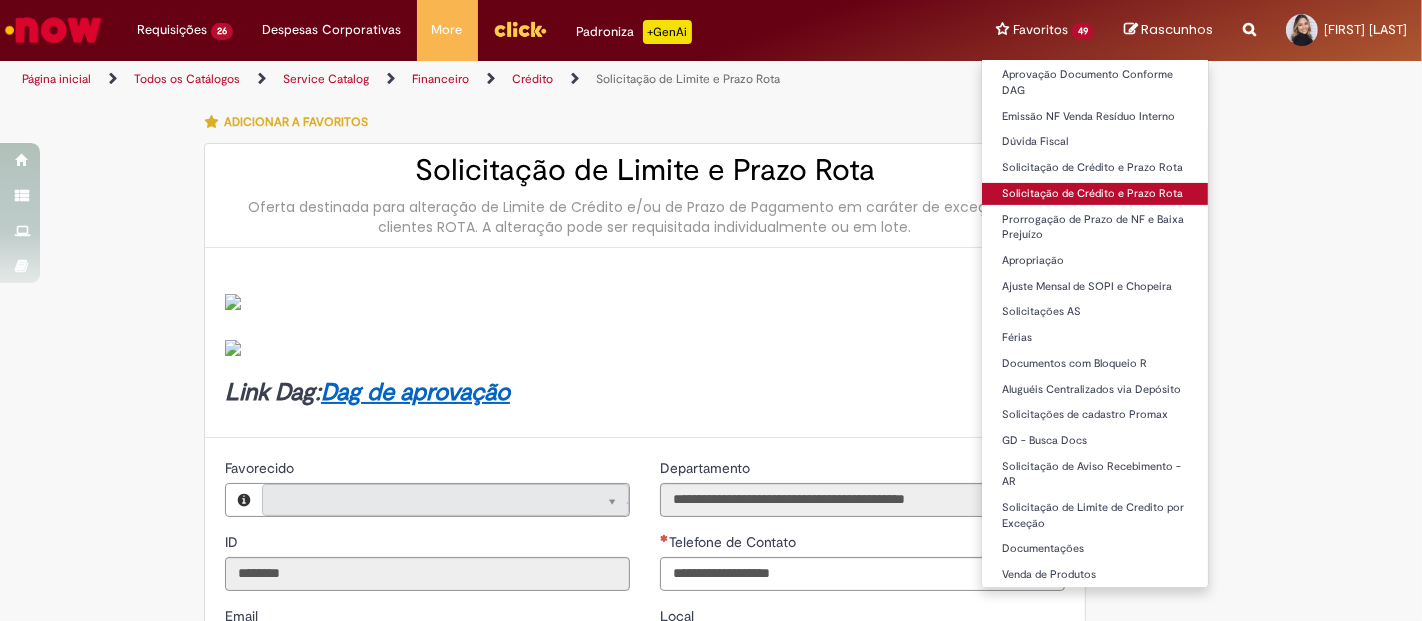 type on "**********" 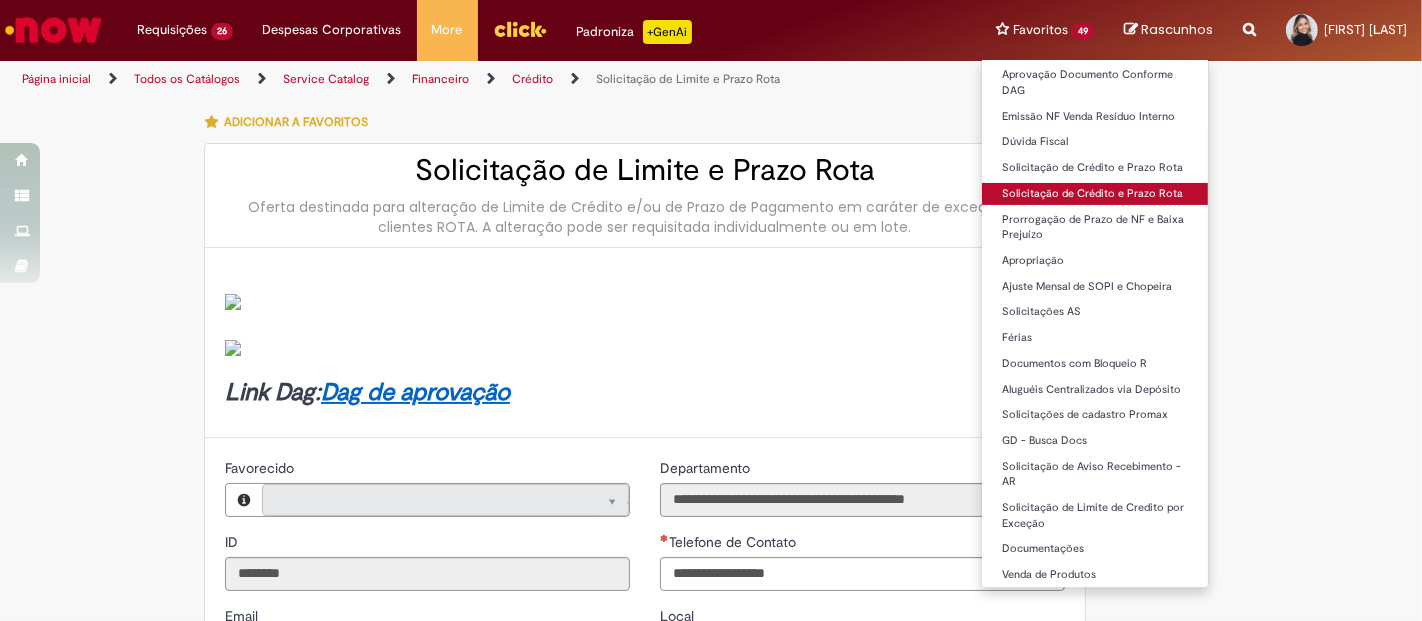 type on "**********" 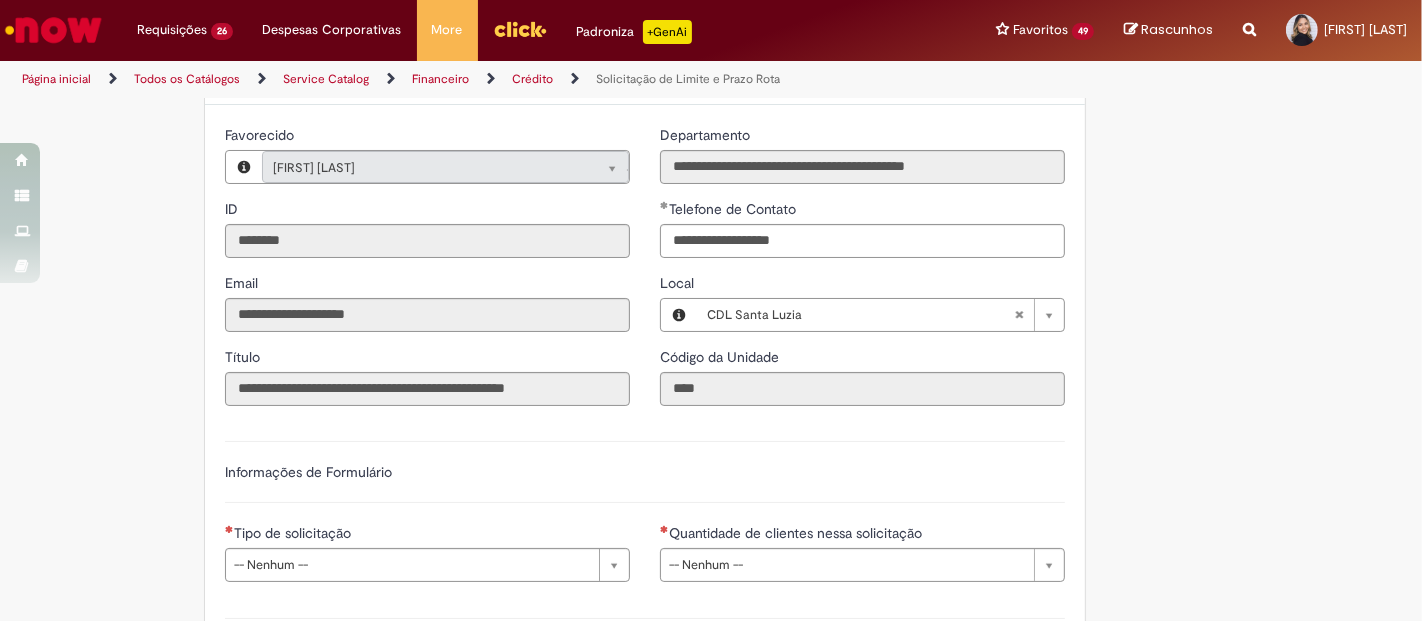 scroll, scrollTop: 777, scrollLeft: 0, axis: vertical 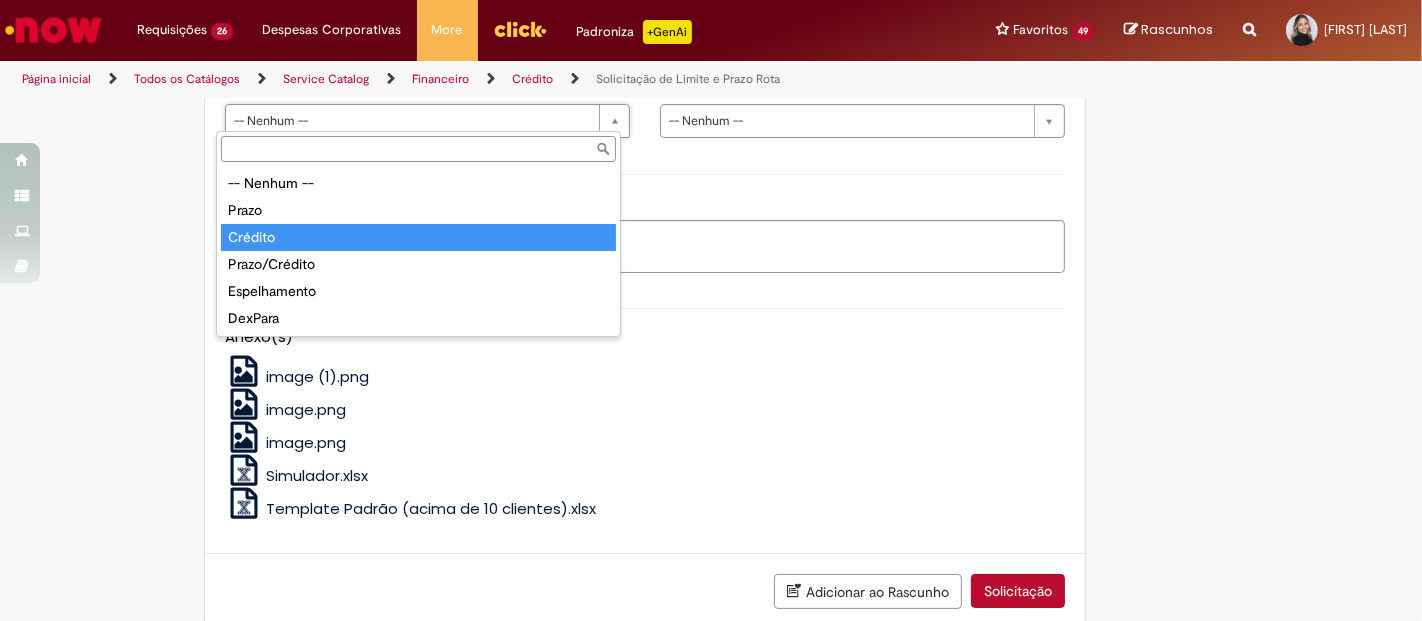 type on "*******" 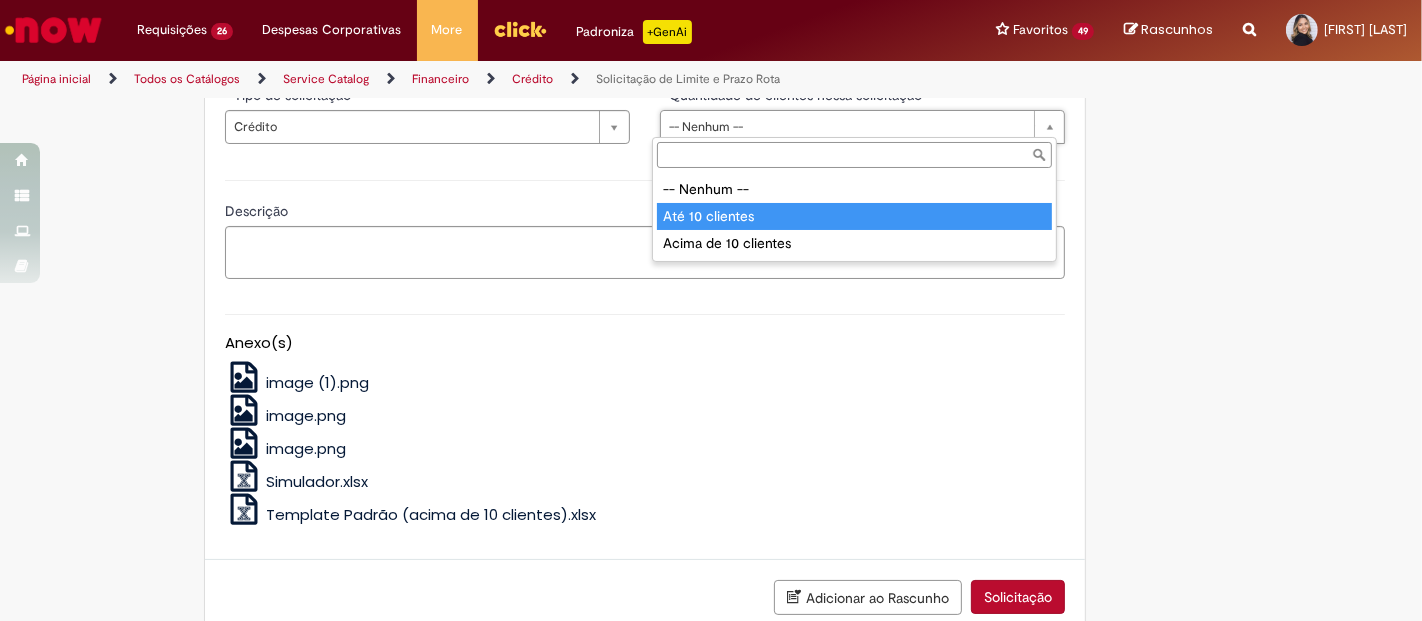 type on "**********" 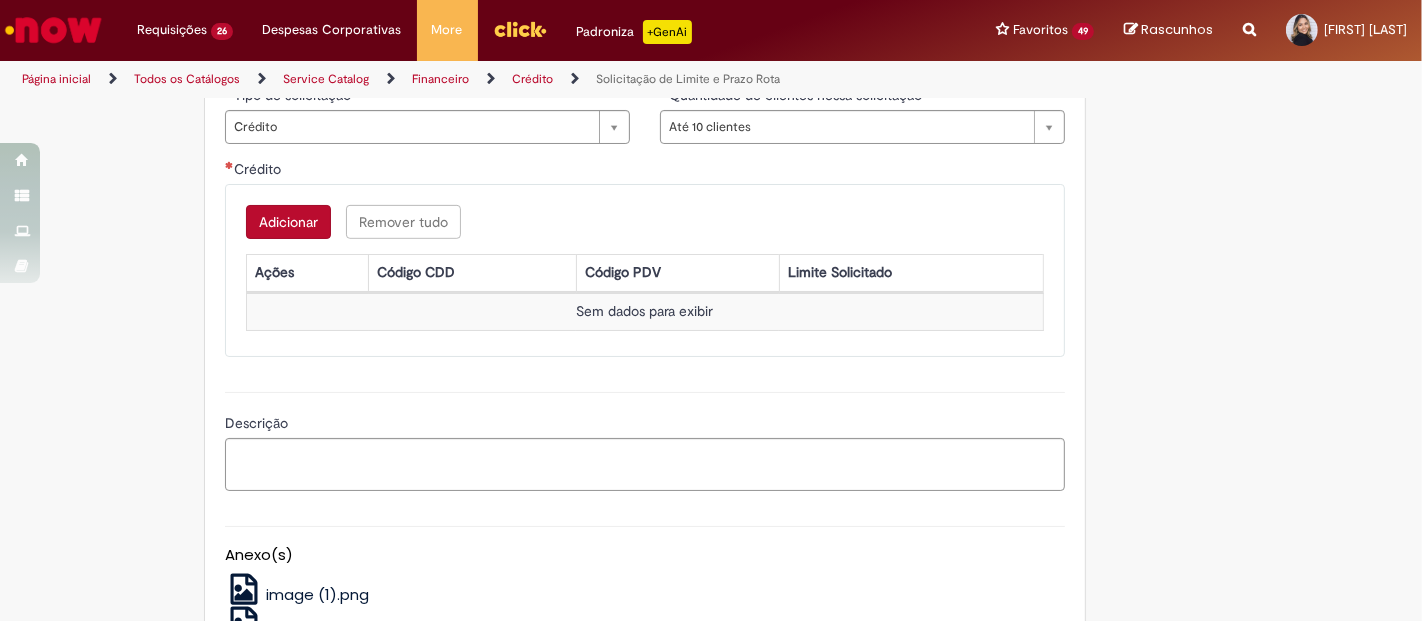 click on "Adicionar" at bounding box center [288, 222] 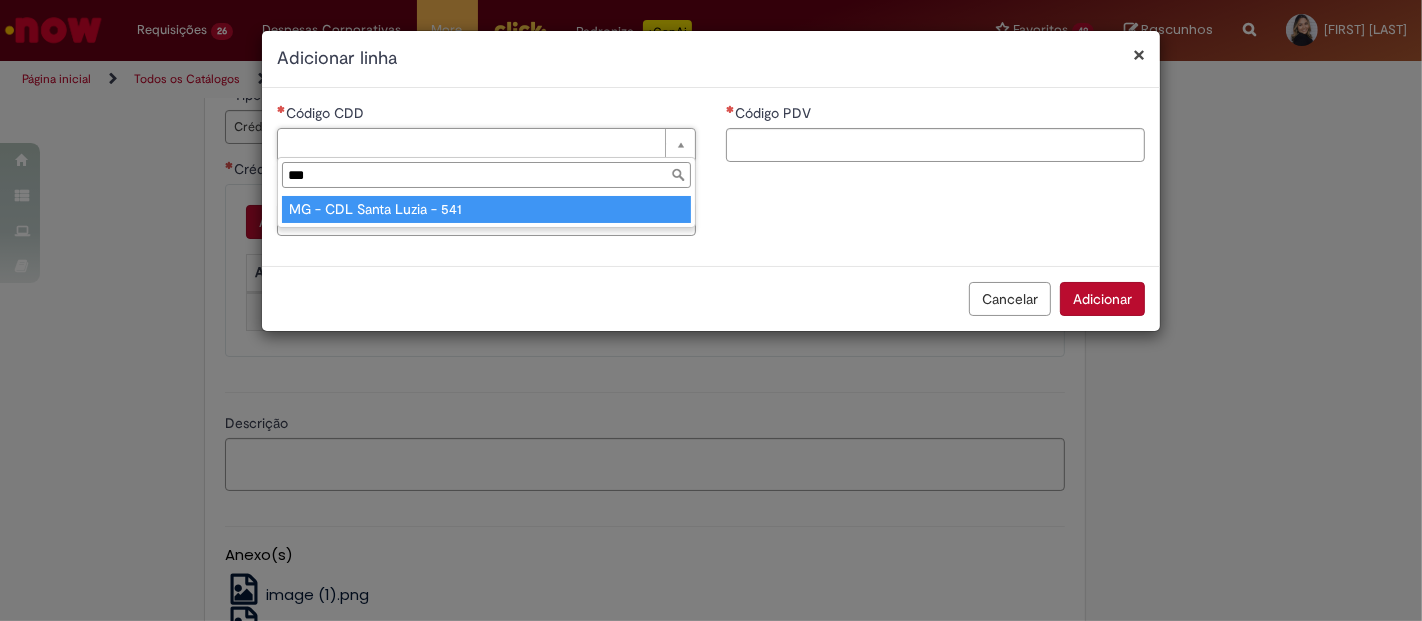 type on "***" 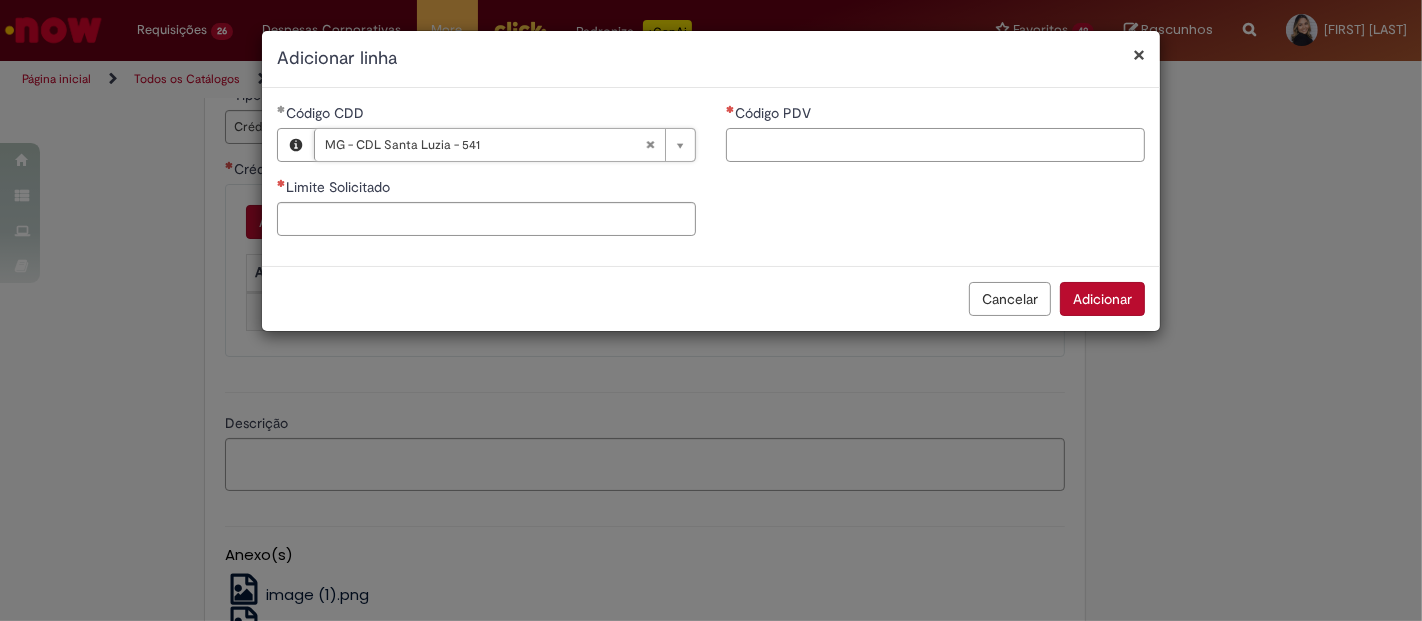 click on "Código PDV" at bounding box center (935, 145) 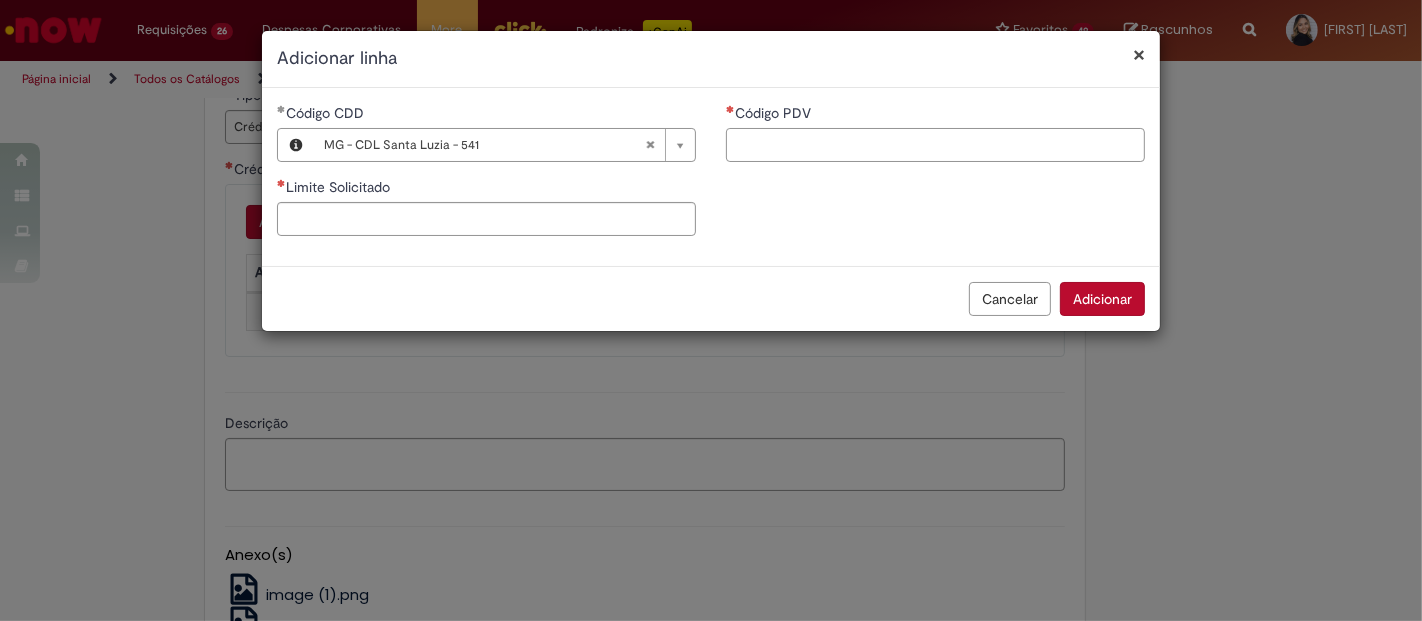 paste on "*****" 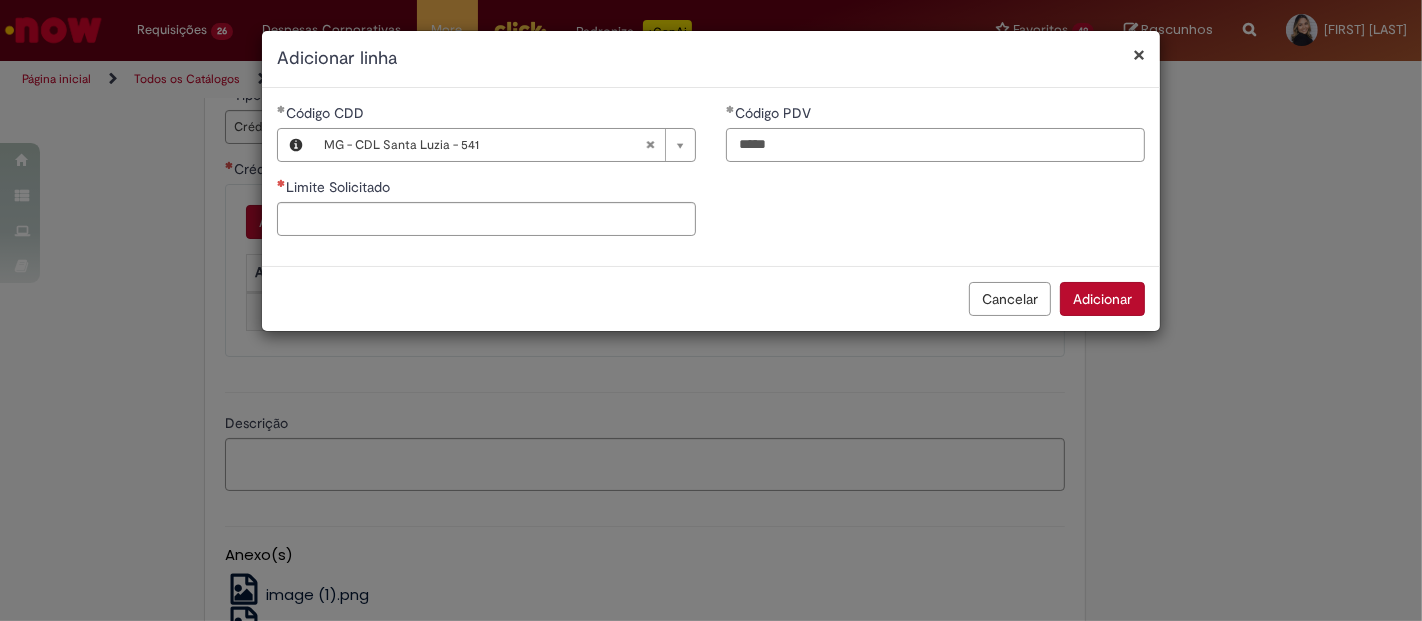 type on "*****" 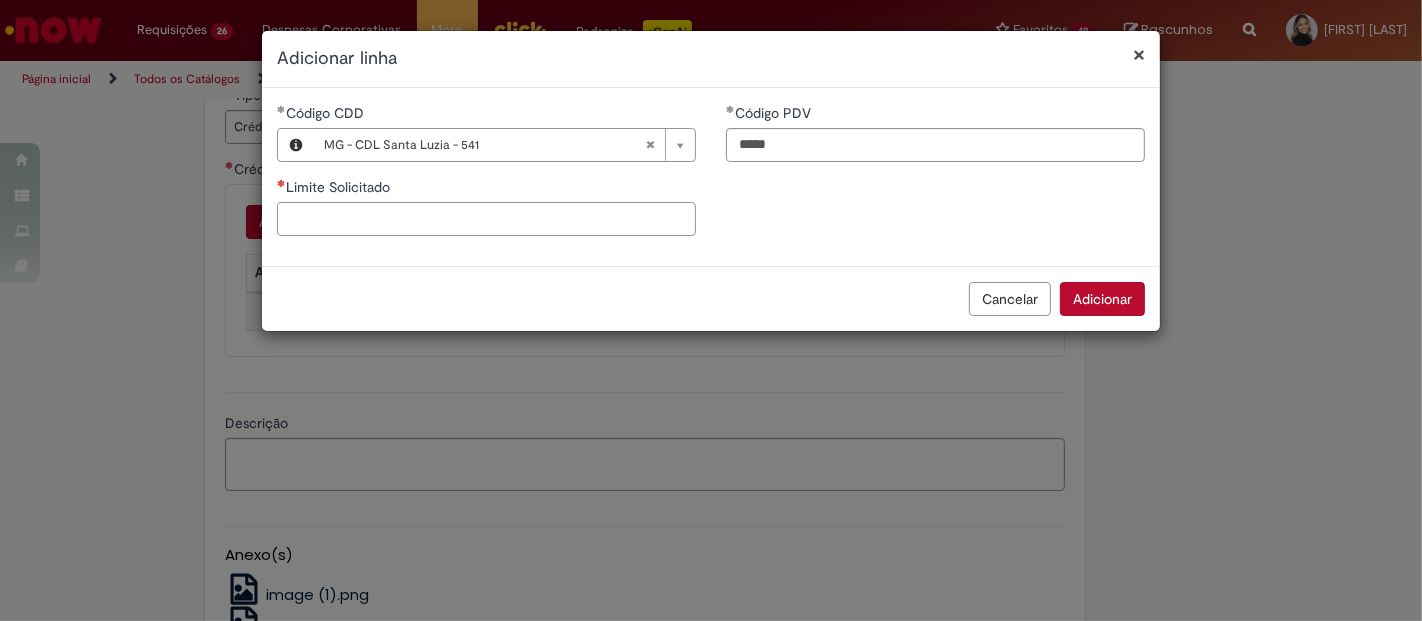 click on "Limite Solicitado" at bounding box center [486, 219] 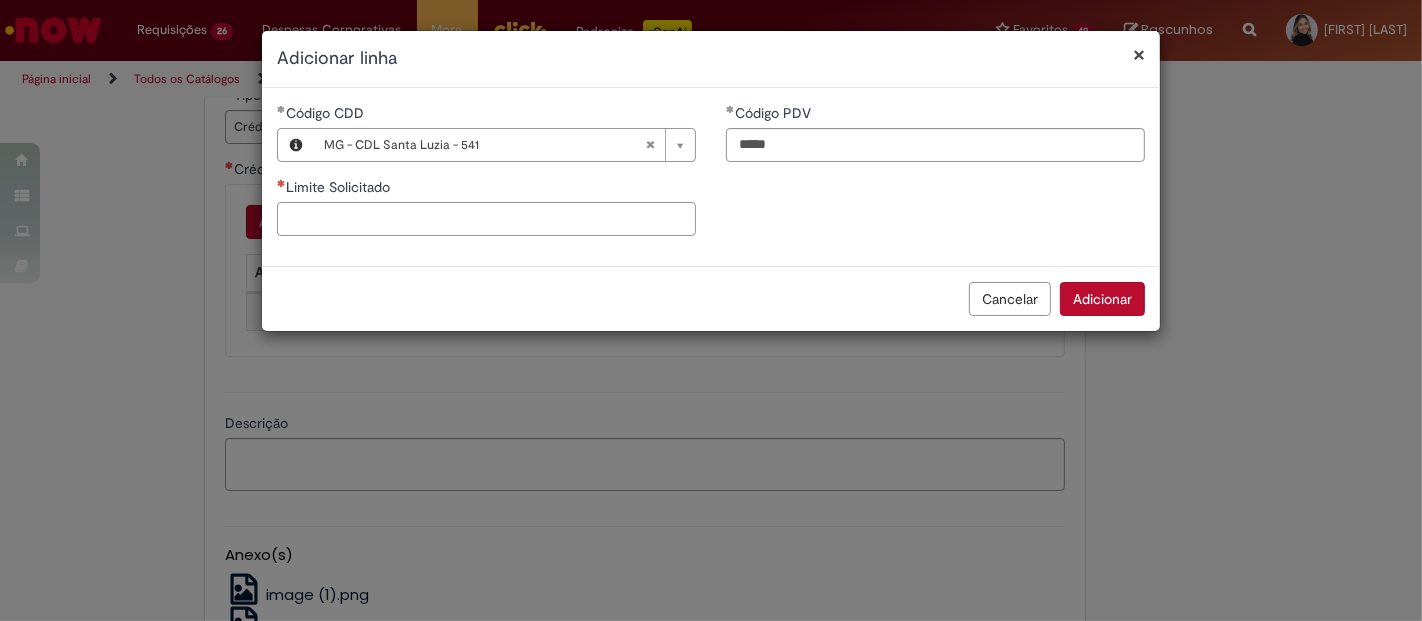 type on "*" 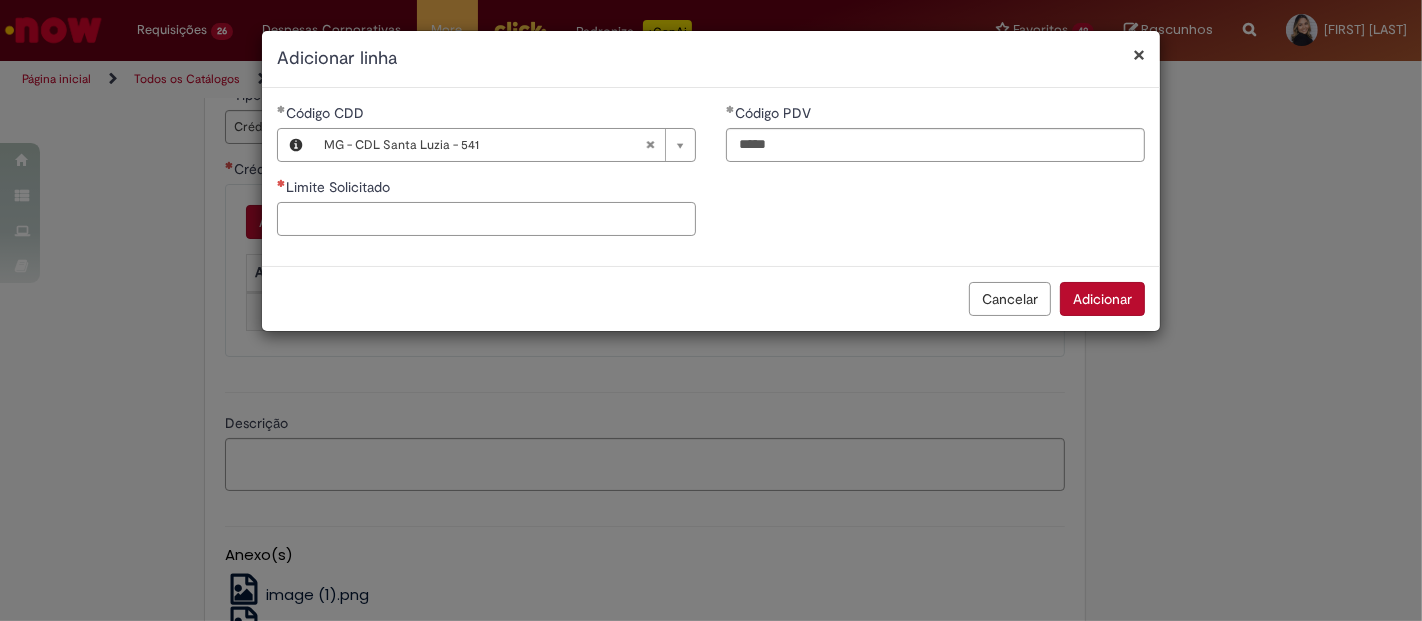 type on "*" 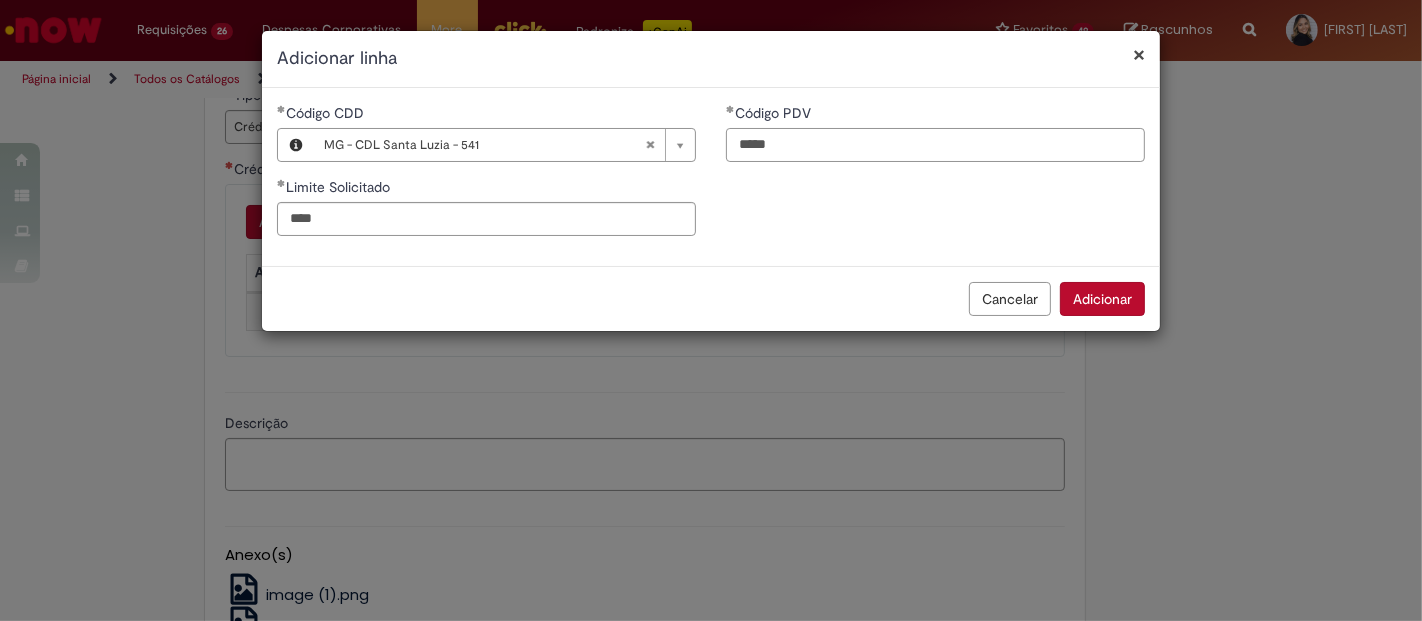 type on "********" 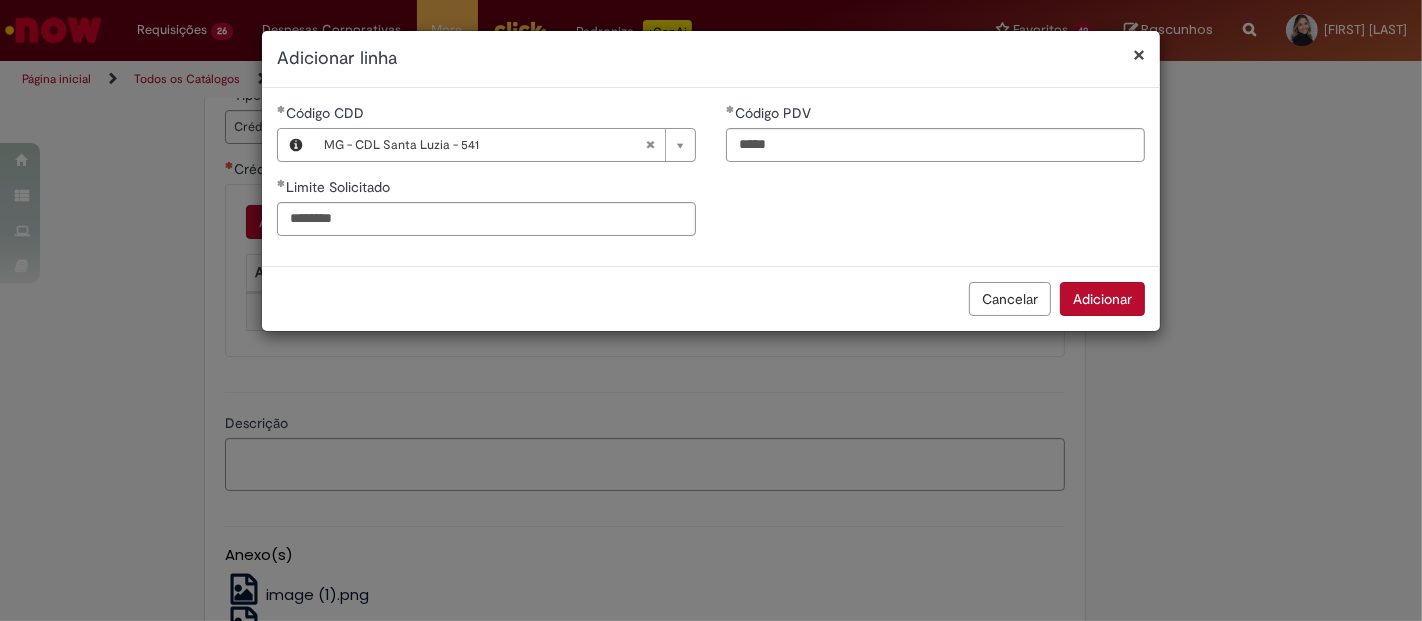 click on "Adicionar" at bounding box center [1102, 299] 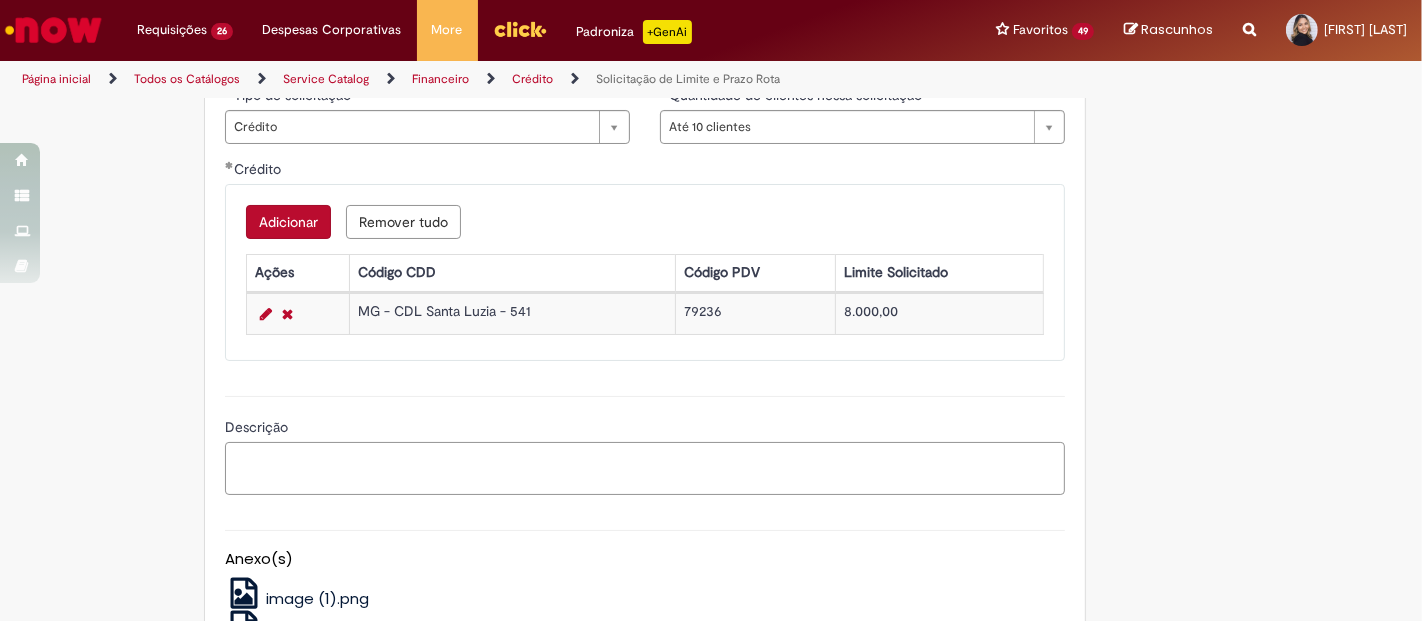 click on "Descrição" at bounding box center (645, 468) 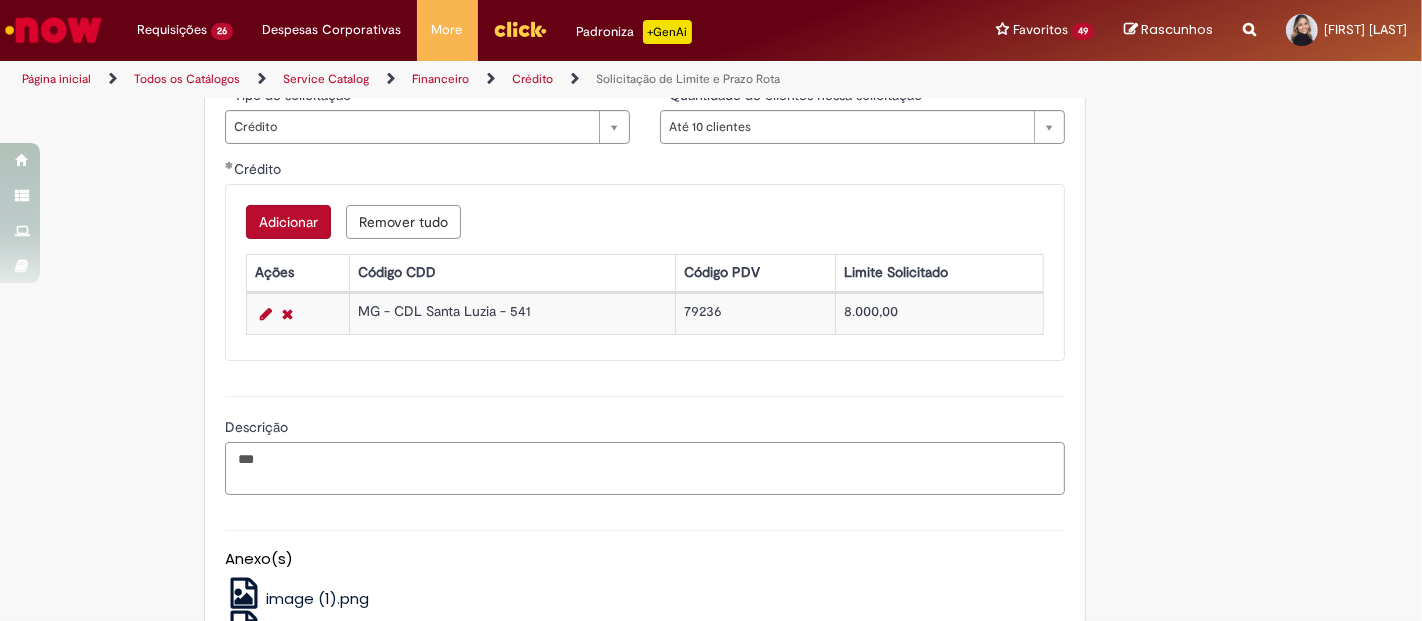 click on "**" at bounding box center [645, 468] 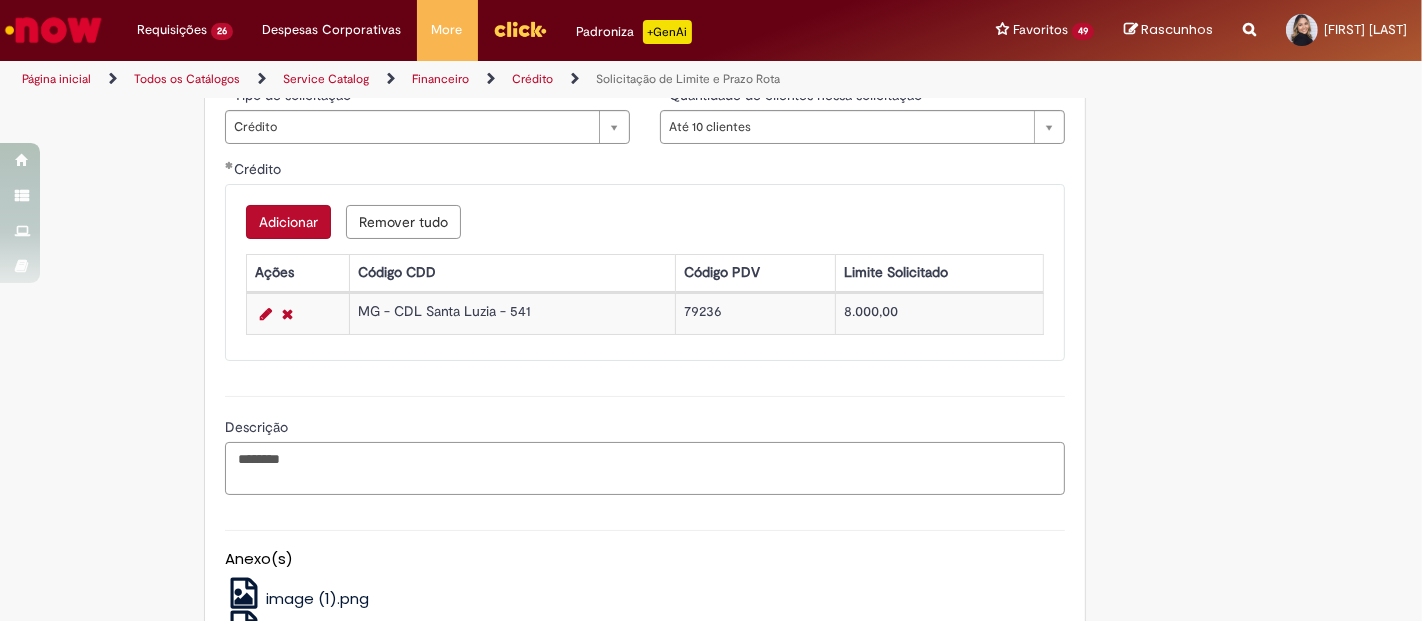 scroll, scrollTop: 1105, scrollLeft: 0, axis: vertical 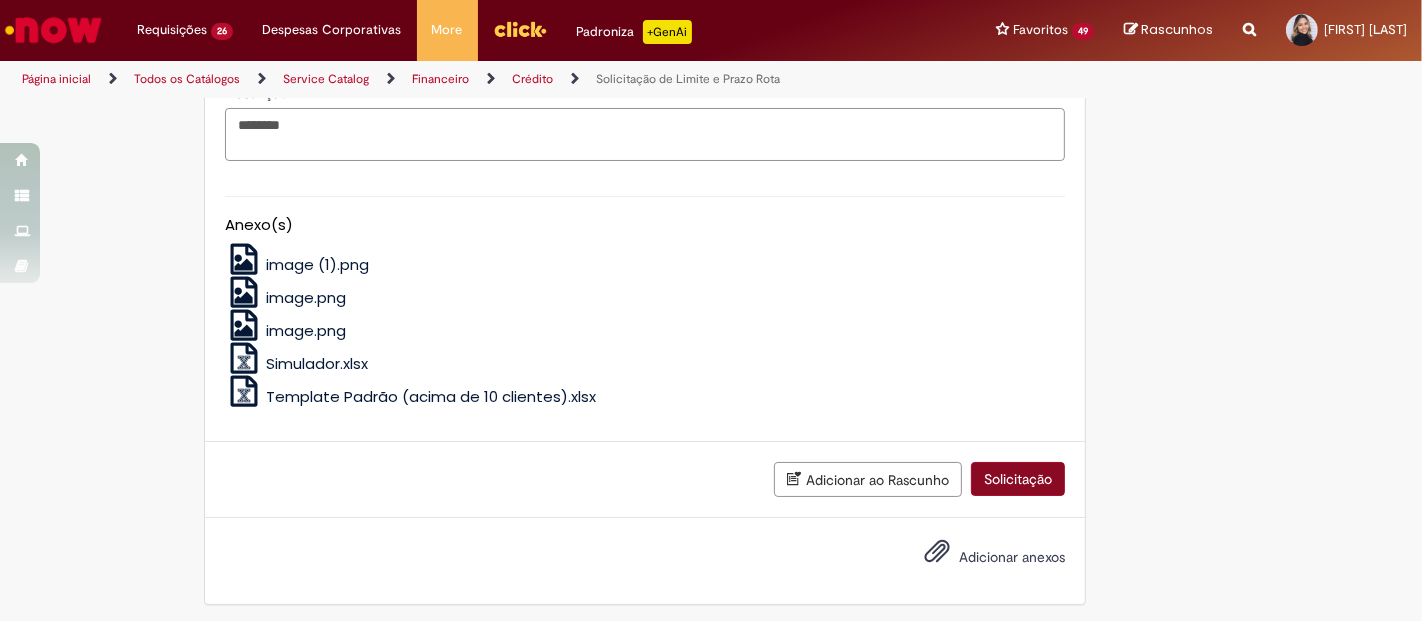 type on "********" 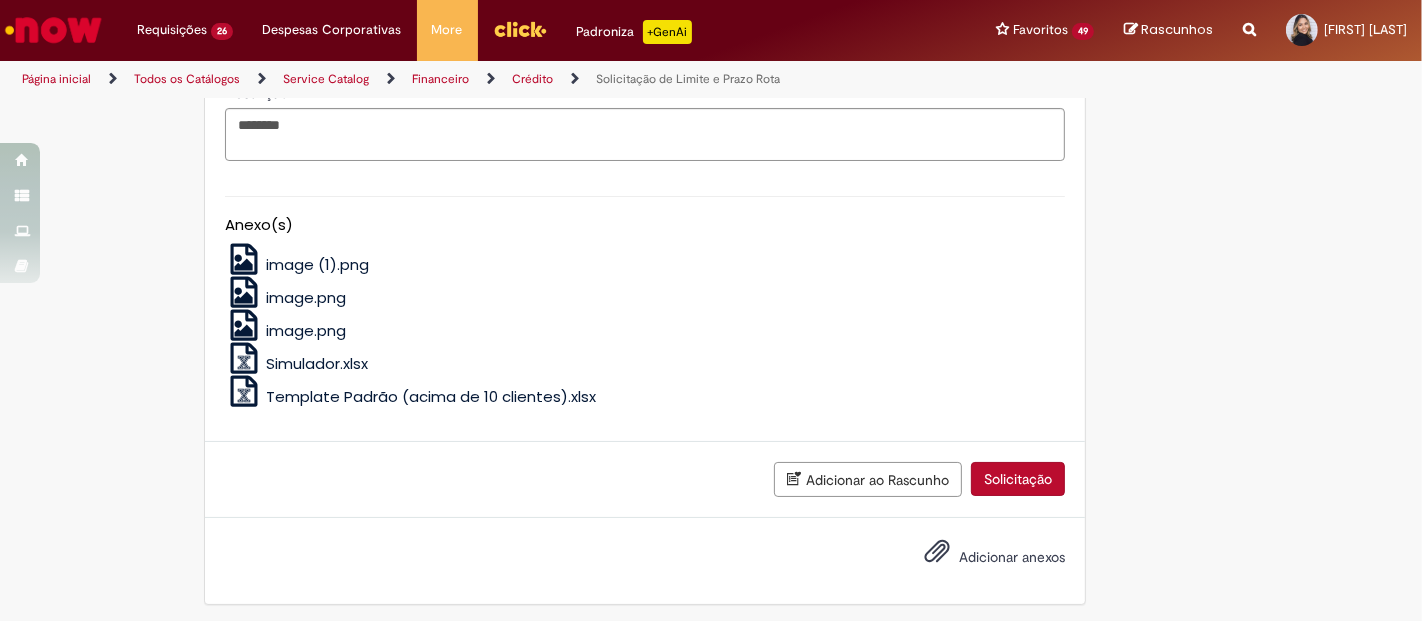 click on "Solicitação" at bounding box center (1018, 479) 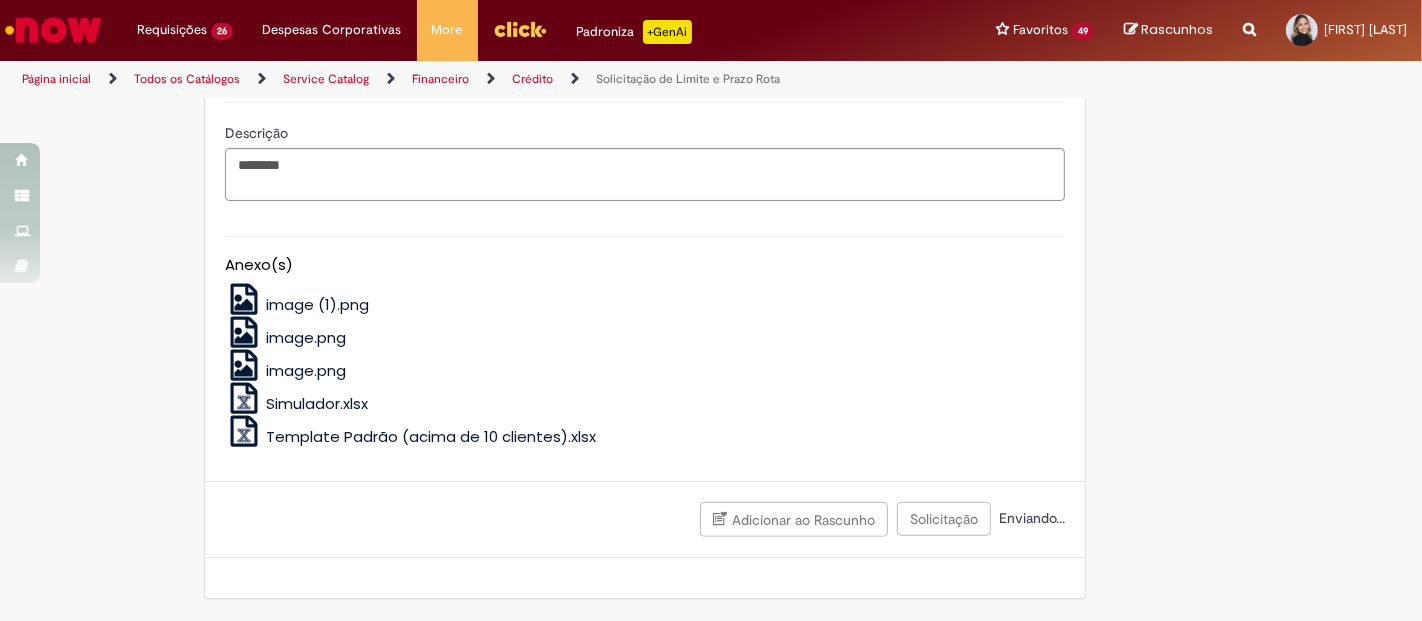 scroll, scrollTop: 1062, scrollLeft: 0, axis: vertical 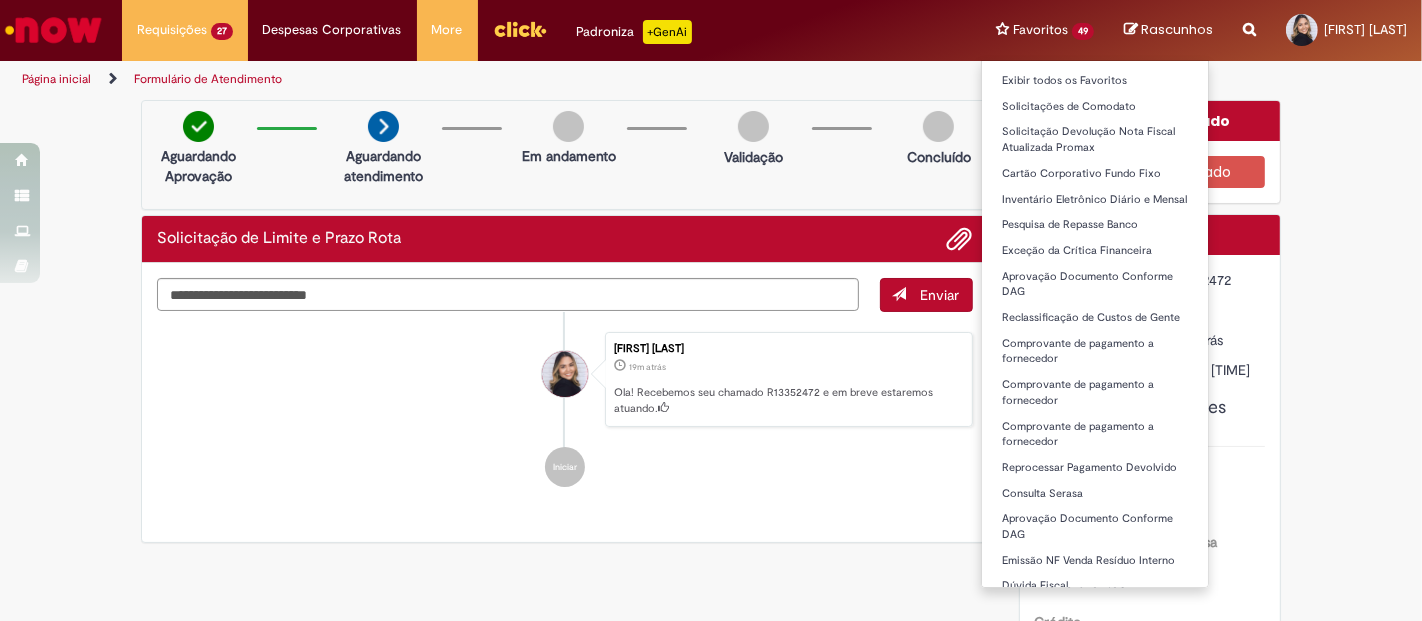 click on "Favoritos   49
Exibir todos os Favoritos
Solicitações de Comodato
Solicitação Devolução Nota Fiscal Atualizada Promax
Cartão Corporativo Fundo Fixo
Inventário Eletrônico Diário e Mensal
Pesquisa de Repasse Banco
Exceção da Crítica Financeira
Aprovação Documento Conforme DAG
Reclassificação de Custos de Gente
Comprovante de pagamento a fornecedor
Comprovante de pagamento a fornecedor
Comprovante de pagamento a fornecedor
Reprocessar Pagamento Devolvido
Consulta Serasa
Aprovação Documento Conforme DAG
Emissão NF Venda Resíduo Interno
Dúvida Fiscal
Solicitação de Crédito e Prazo Rota
Solicitação de Crédito e Prazo Rota
Prorrogação de Prazo de NF e Baixa Prejuízo" at bounding box center (1045, 30) 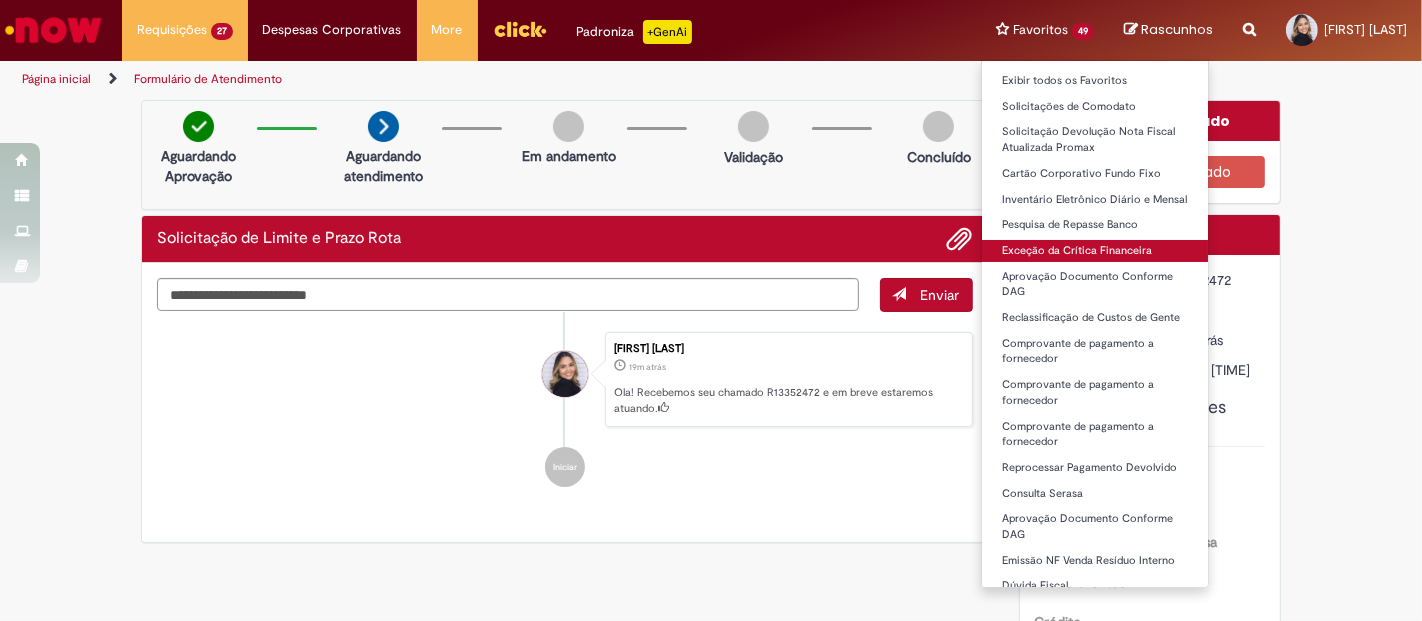 click on "Exceção da Crítica Financeira" at bounding box center (1095, 251) 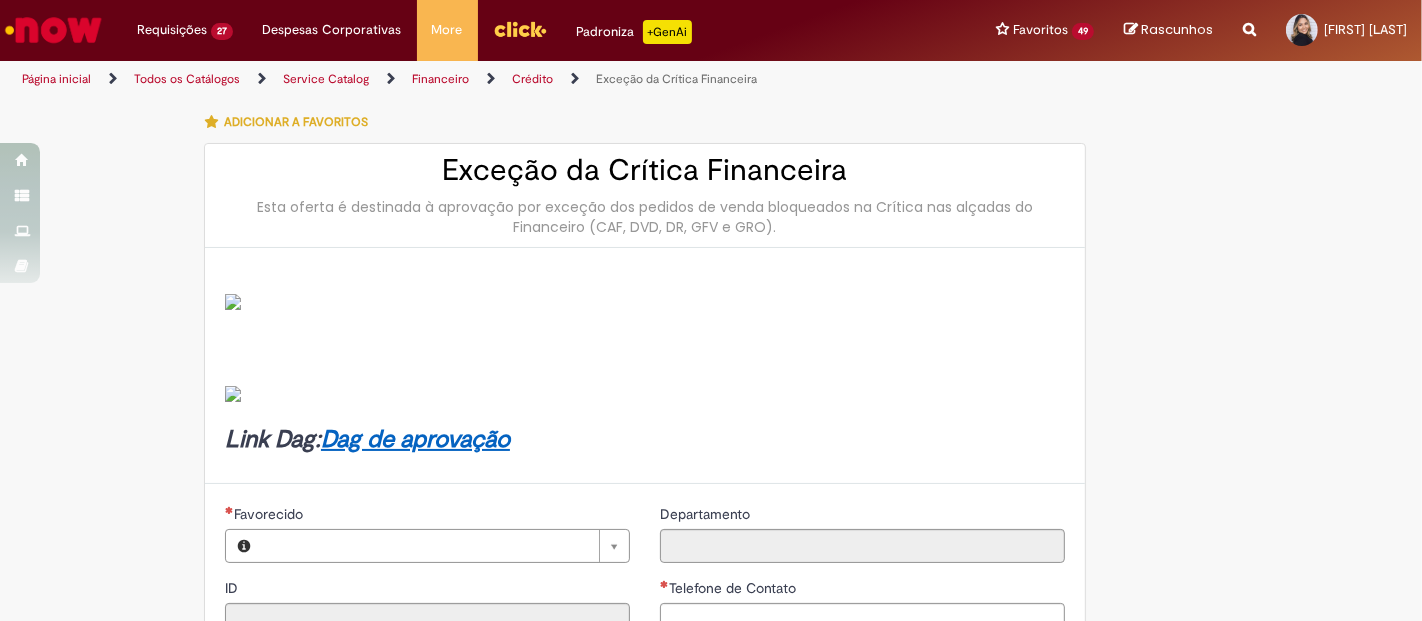 type on "********" 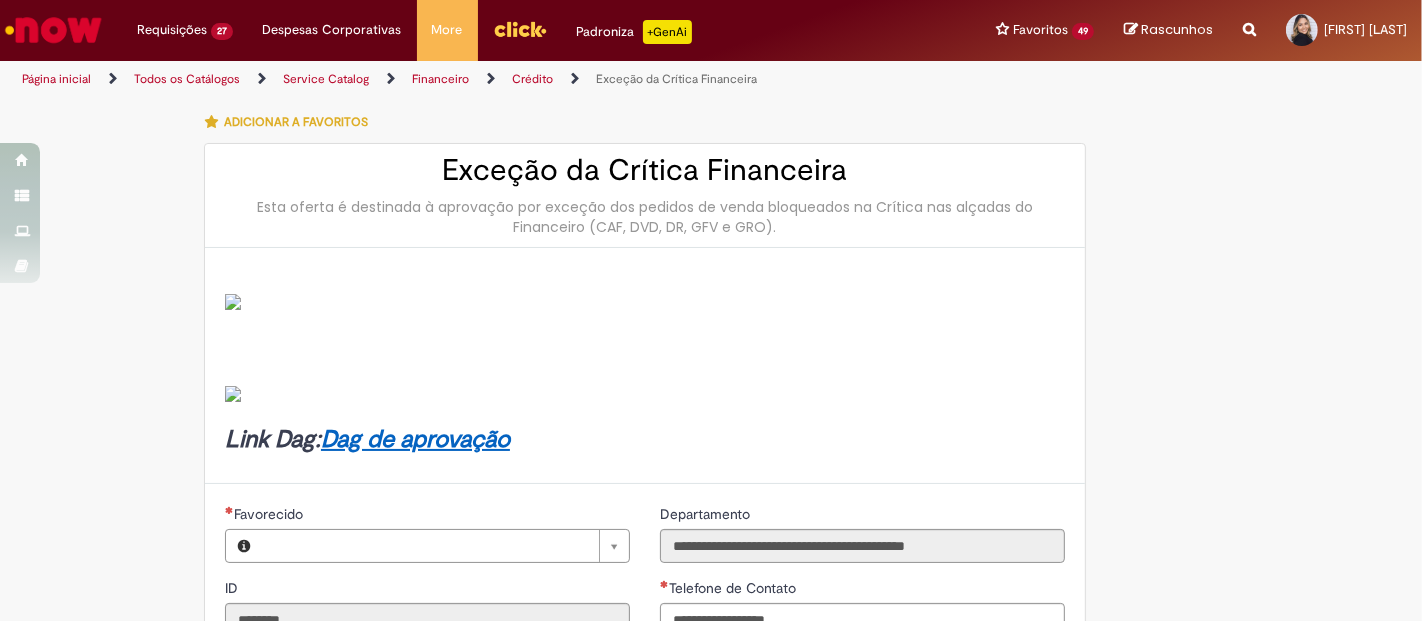 type on "**********" 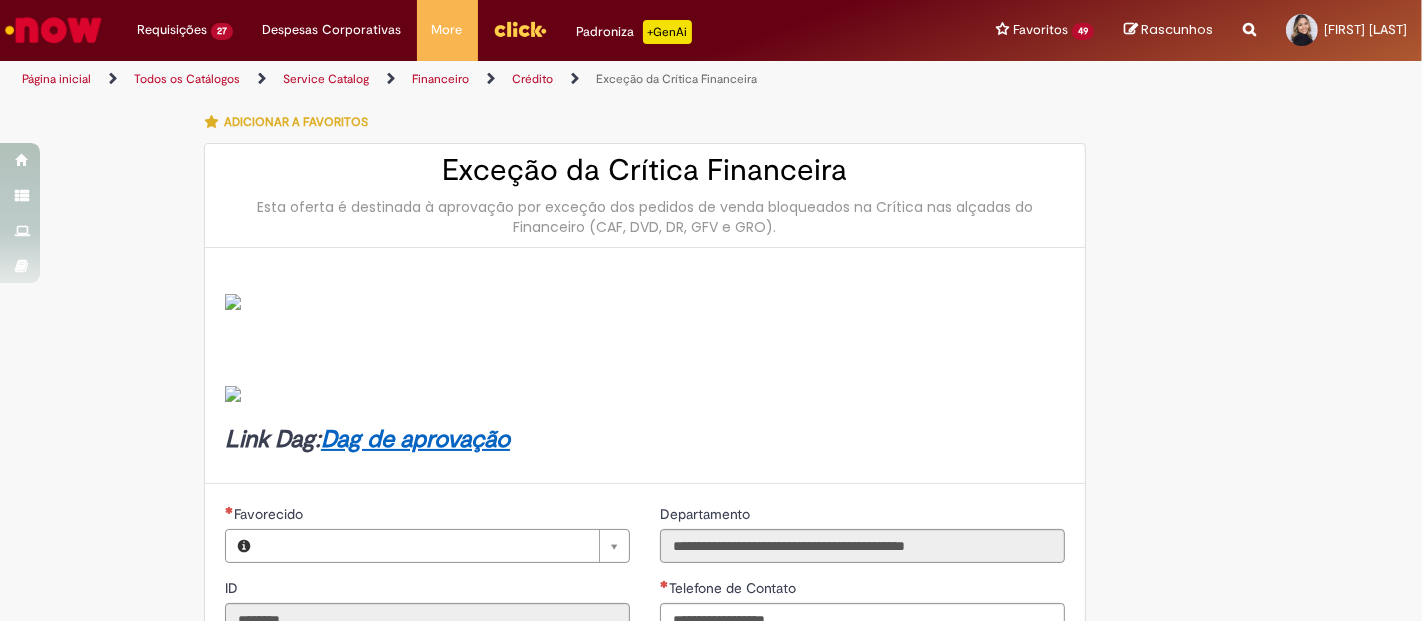 type on "**********" 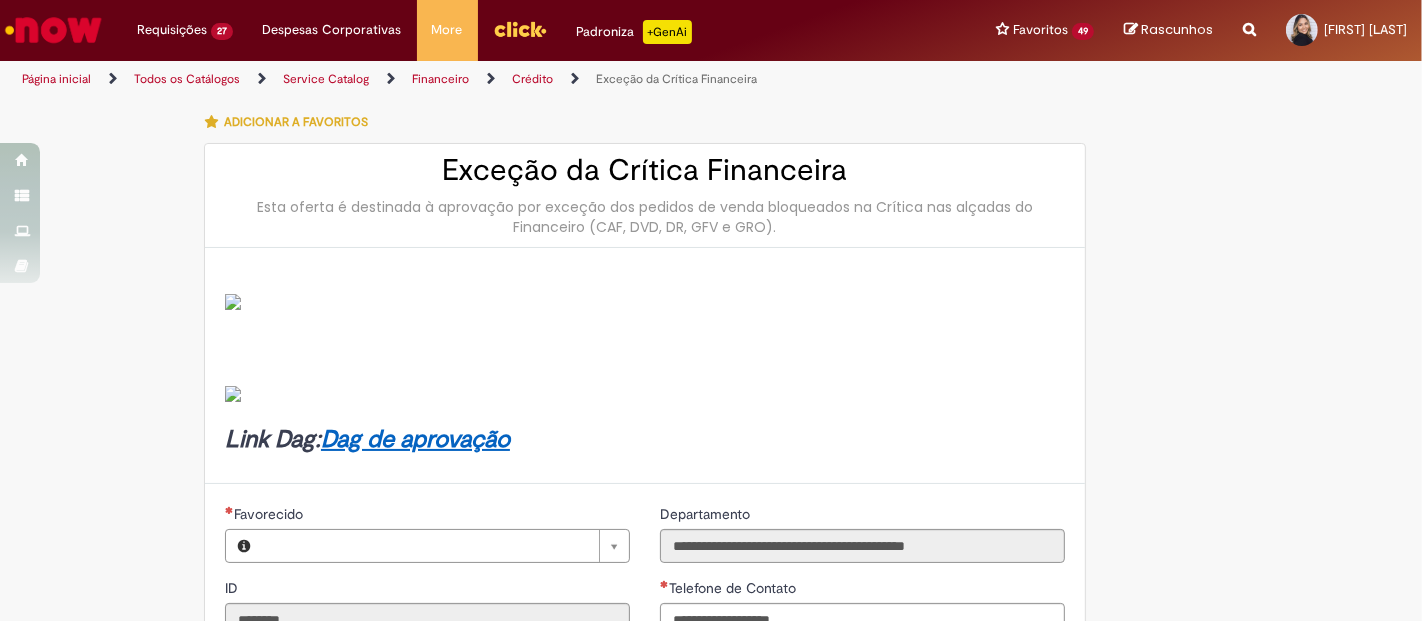 type on "**********" 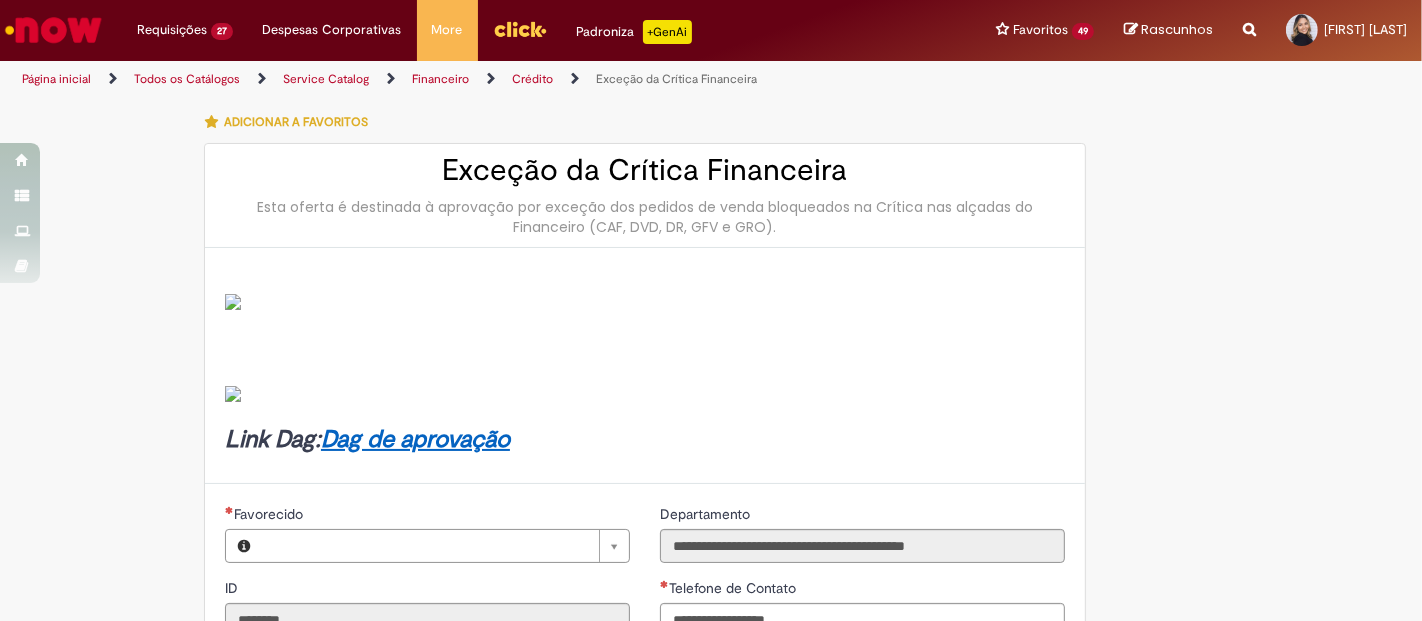 type on "**********" 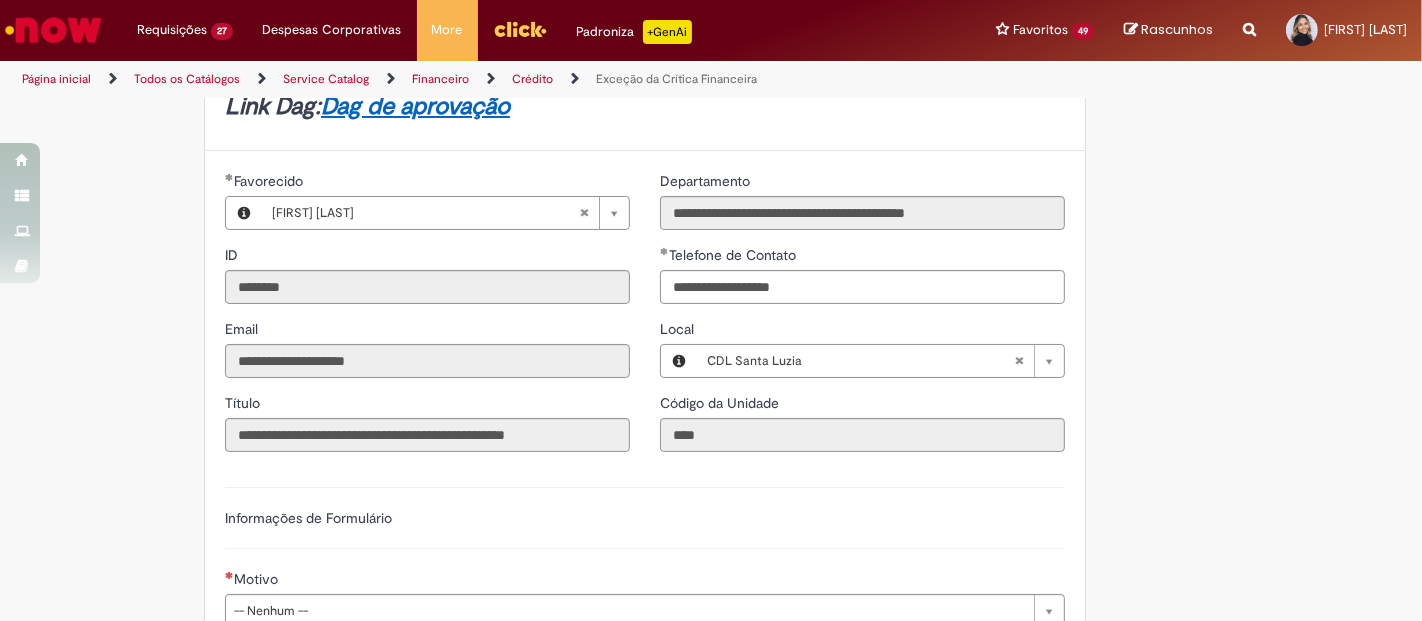 scroll, scrollTop: 666, scrollLeft: 0, axis: vertical 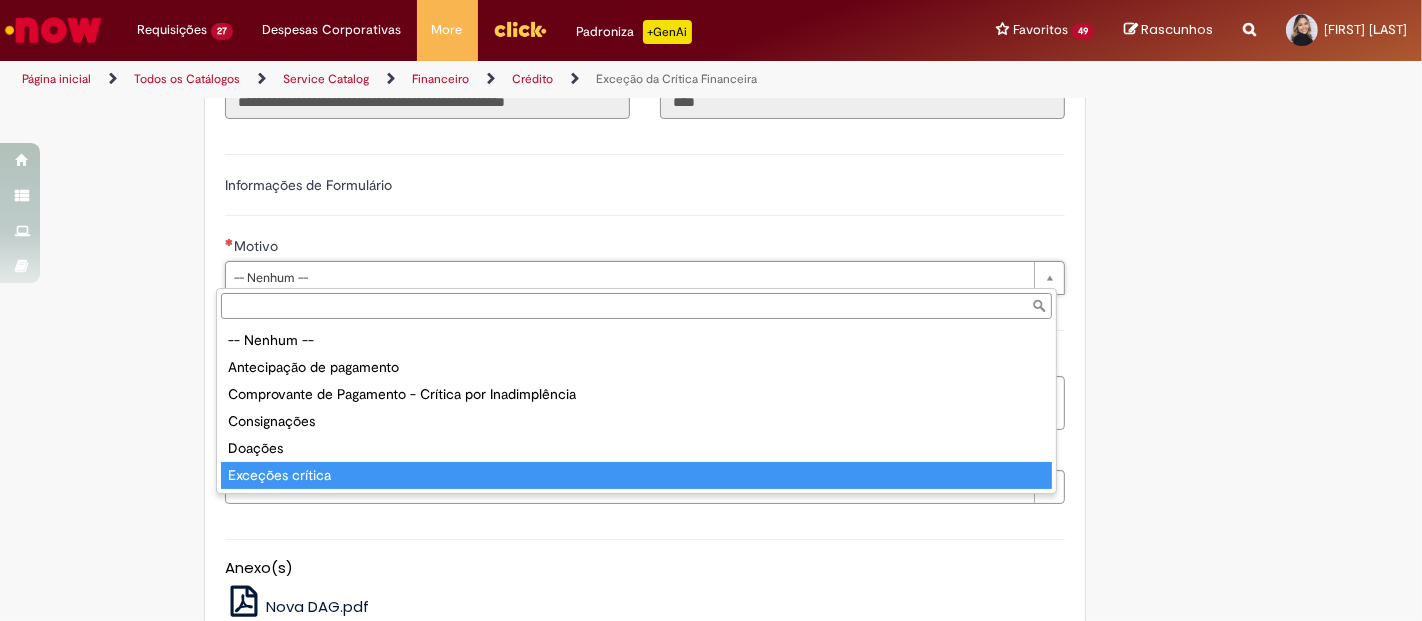 type on "**********" 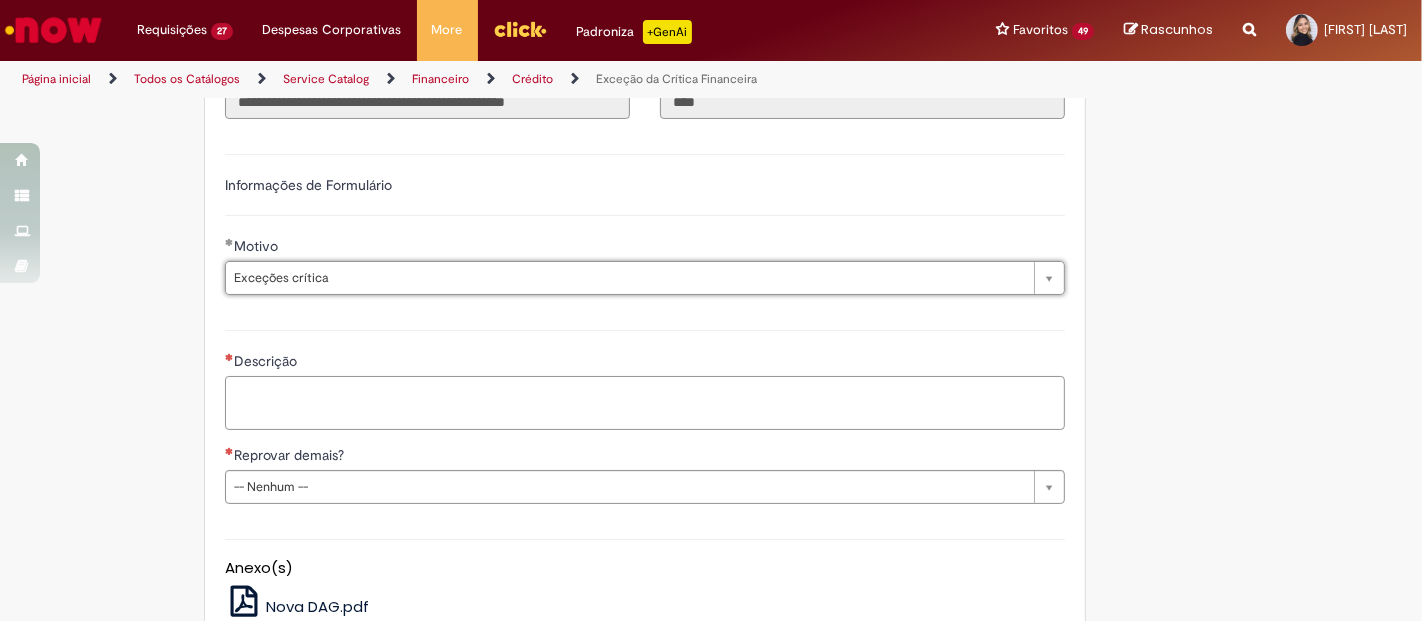 click on "Descrição" at bounding box center [645, 402] 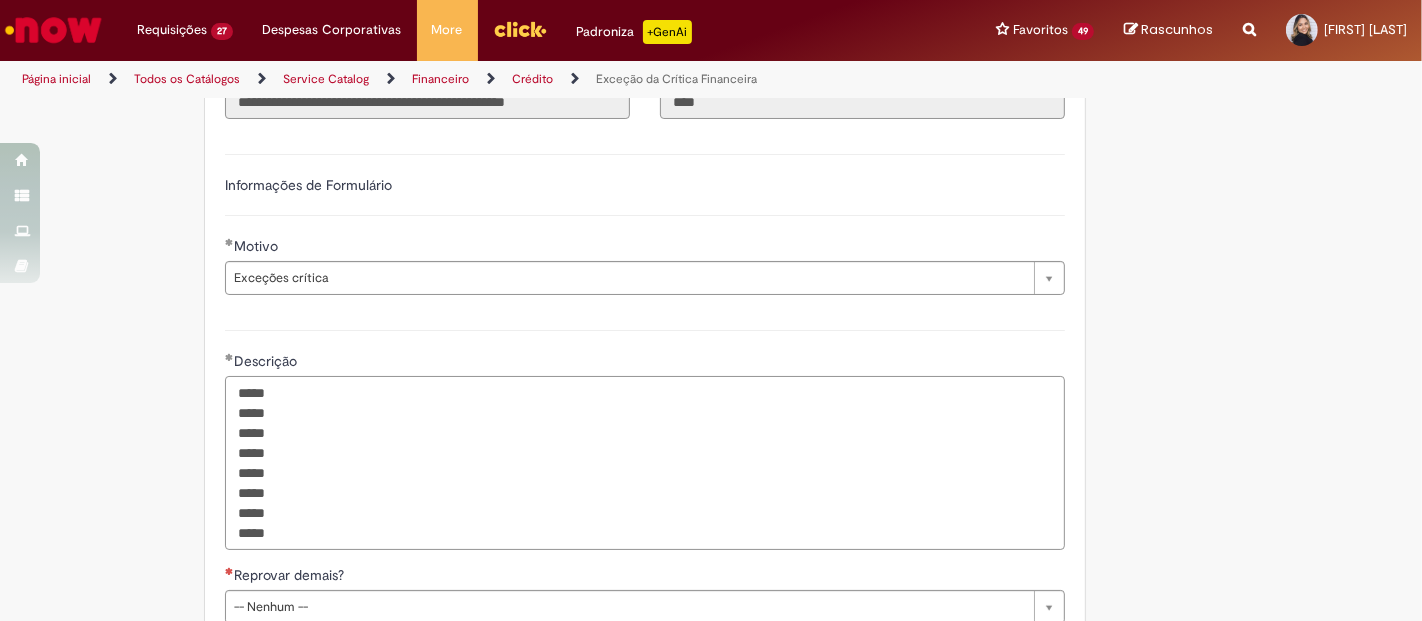 scroll, scrollTop: 888, scrollLeft: 0, axis: vertical 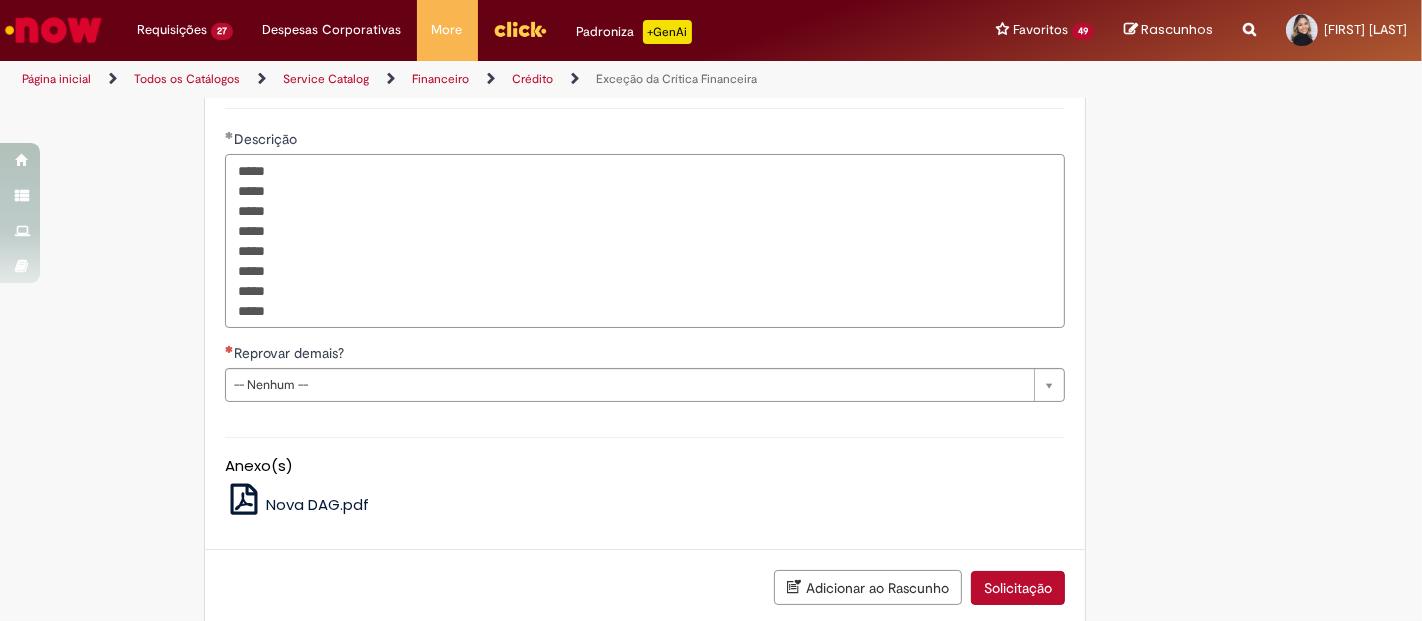 type on "*****
*****
*****
*****
*****
*****
*****
*****" 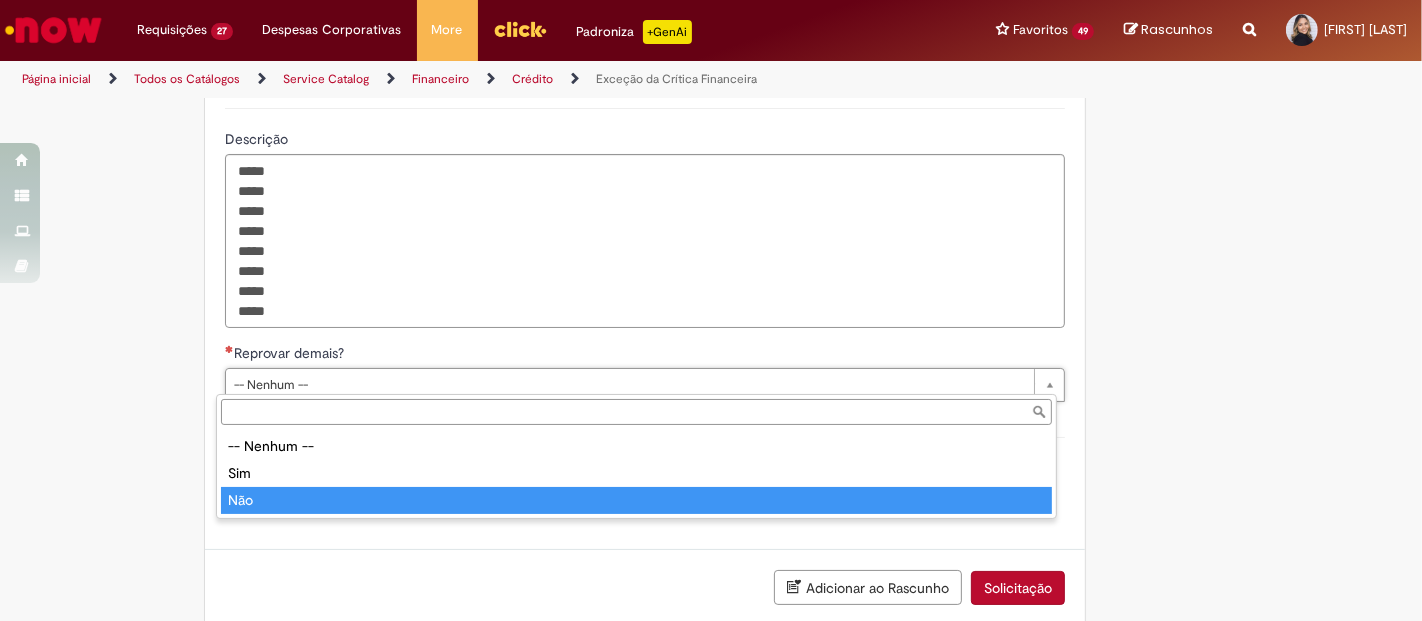 type on "***" 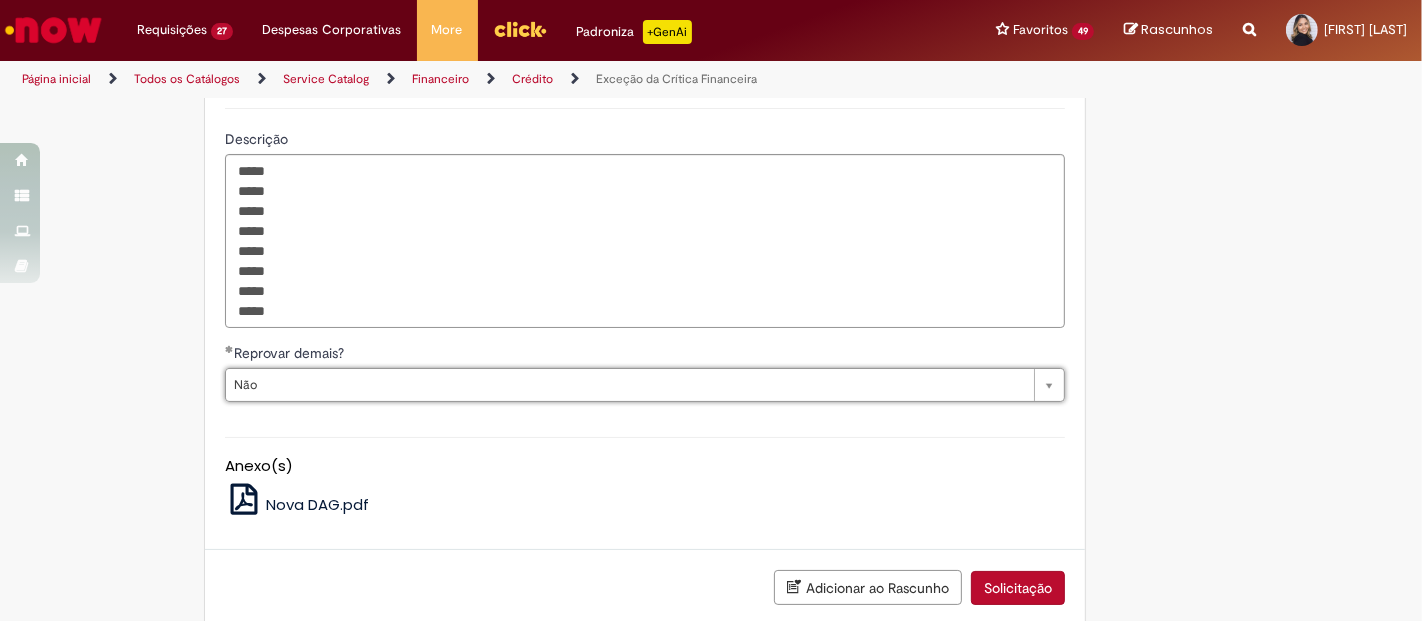 click on "Solicitação" at bounding box center (1018, 588) 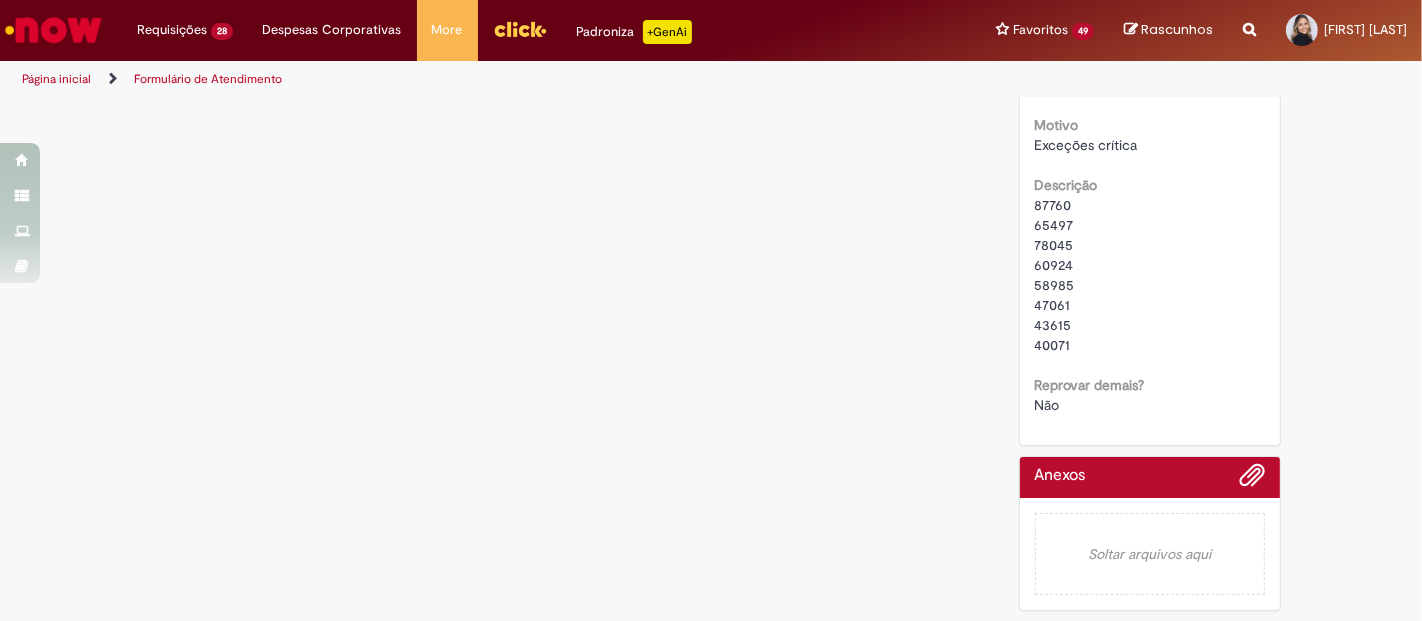 scroll, scrollTop: 0, scrollLeft: 0, axis: both 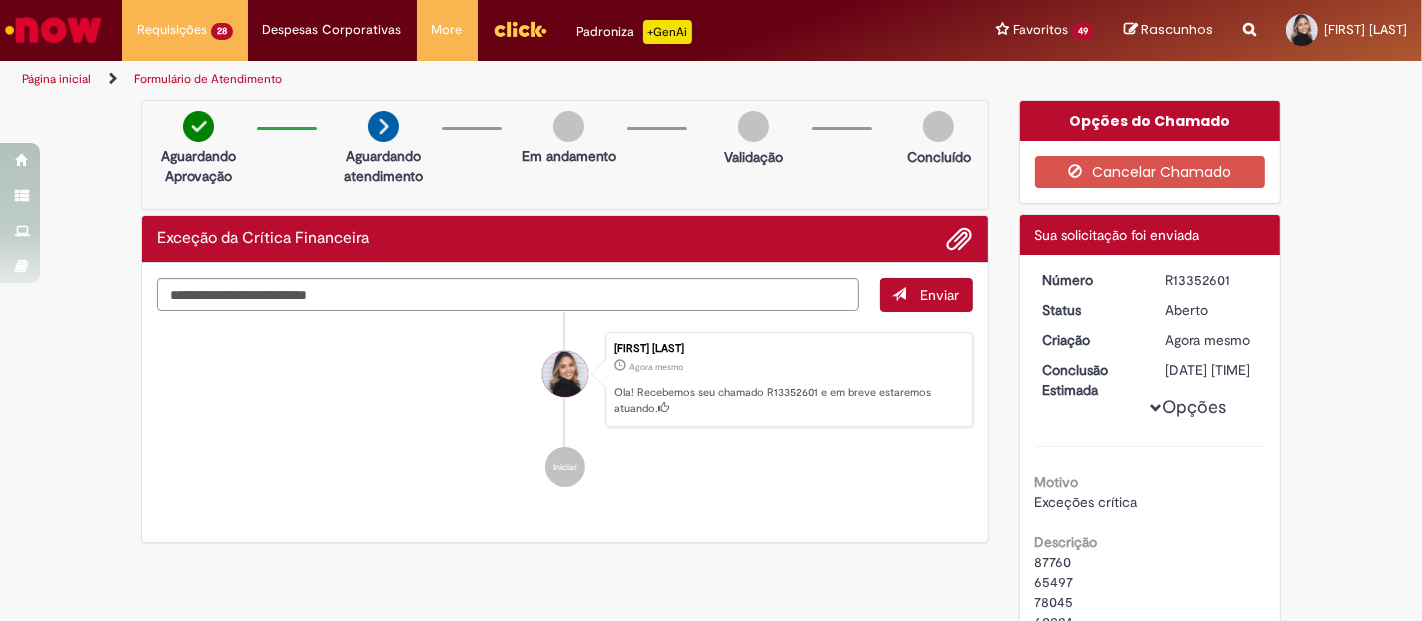 click on "R13352601" at bounding box center (1211, 280) 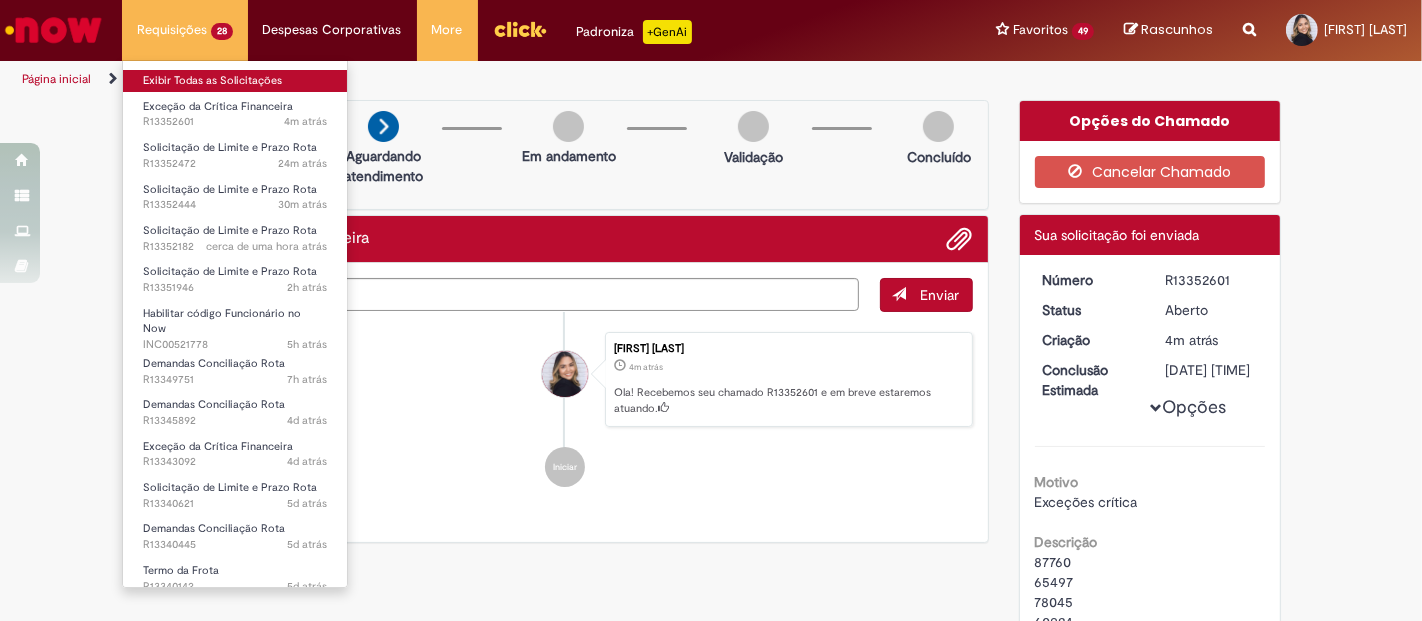 click on "Exibir Todas as Solicitações" at bounding box center (235, 81) 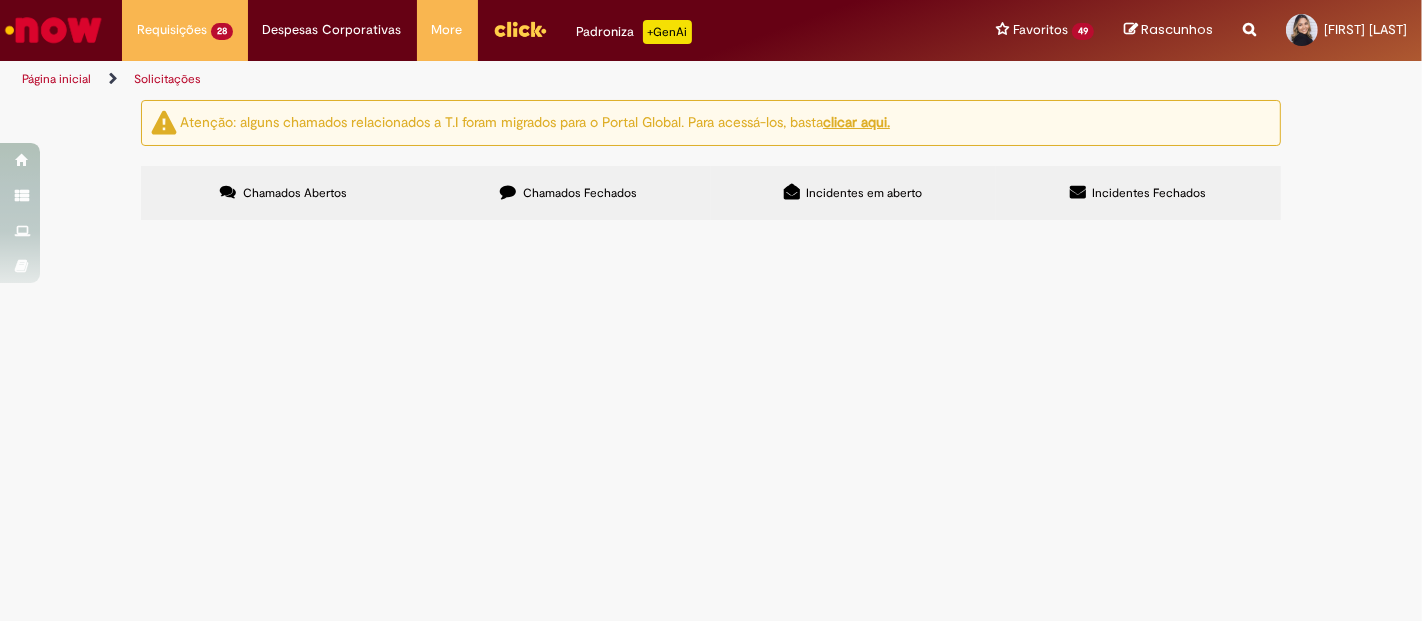 scroll, scrollTop: 0, scrollLeft: 0, axis: both 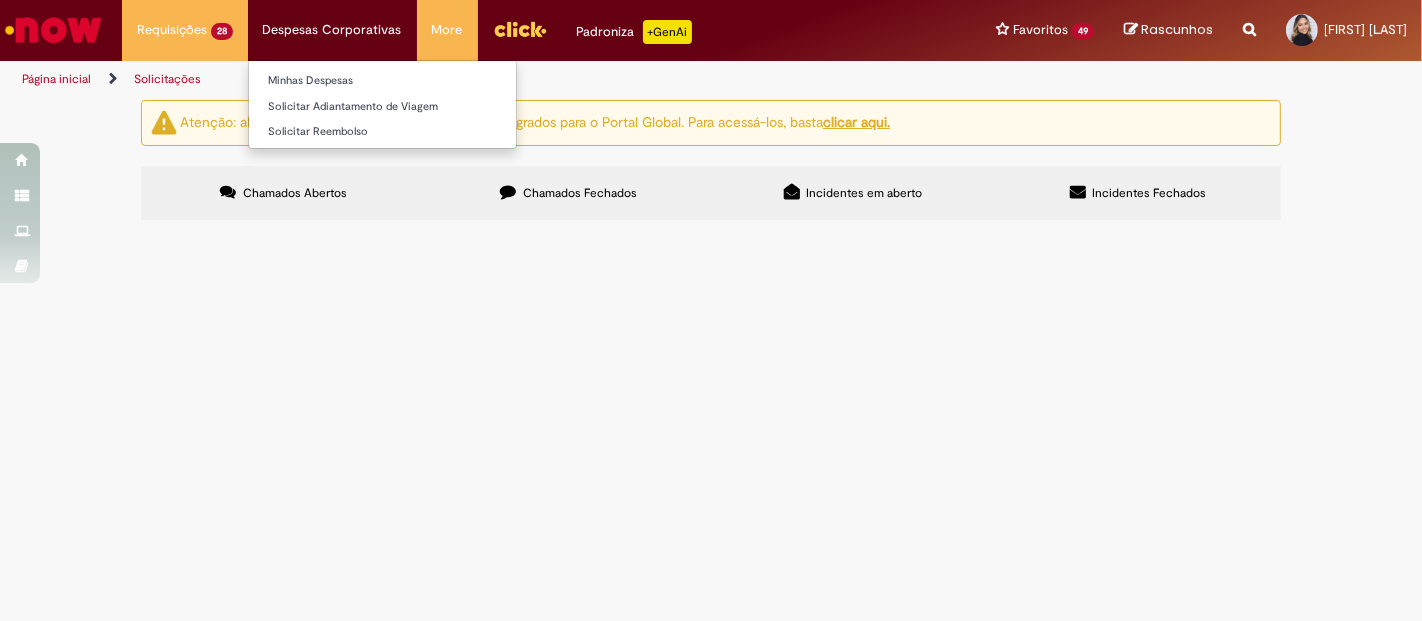 click on "Despesas Corporativas
Minhas Despesas
Solicitar Adiantamento de Viagem
Solicitar Reembolso" at bounding box center (185, 30) 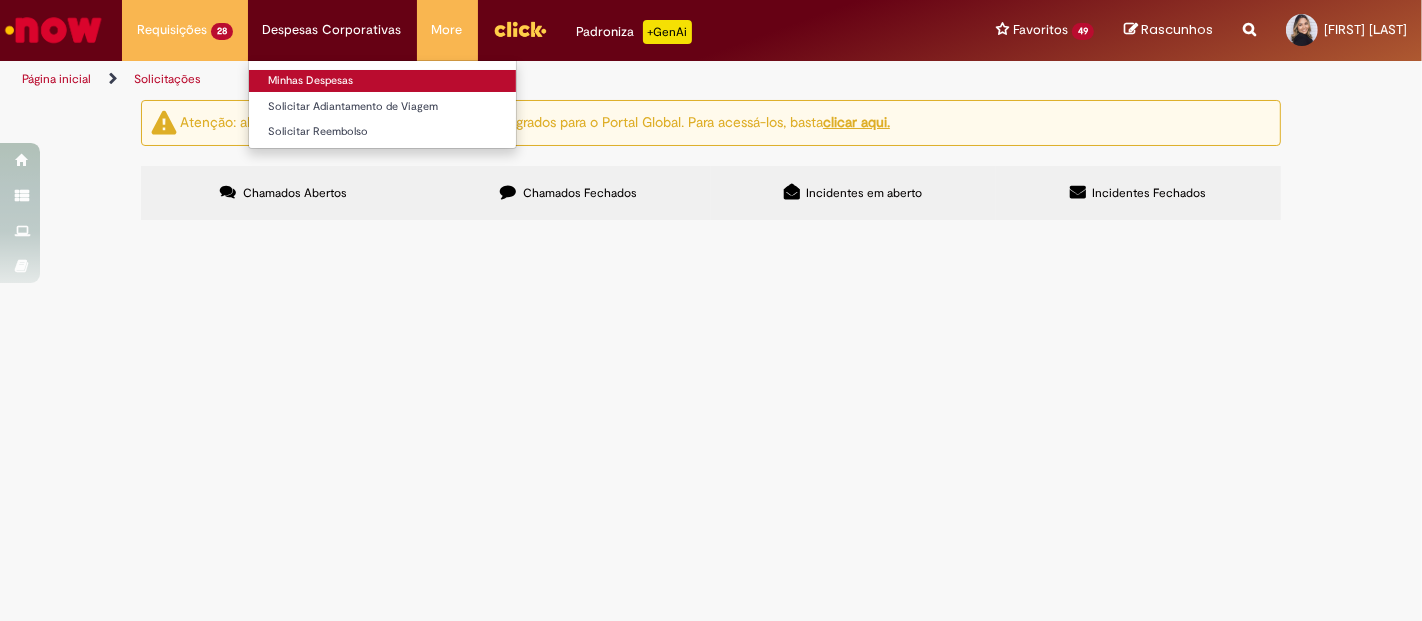 click on "Minhas Despesas" at bounding box center [382, 81] 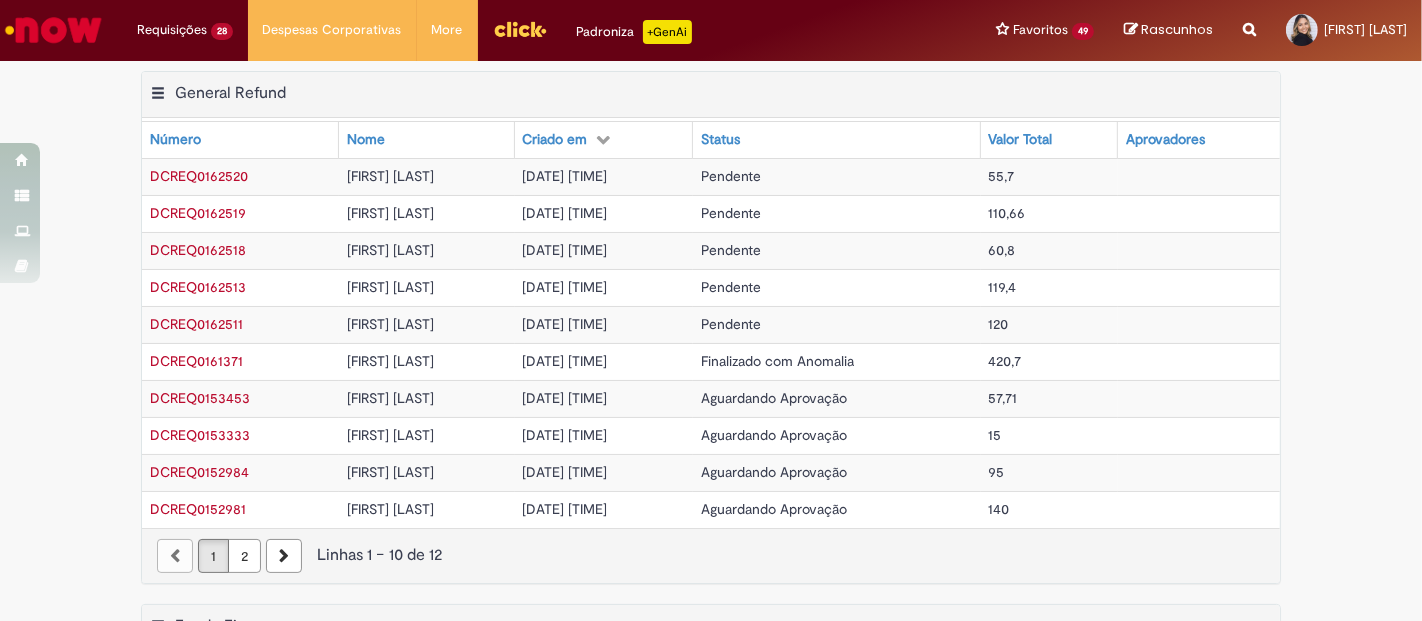 click on "Pendente" at bounding box center [731, 324] 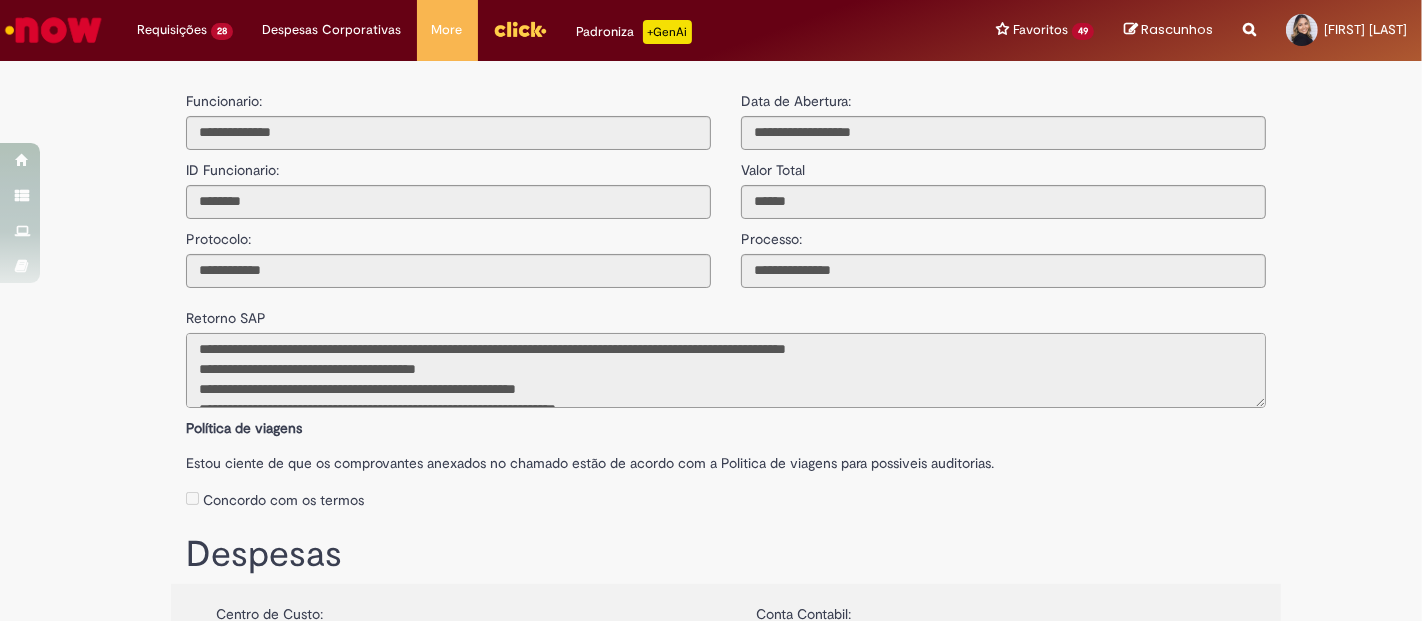 click on "**********" at bounding box center (726, 370) 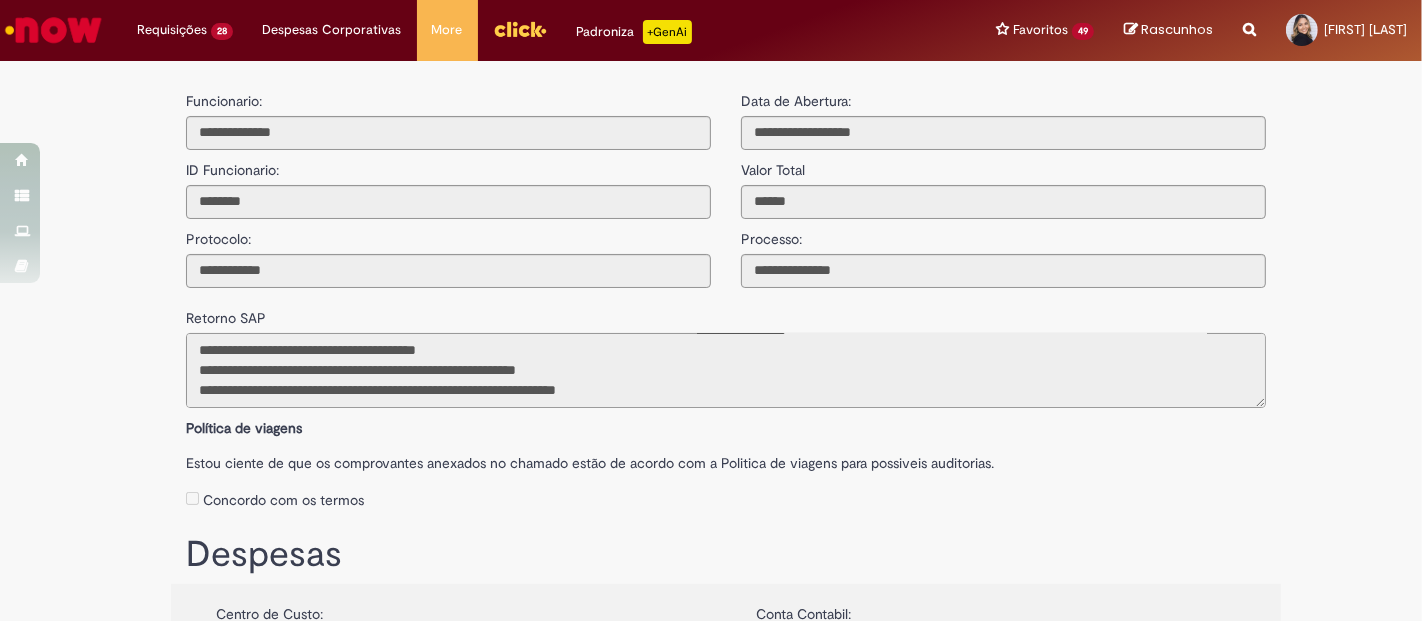 scroll, scrollTop: 0, scrollLeft: 0, axis: both 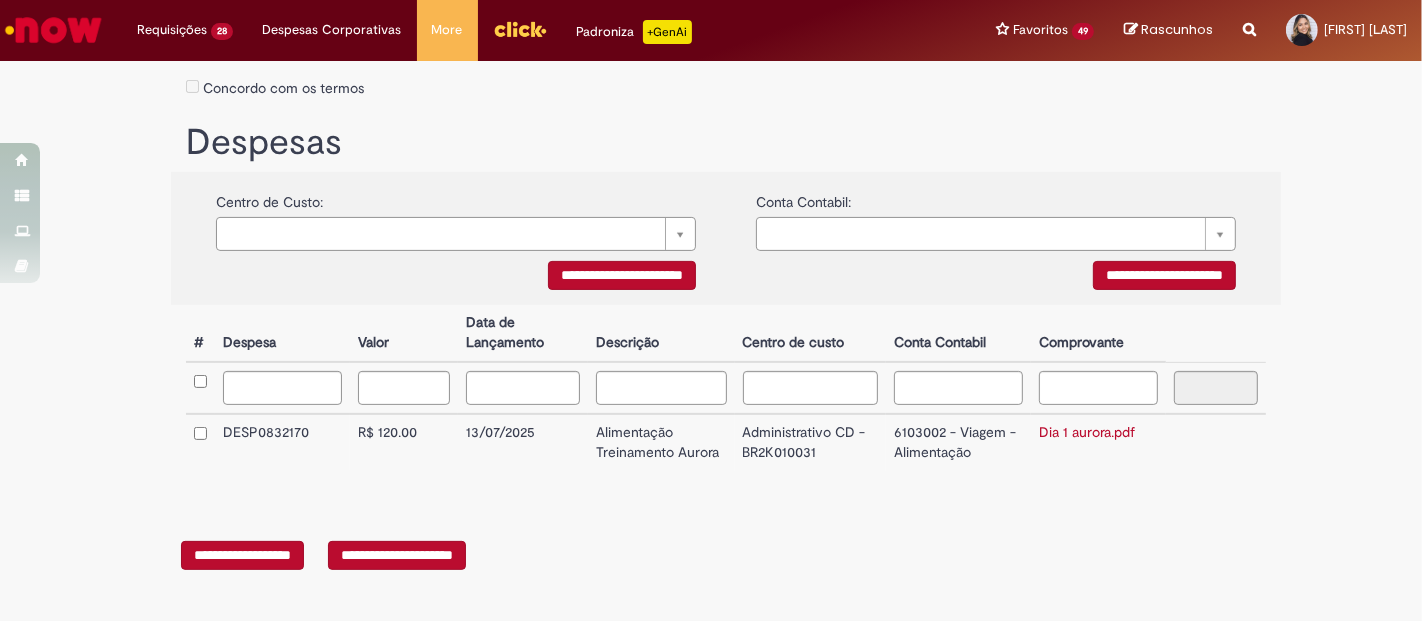 click at bounding box center (520, 29) 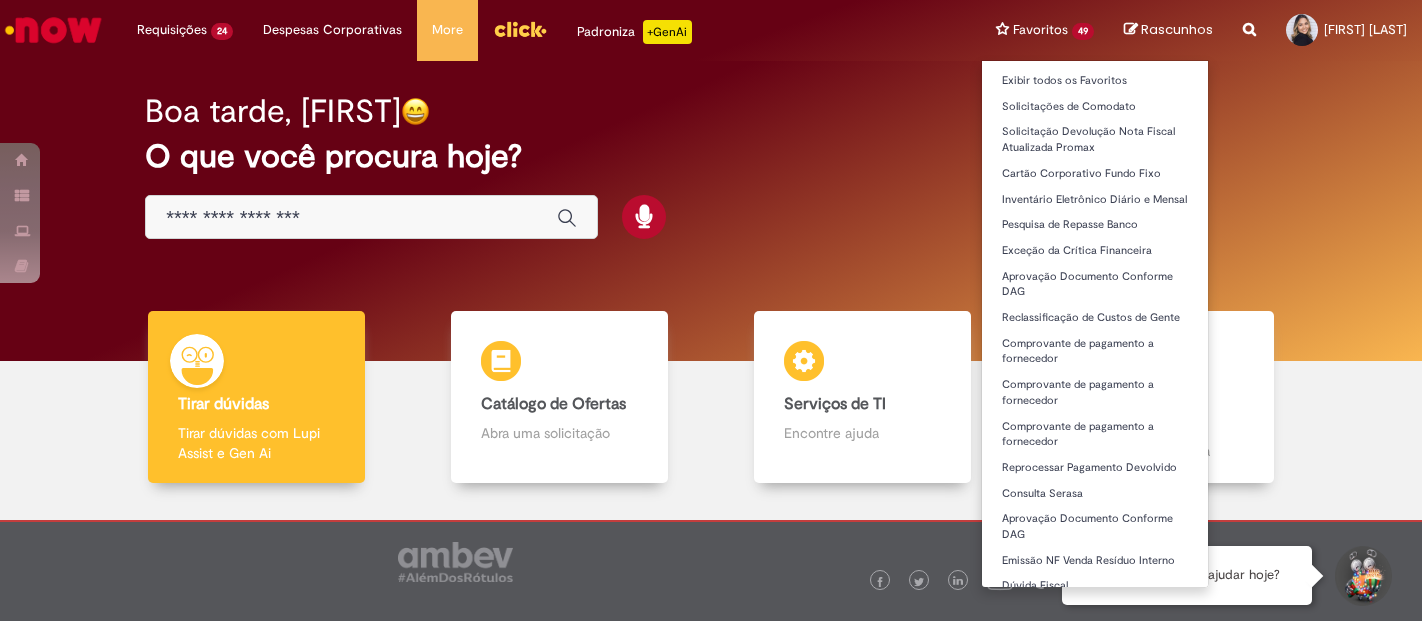 scroll, scrollTop: 0, scrollLeft: 0, axis: both 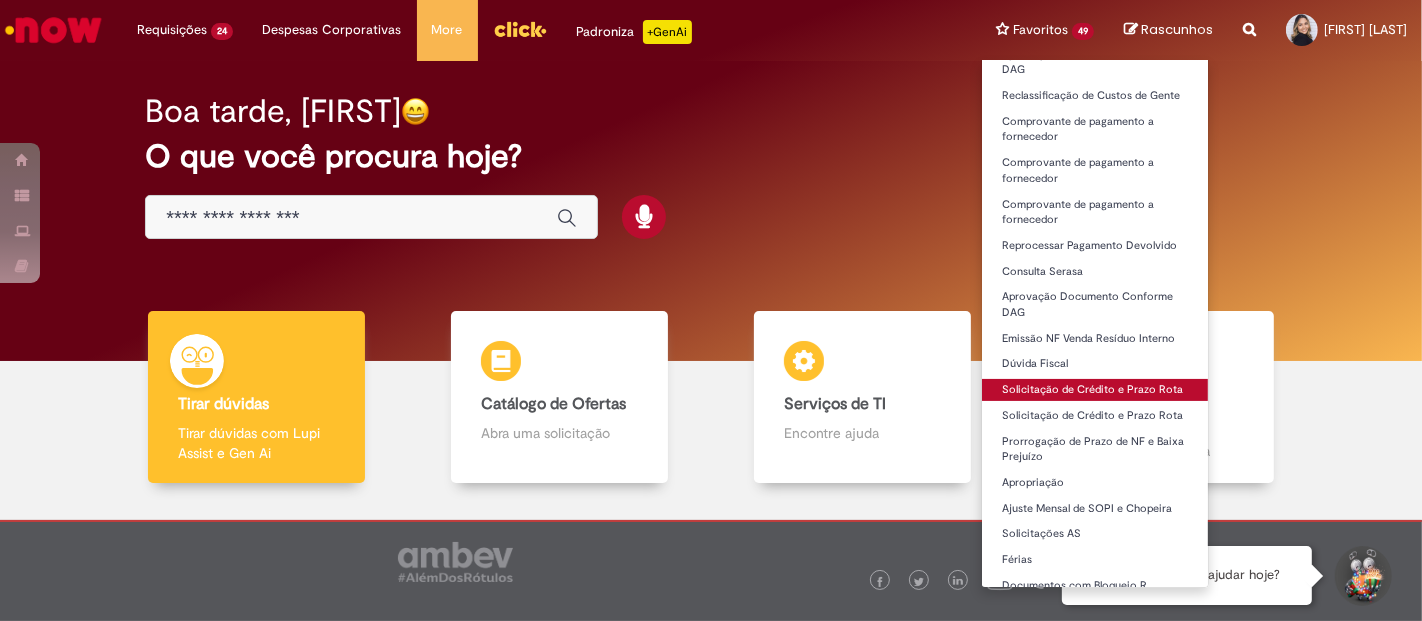 click on "Solicitação de Crédito e Prazo Rota" at bounding box center [1095, 390] 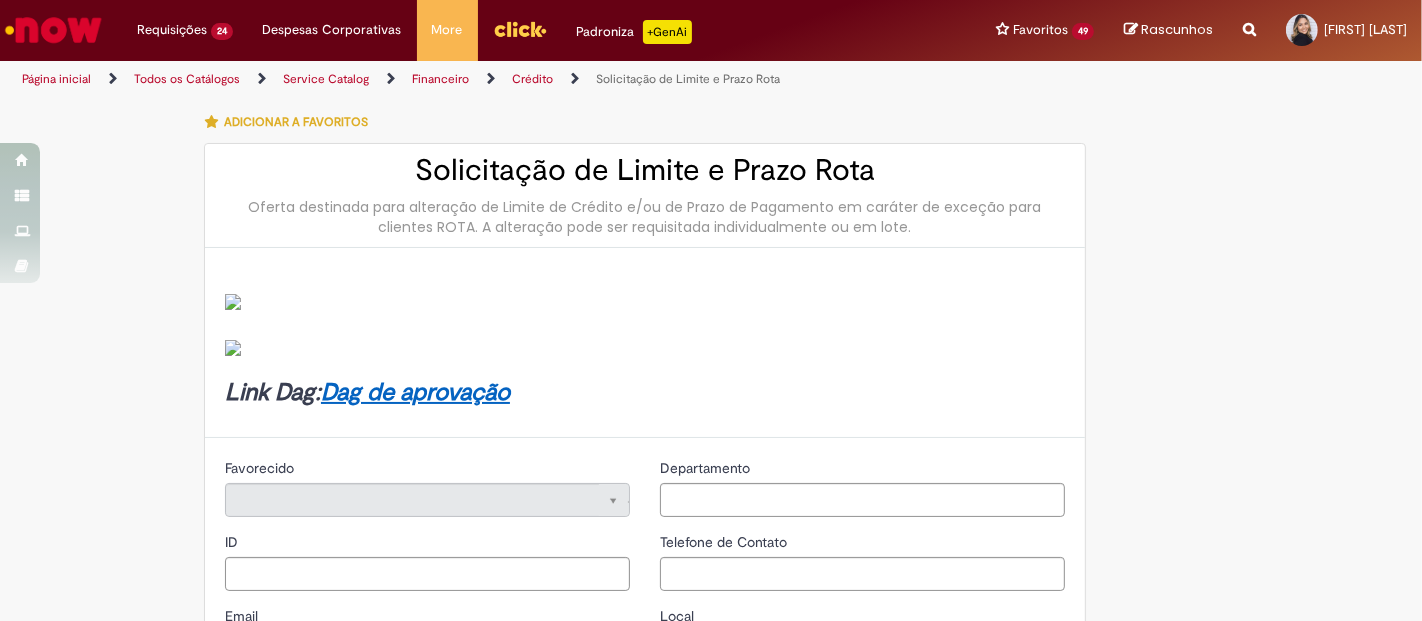 type on "********" 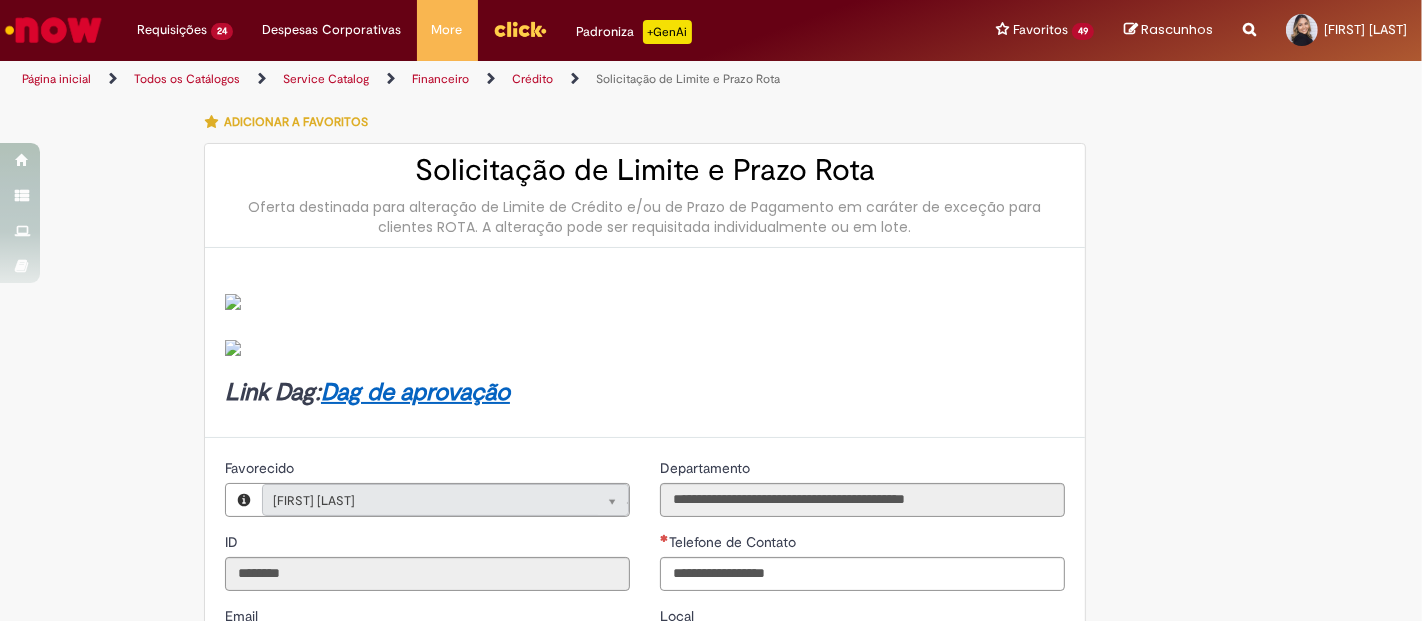 type on "**********" 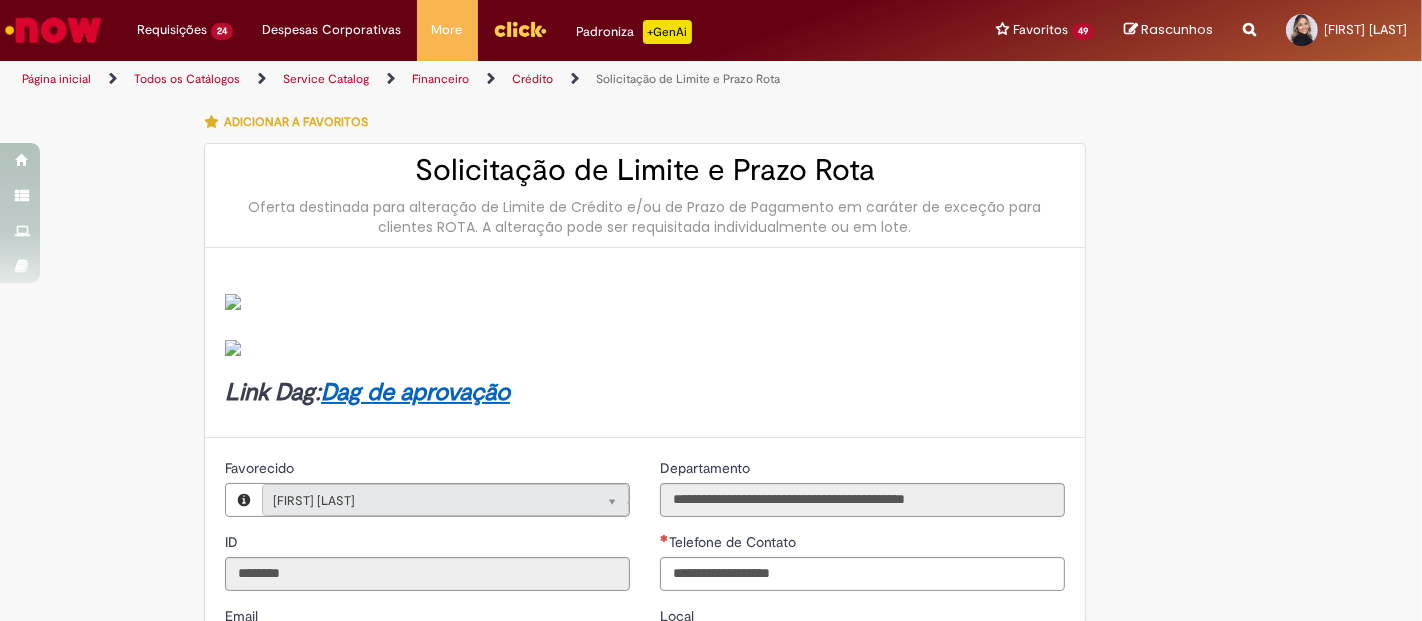 type on "**********" 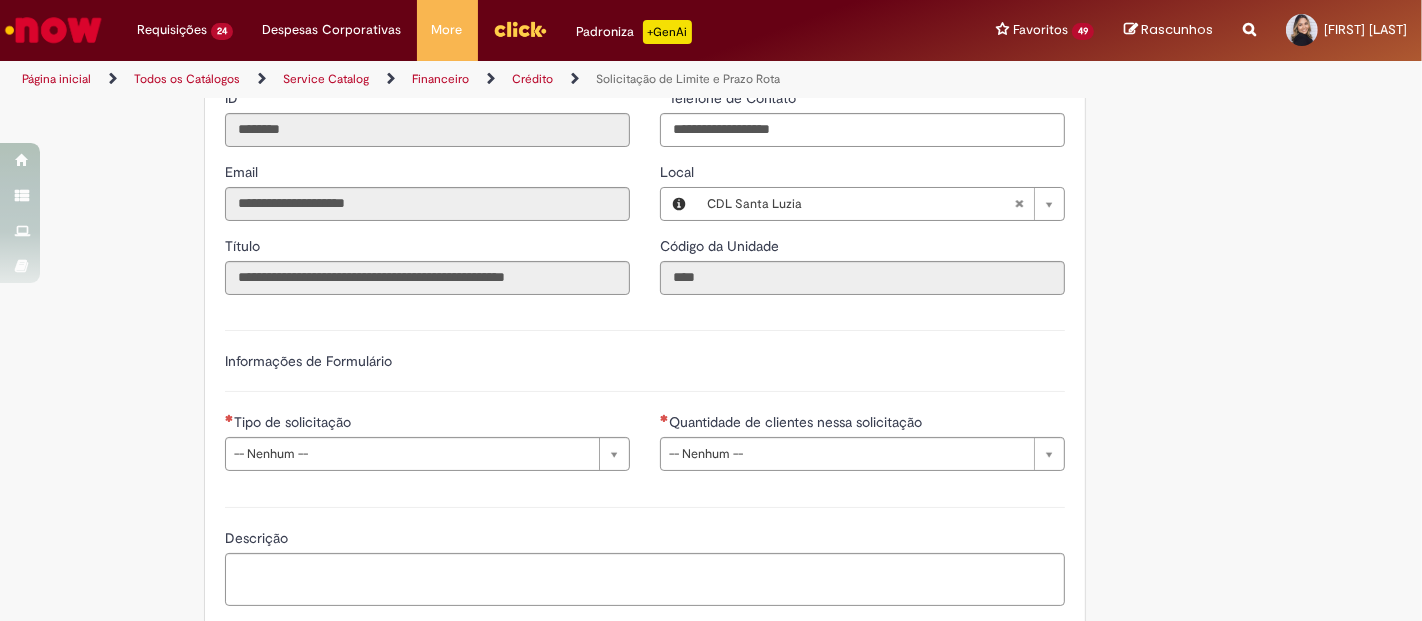 scroll, scrollTop: 555, scrollLeft: 0, axis: vertical 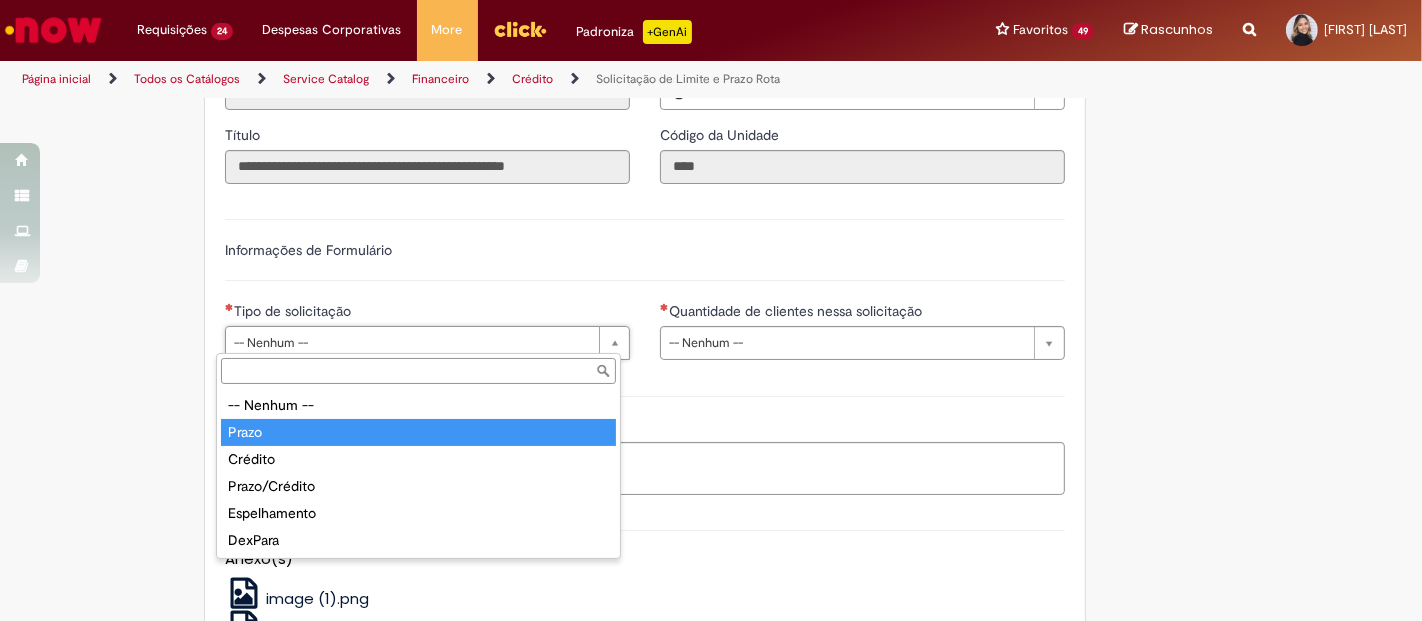 type on "*****" 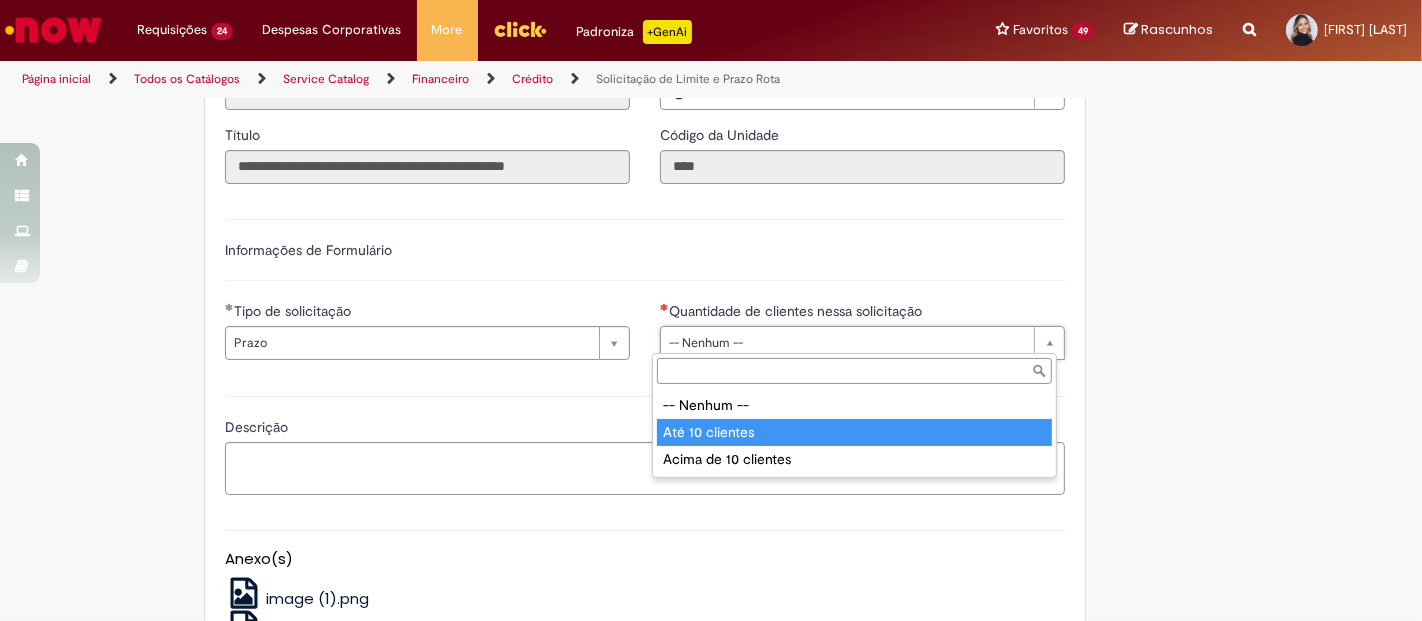 type on "**********" 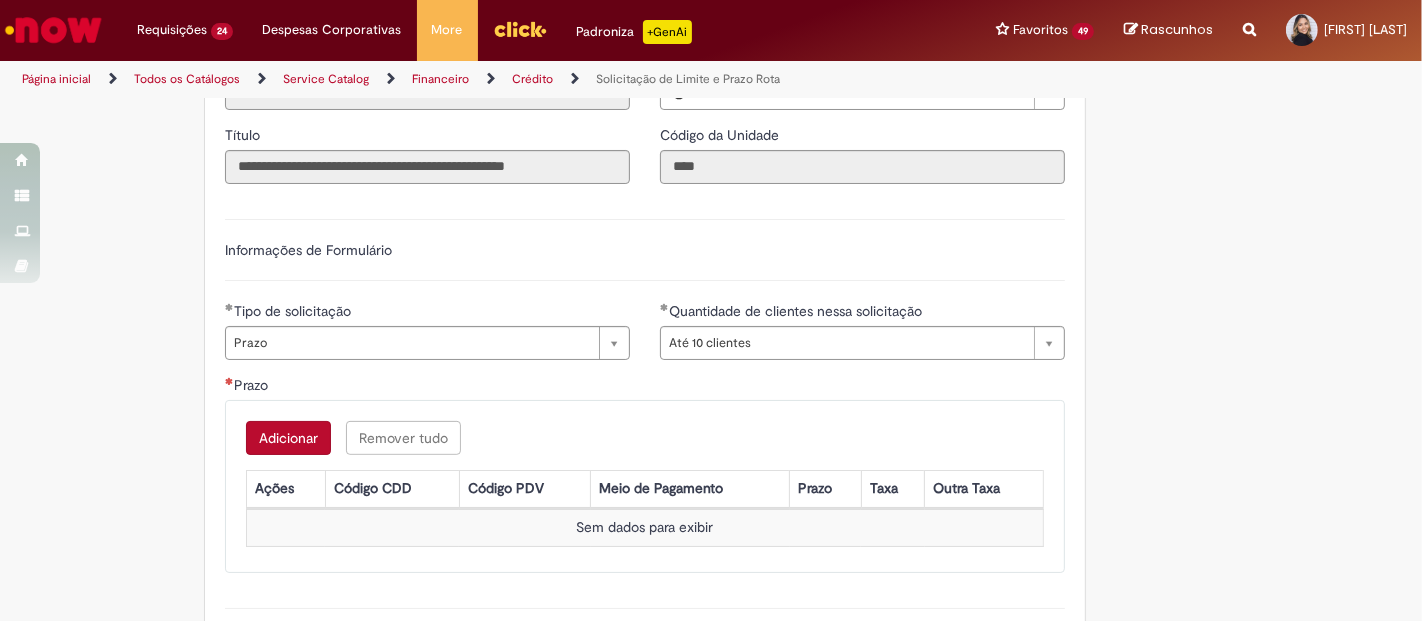 click on "Adicionar" at bounding box center (288, 438) 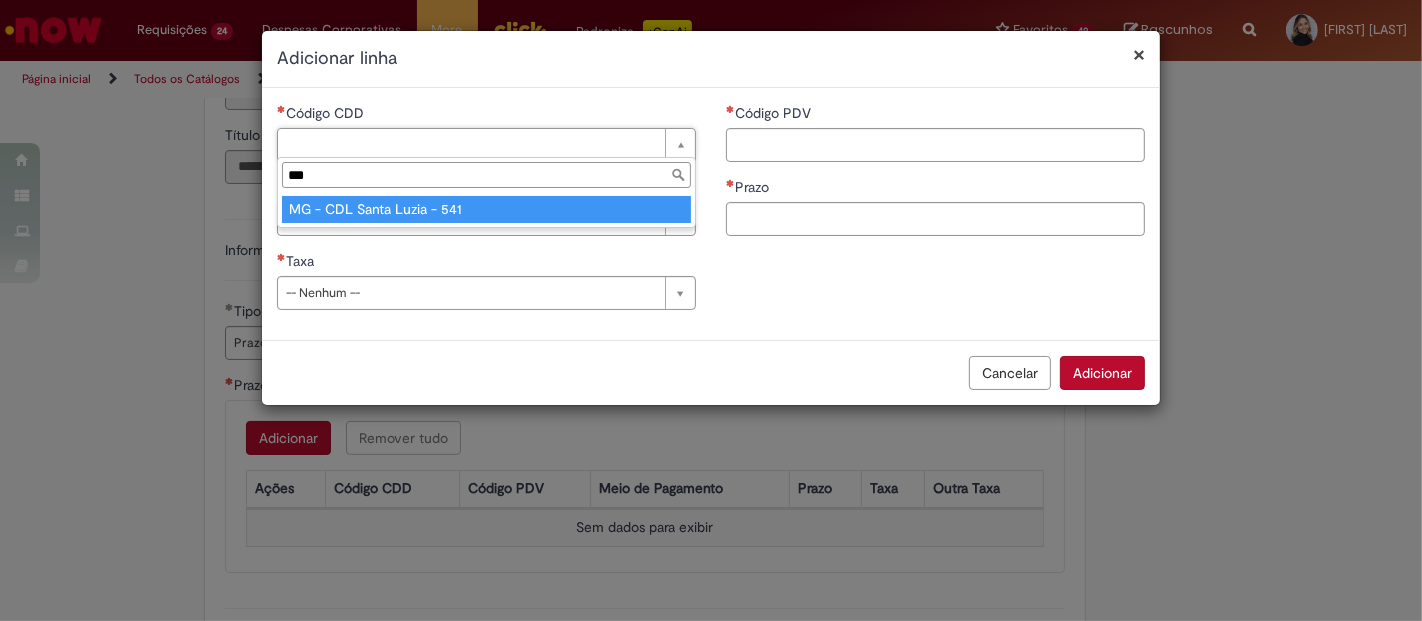 type on "***" 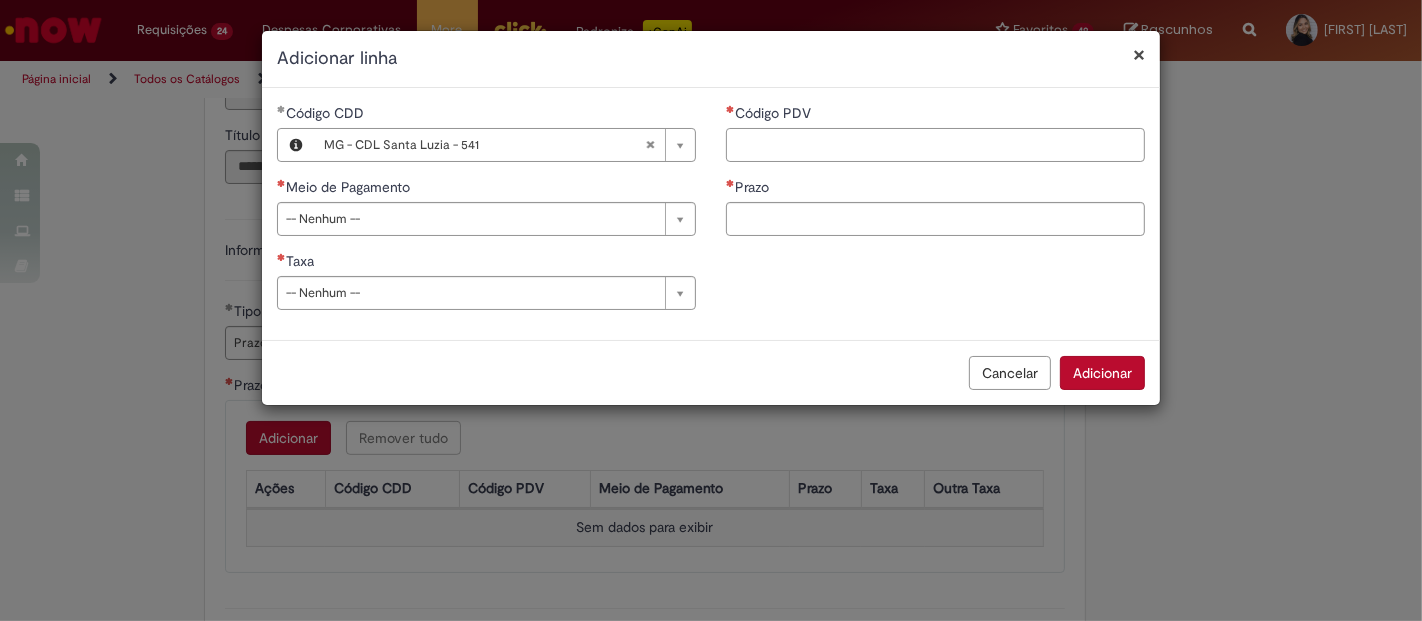 click on "Código PDV" at bounding box center (935, 145) 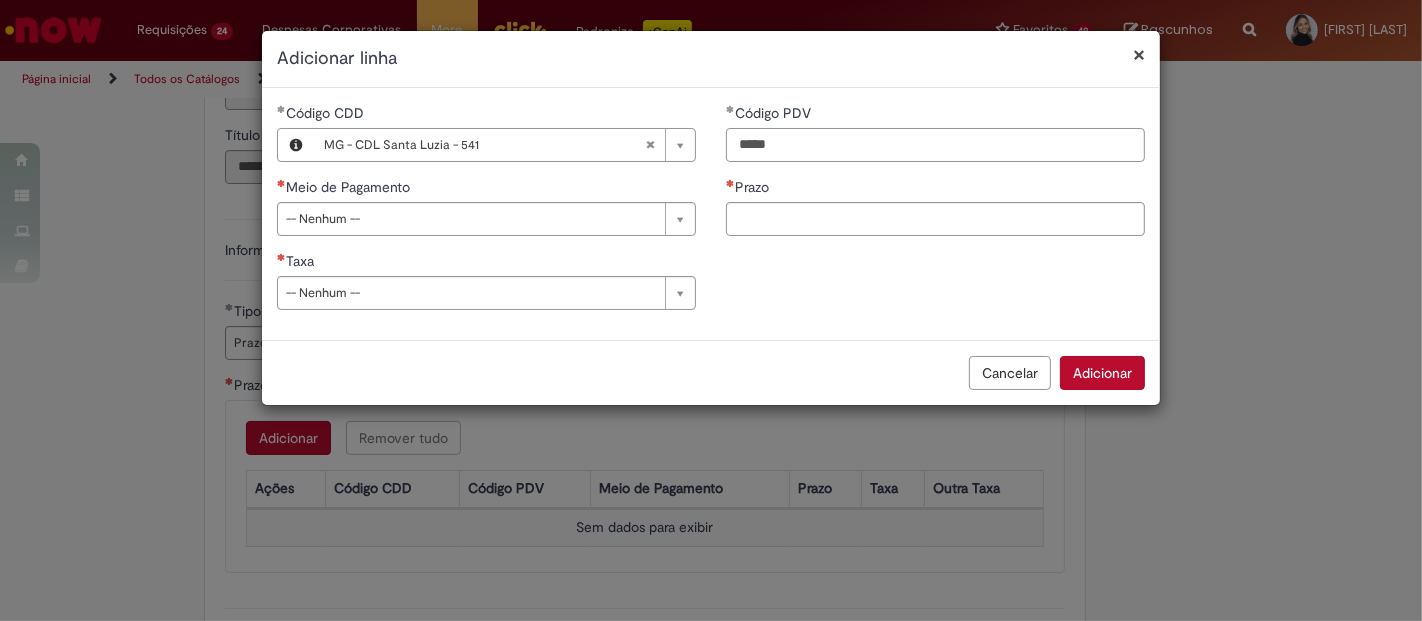 type on "*****" 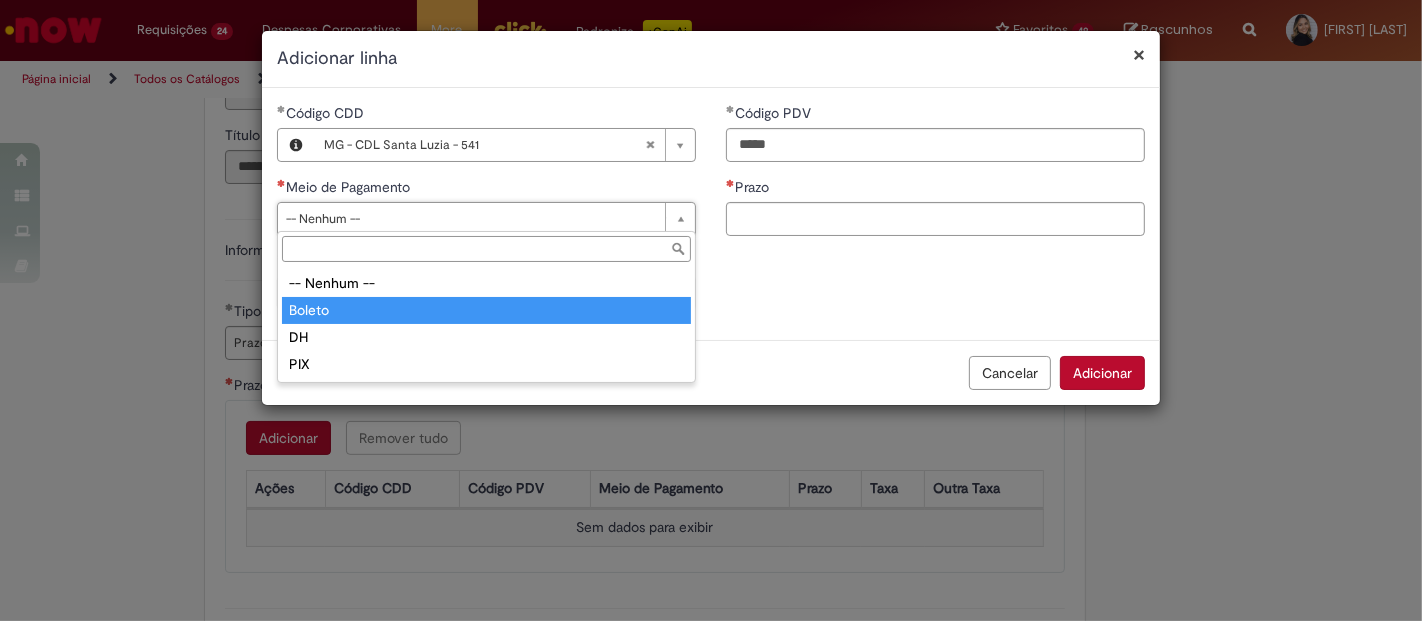 type on "******" 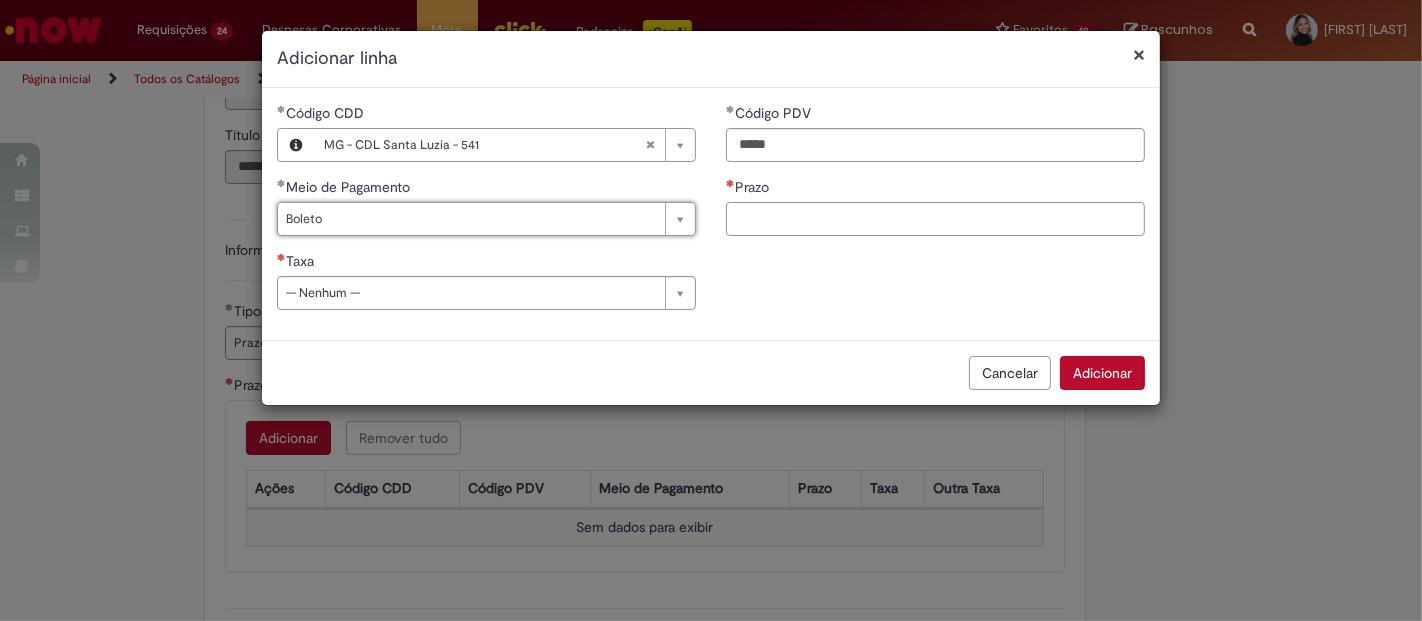 click on "Prazo" at bounding box center (935, 219) 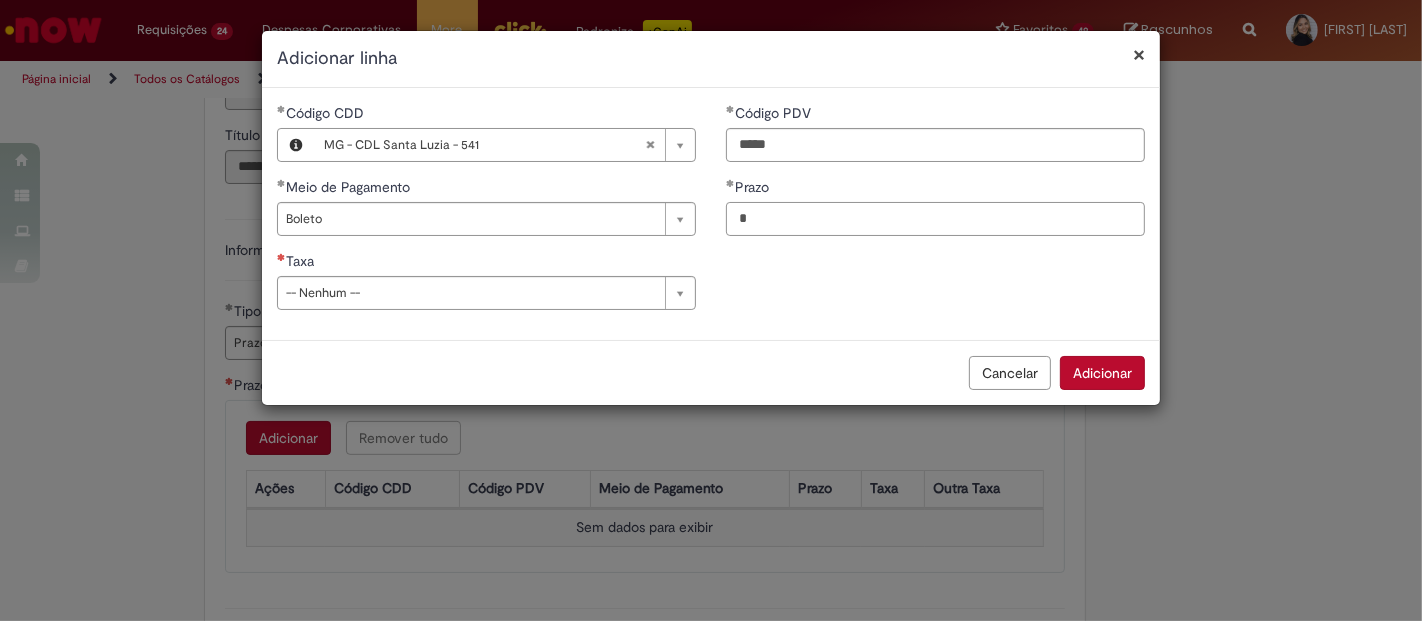 type on "*" 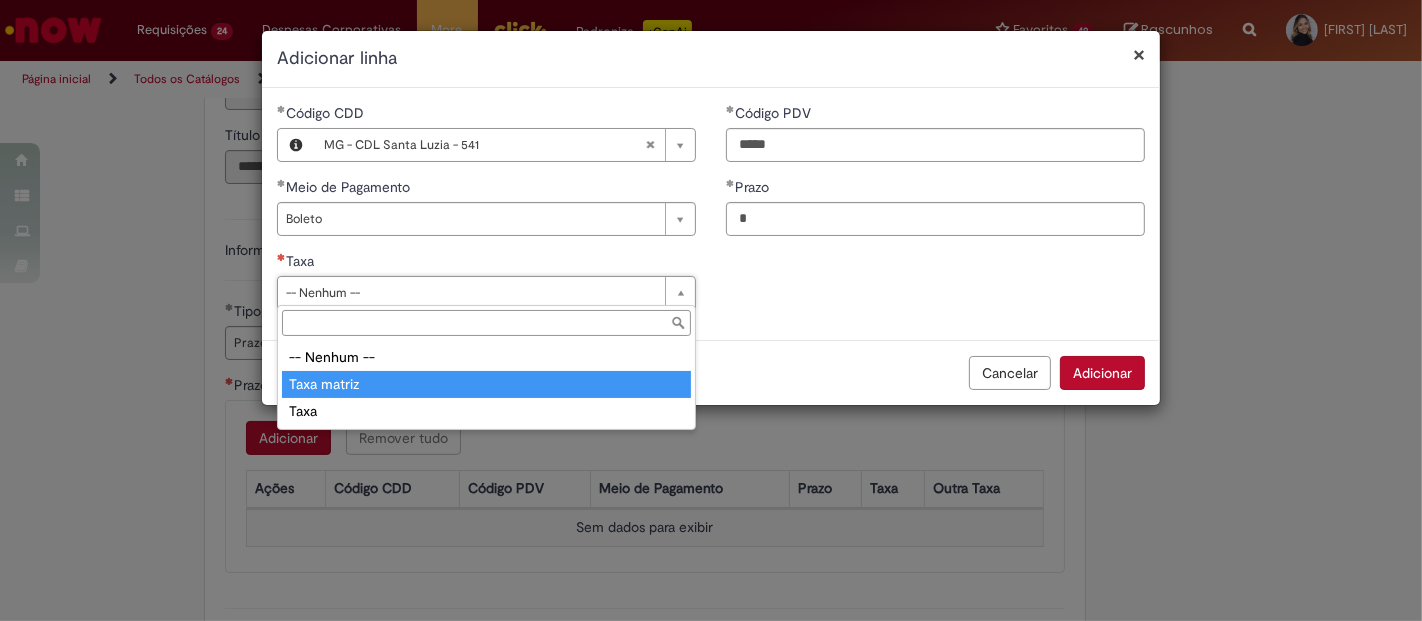 type on "**********" 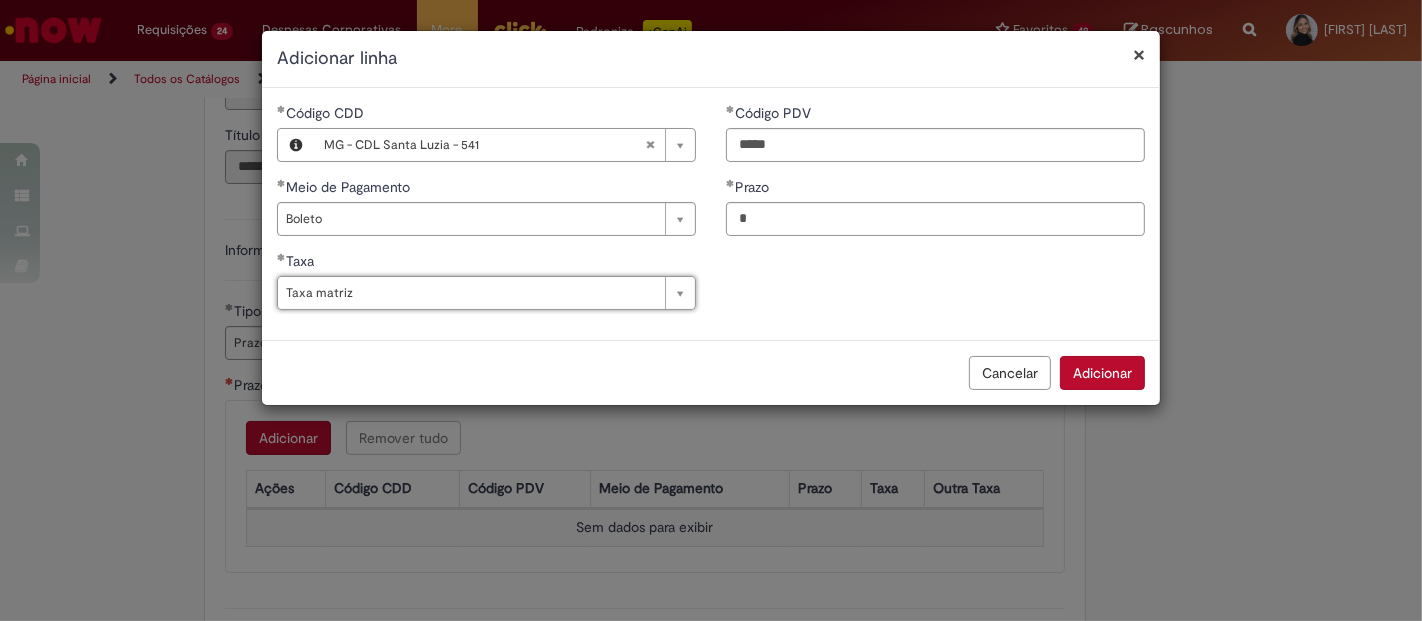 click on "Adicionar" at bounding box center (1102, 373) 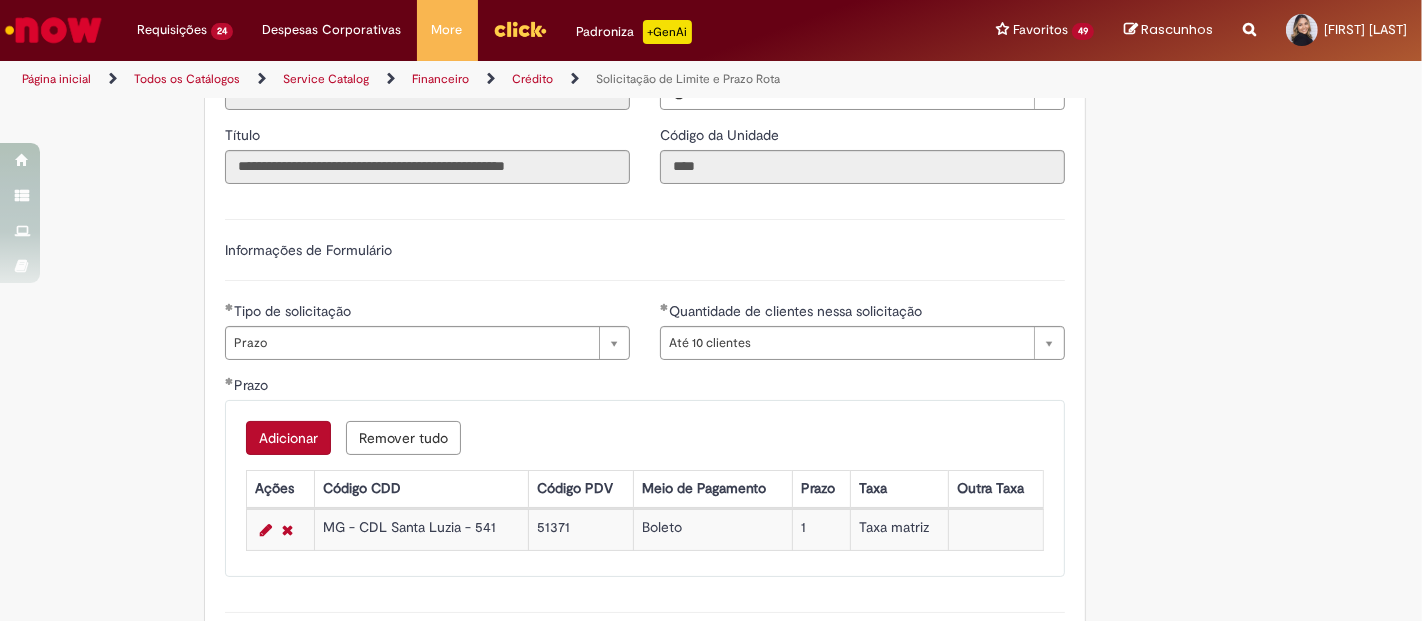 scroll, scrollTop: 888, scrollLeft: 0, axis: vertical 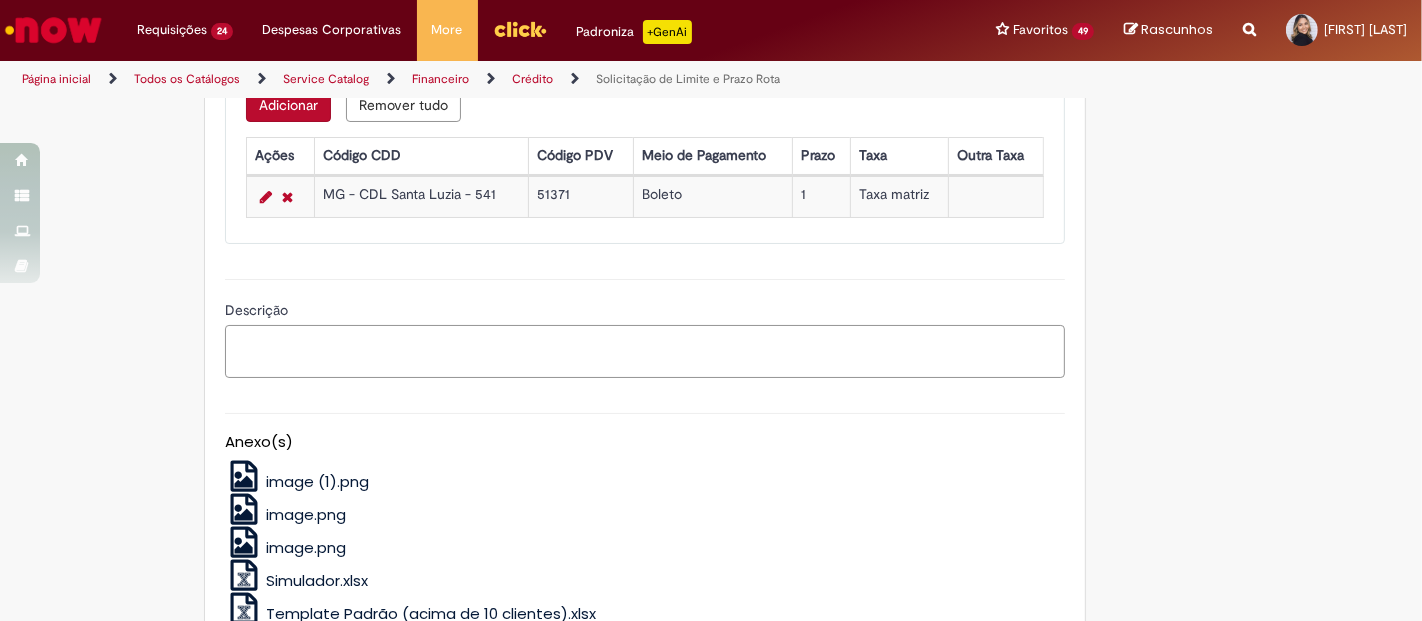 click on "Descrição" at bounding box center [645, 351] 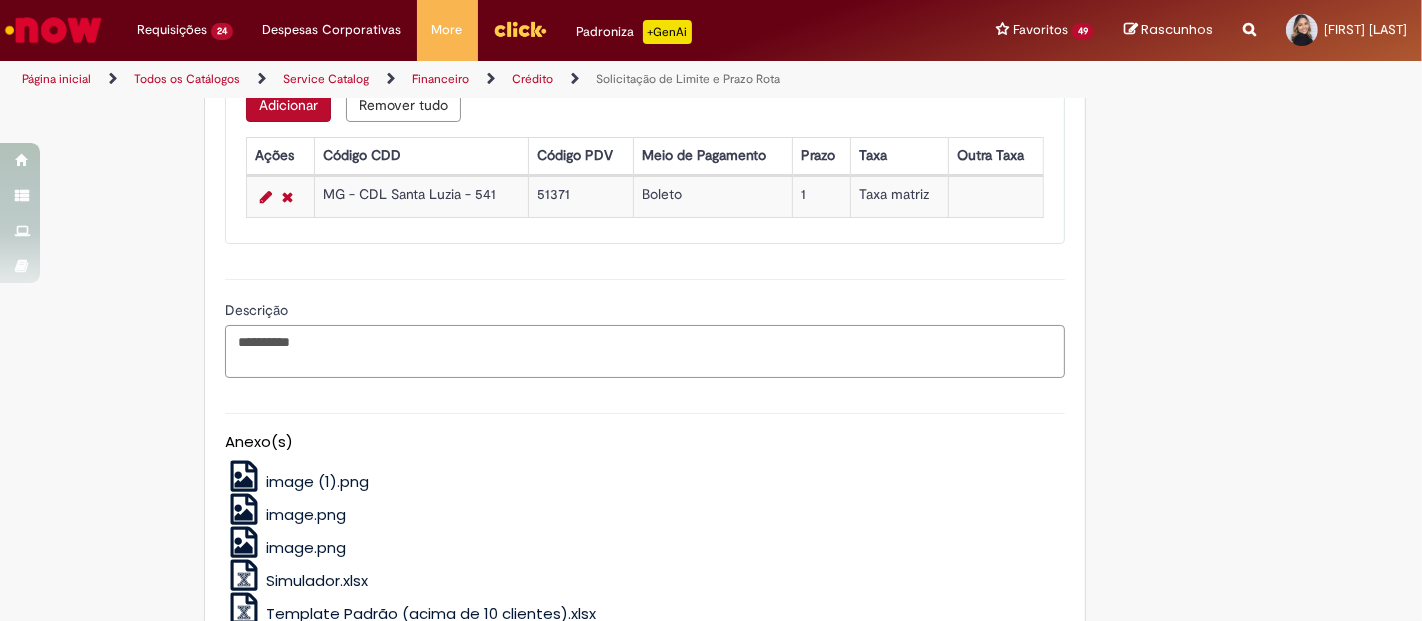 paste on "**********" 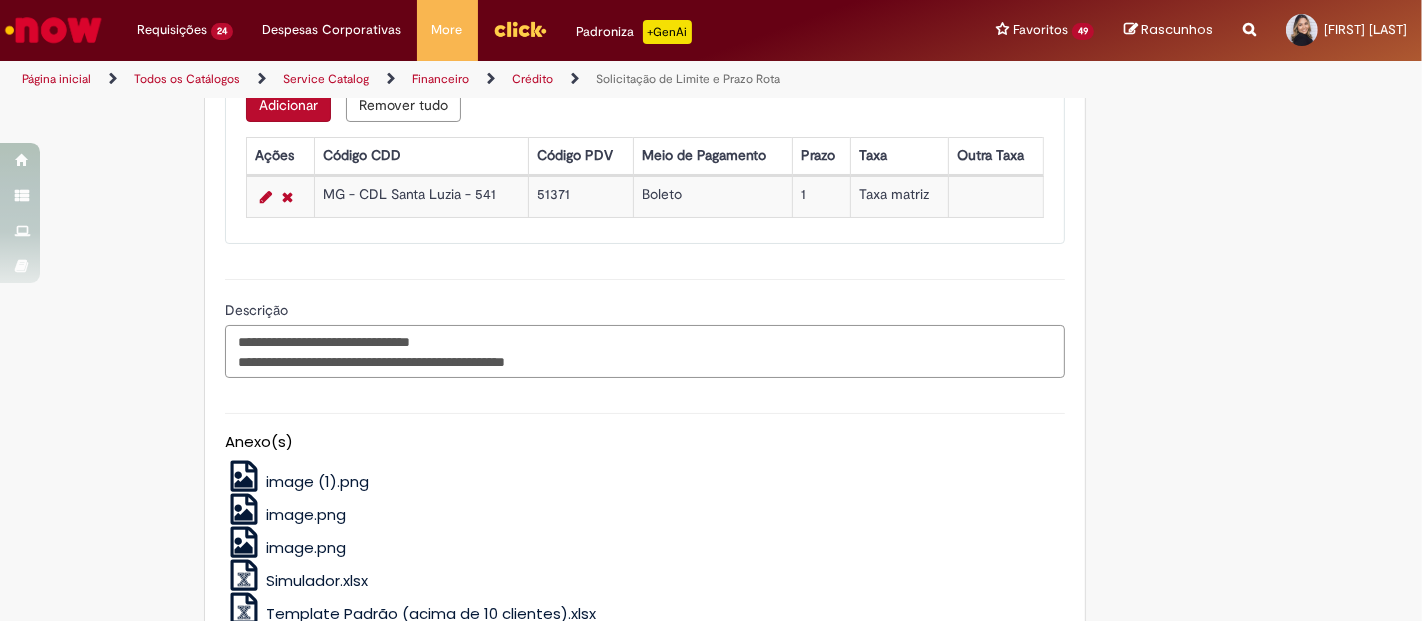 click on "**********" at bounding box center [645, 351] 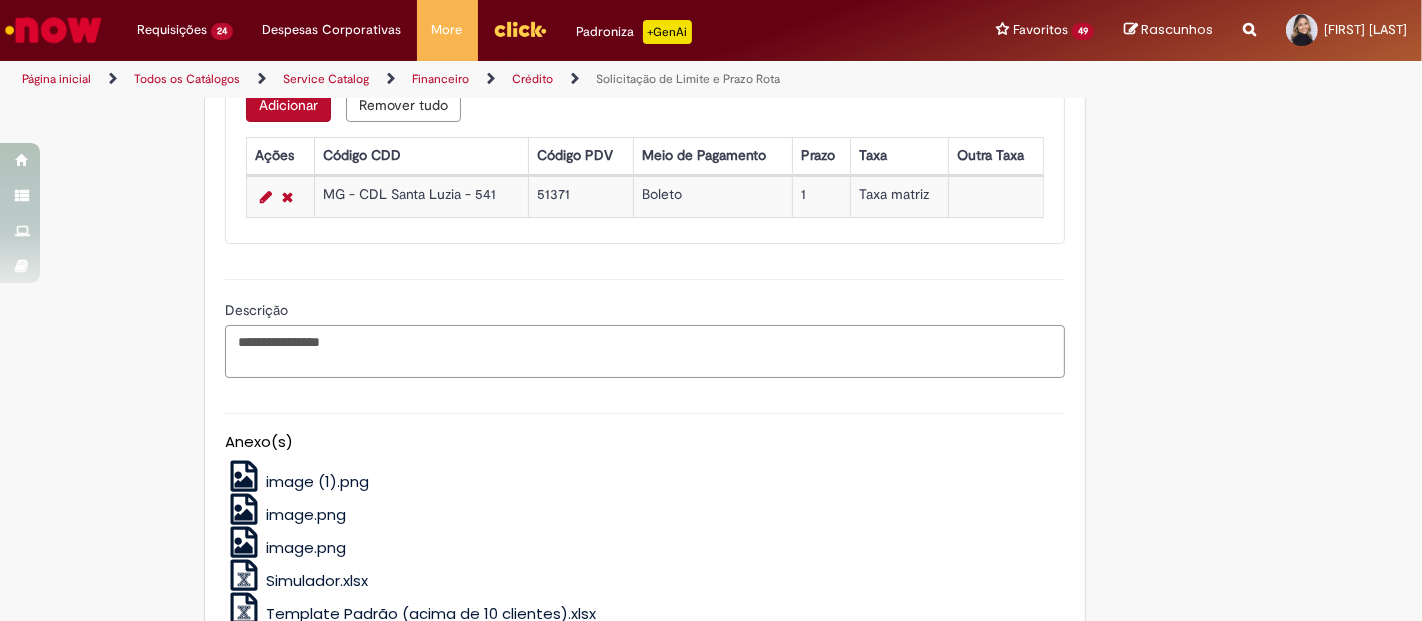scroll, scrollTop: 1108, scrollLeft: 0, axis: vertical 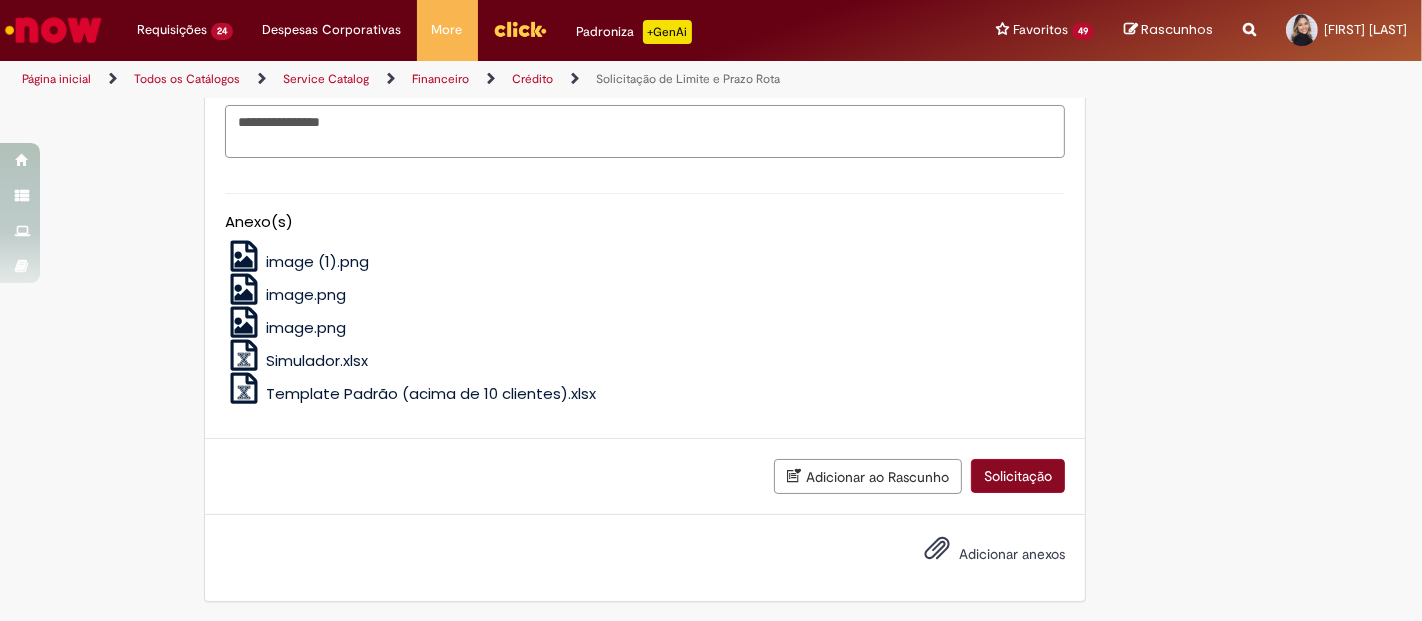 type on "**********" 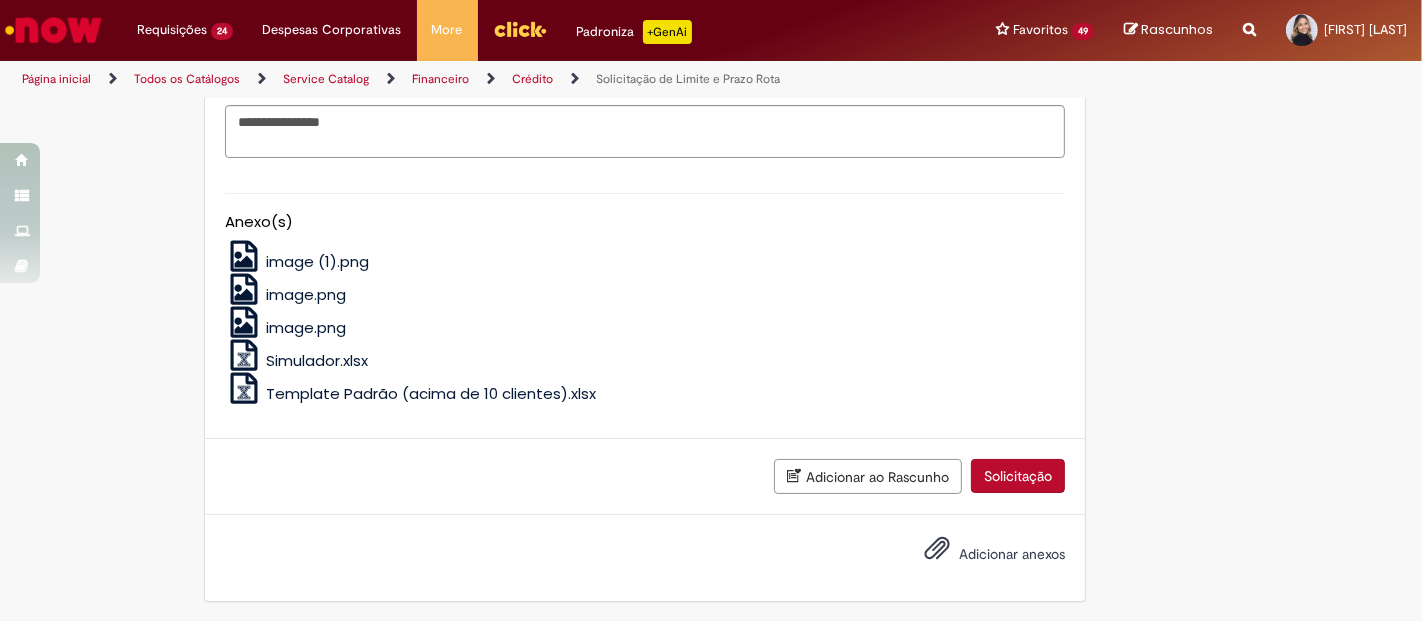 click on "Solicitação" at bounding box center [1018, 476] 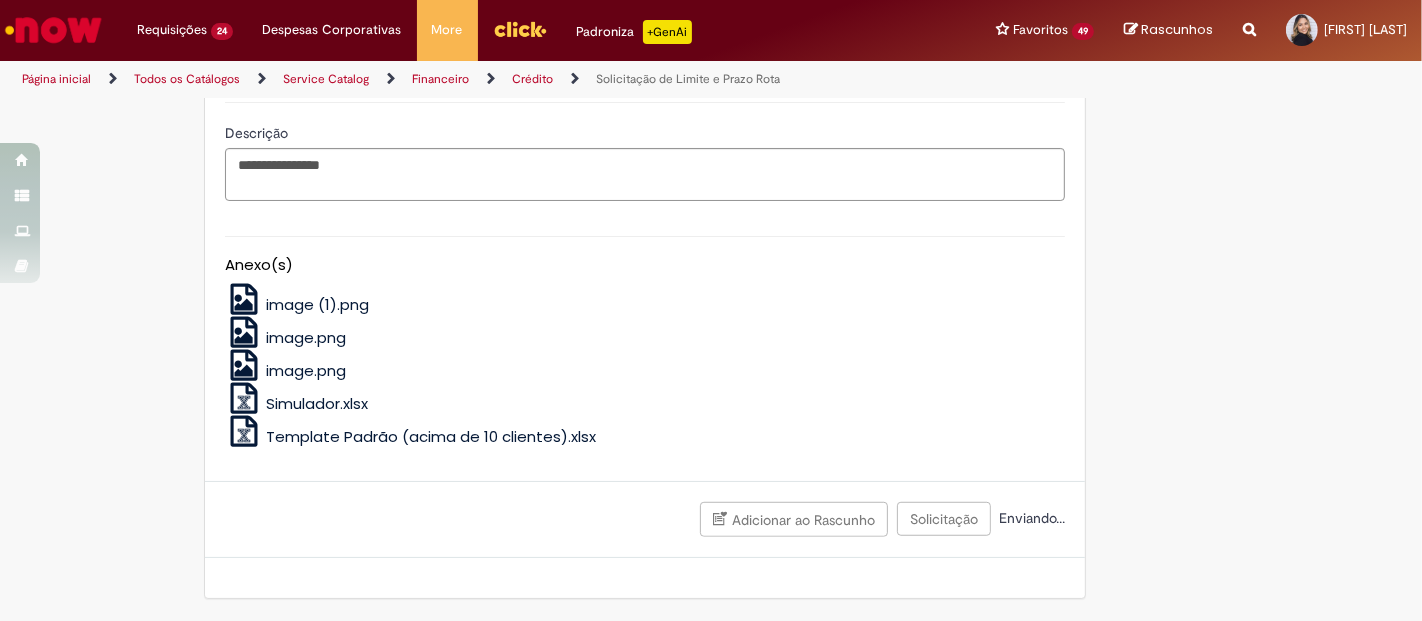 scroll, scrollTop: 1062, scrollLeft: 0, axis: vertical 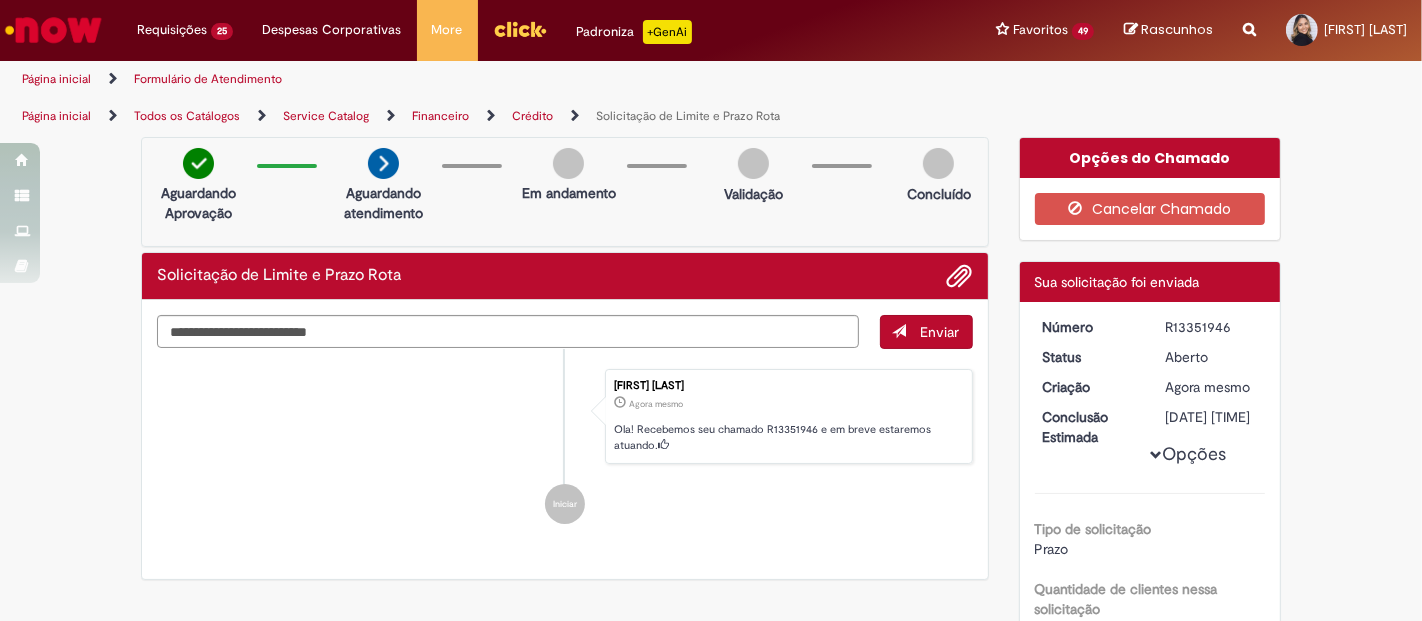 click on "Concluído" at bounding box center (938, 181) 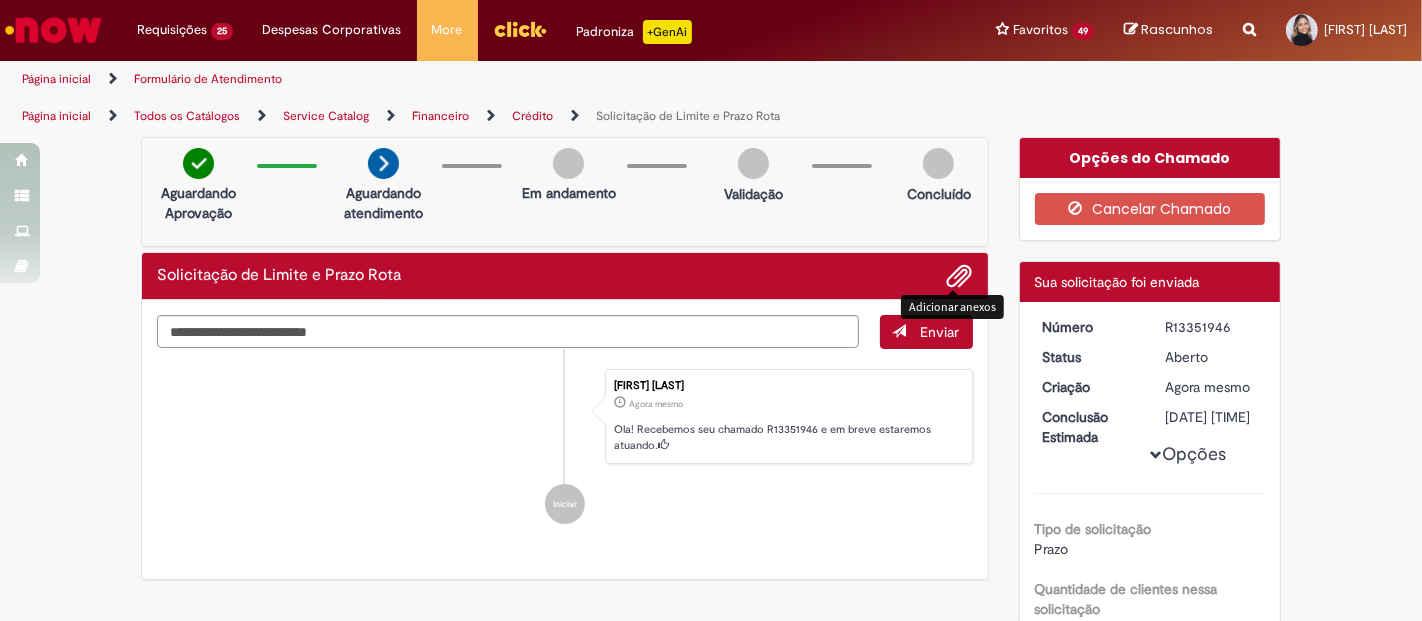 click at bounding box center (960, 277) 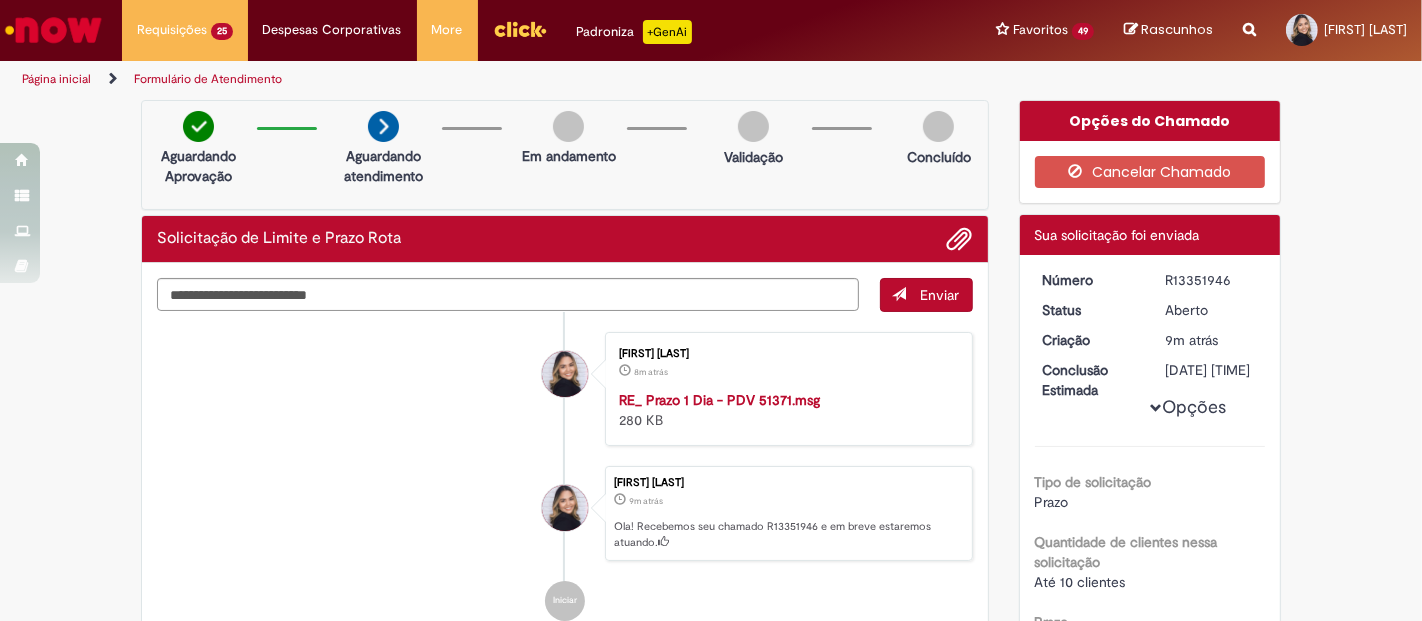 type 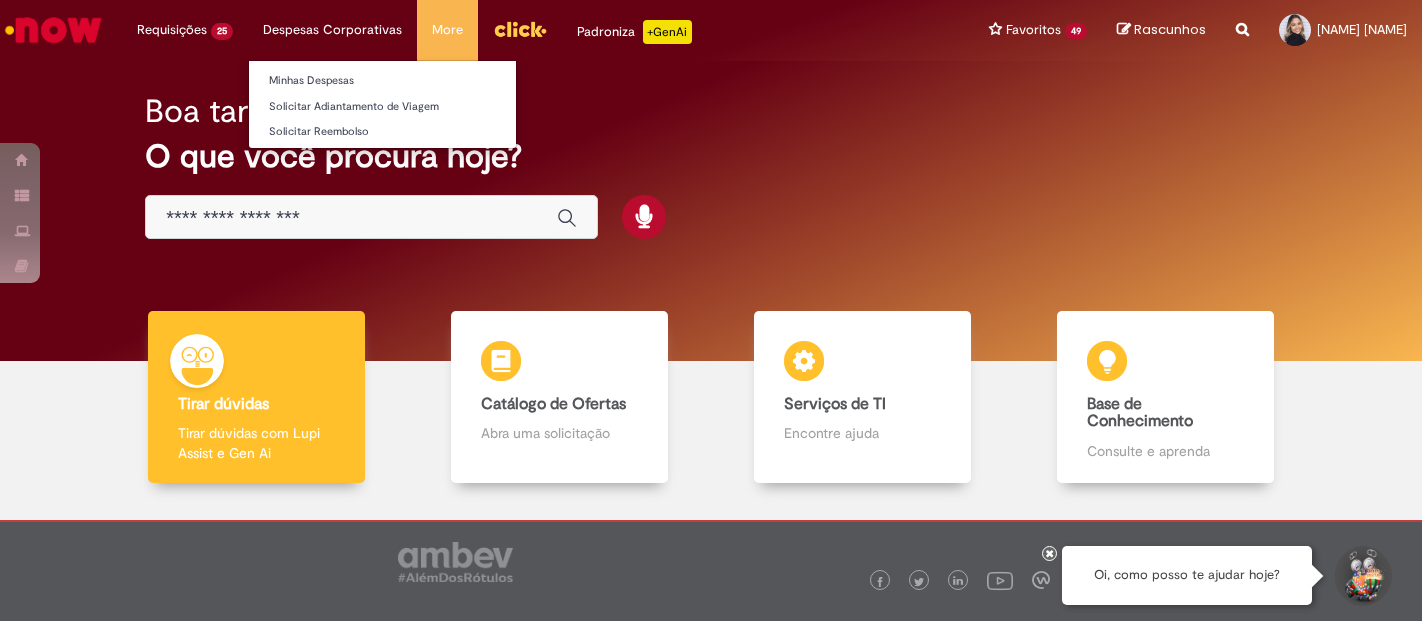 scroll, scrollTop: 0, scrollLeft: 0, axis: both 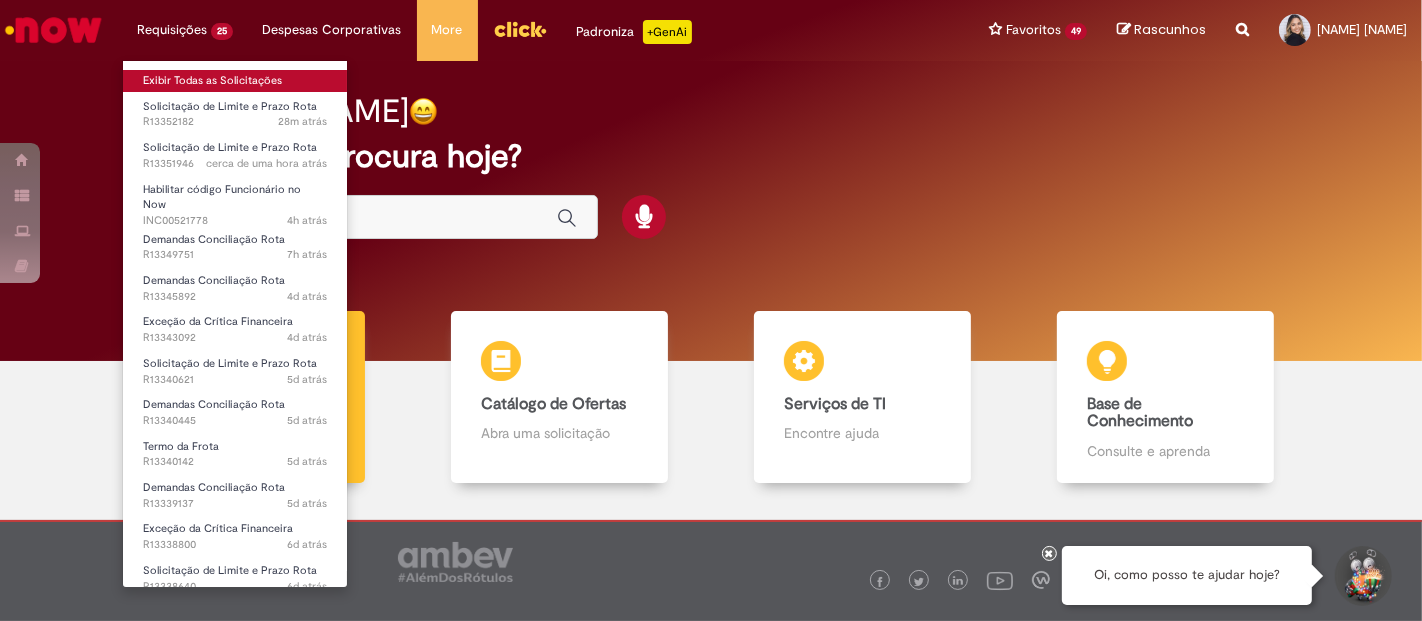 click on "Exibir Todas as Solicitações" at bounding box center [235, 81] 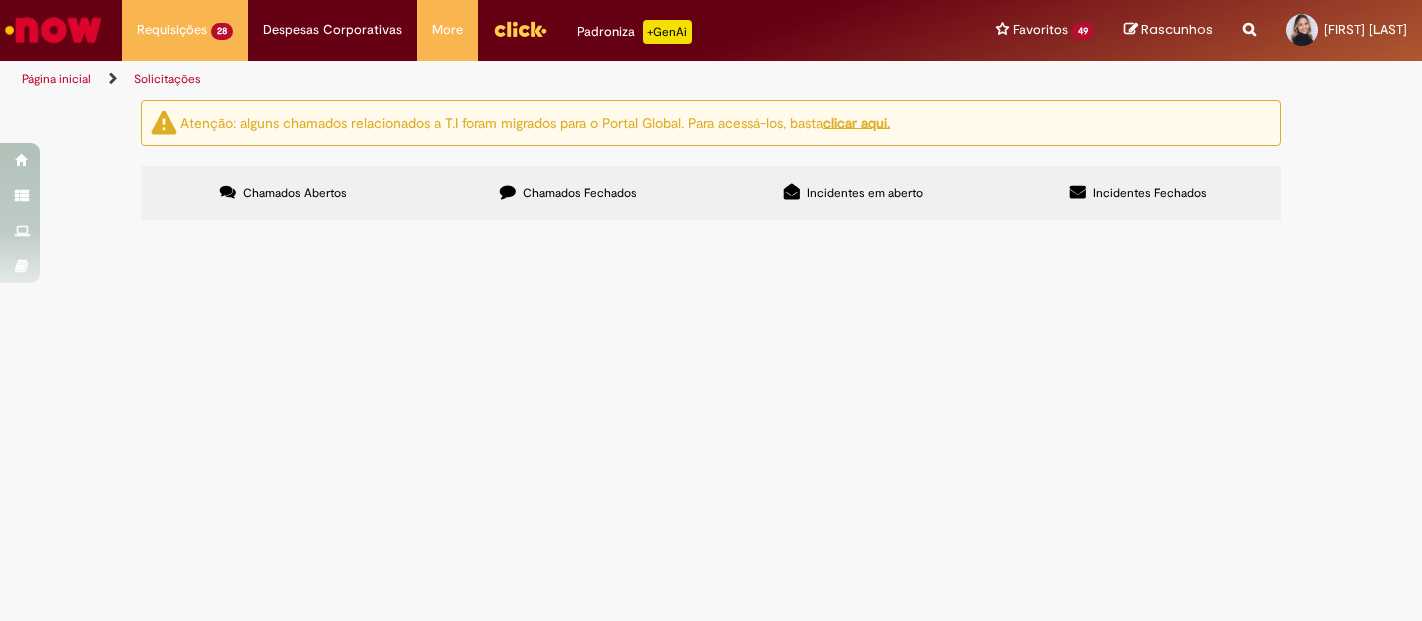 scroll, scrollTop: 0, scrollLeft: 0, axis: both 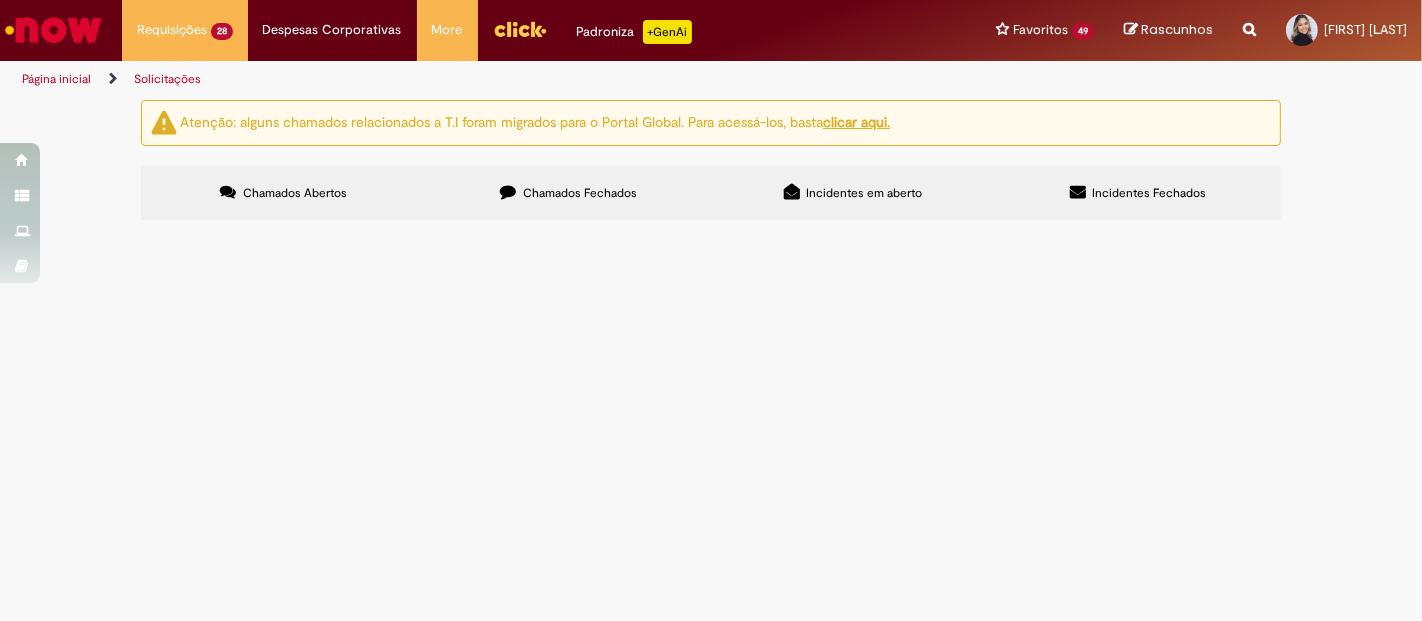click on "R13345892" at bounding box center (0, 0) 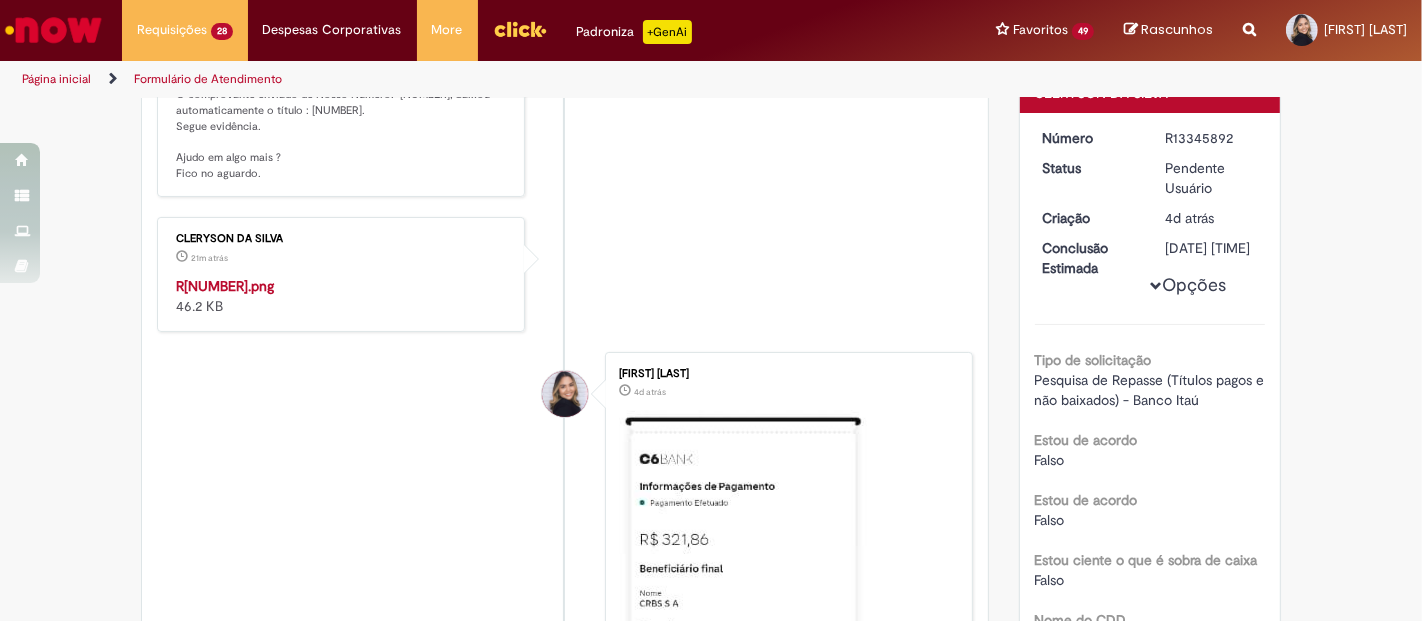 scroll, scrollTop: 0, scrollLeft: 0, axis: both 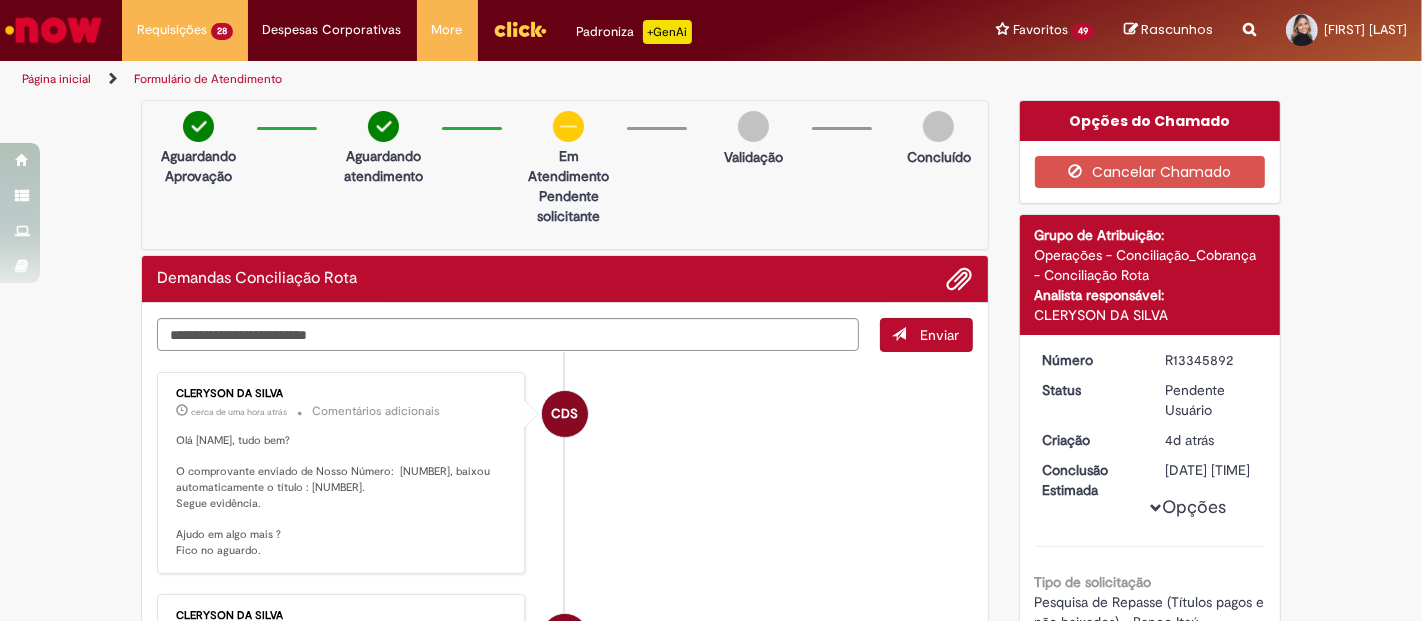 click on "Olá Isabella, tudo bem?
O comprovante enviado de Nosso Número:  0204087, baixou automaticamente o título : 561125.
Segue evidência.
Ajudo em algo mais ?
Fico no aguardo." at bounding box center [342, 496] 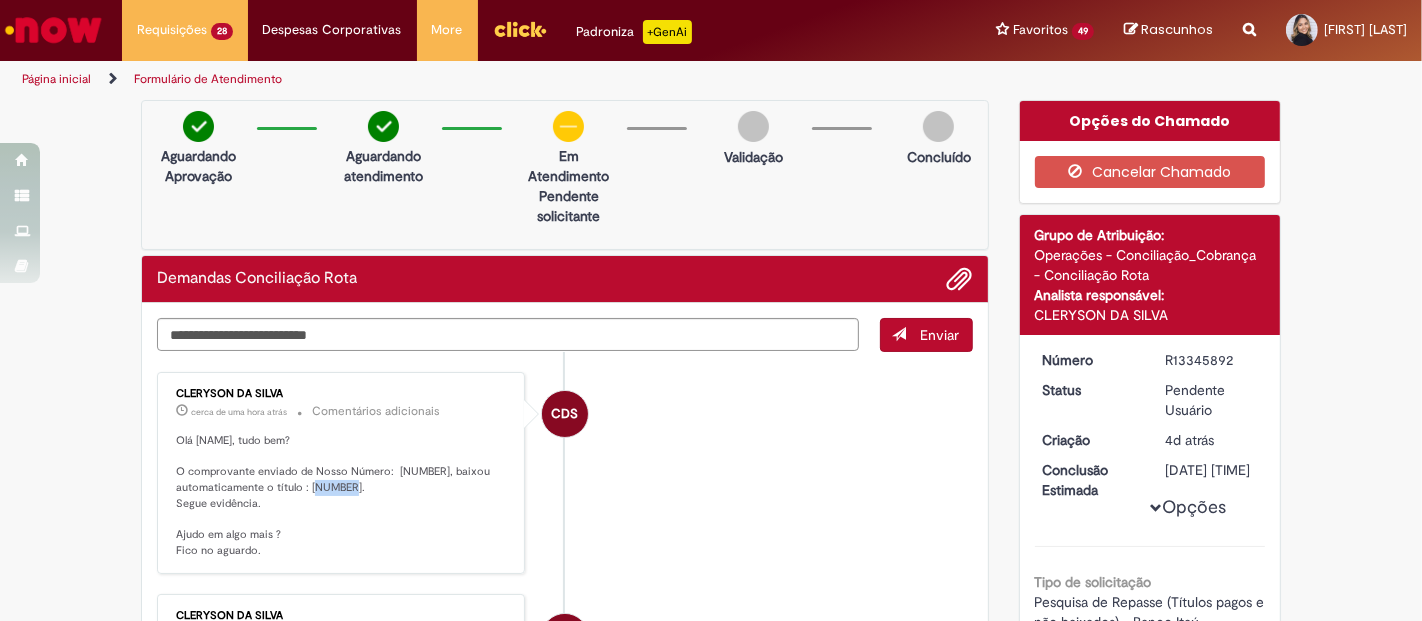 click on "Olá Isabella, tudo bem?
O comprovante enviado de Nosso Número:  0204087, baixou automaticamente o título : 561125.
Segue evidência.
Ajudo em algo mais ?
Fico no aguardo." at bounding box center (342, 496) 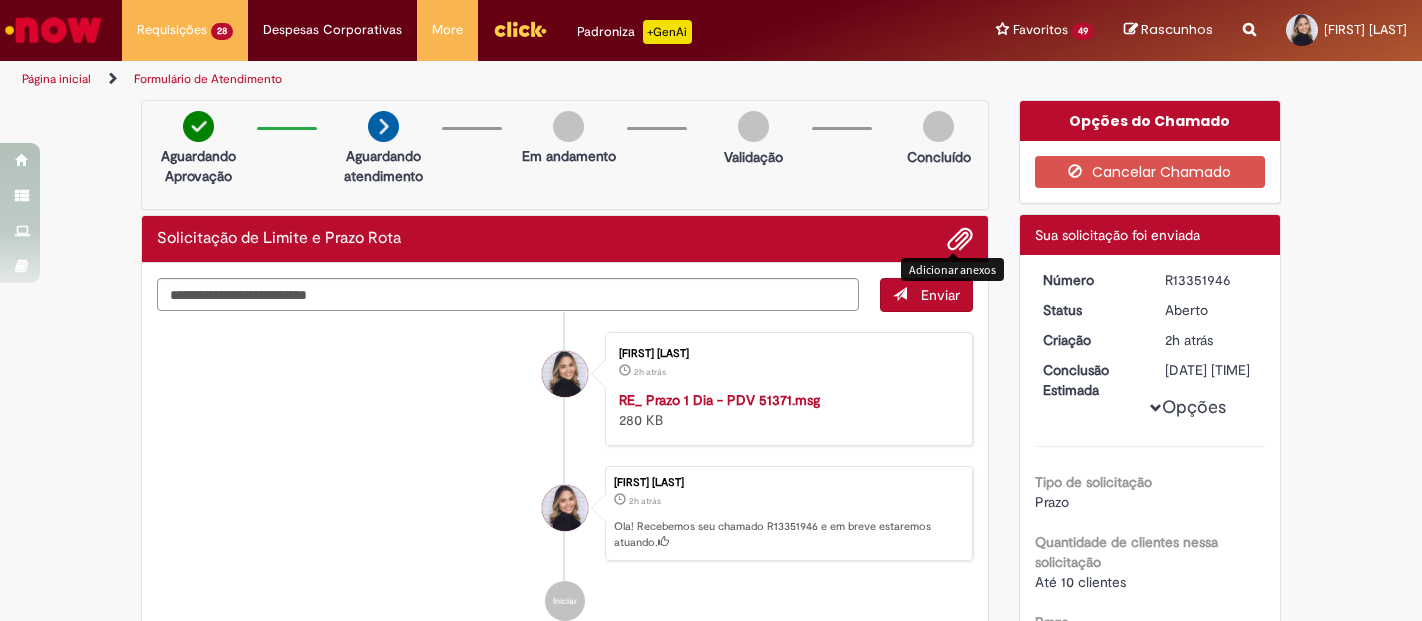 scroll, scrollTop: 0, scrollLeft: 0, axis: both 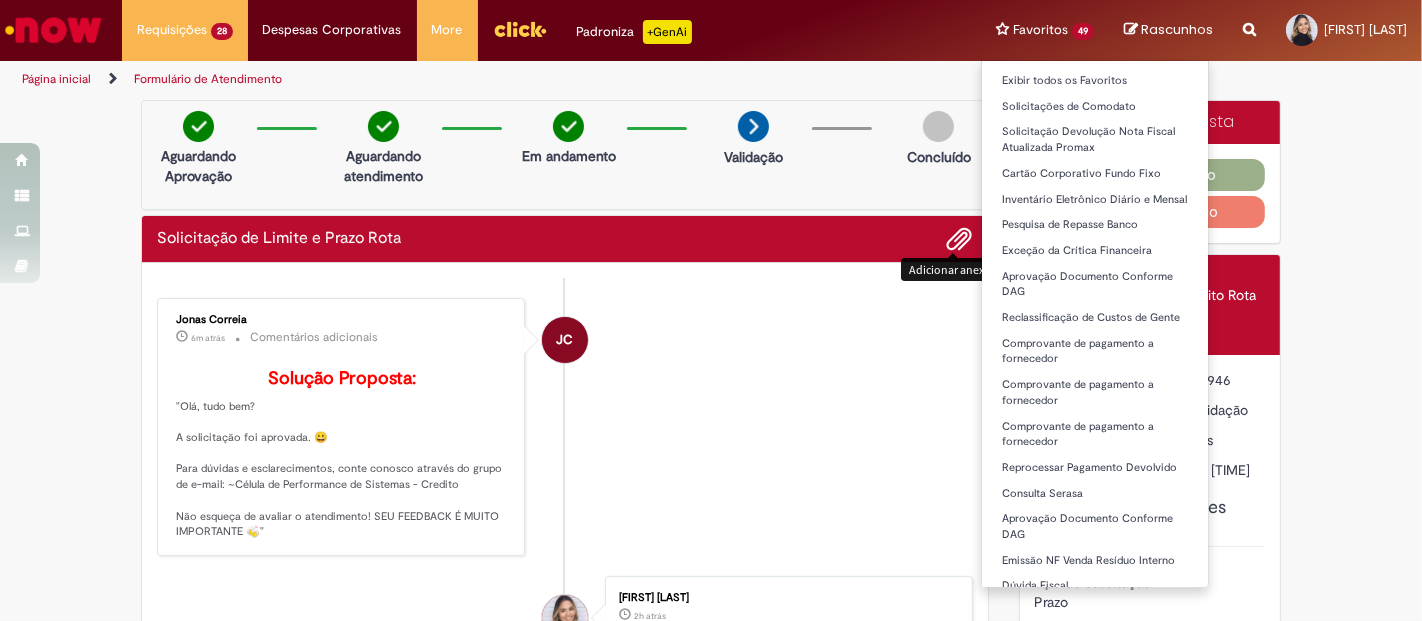 click on "Favoritos   49
Exibir todos os Favoritos
Solicitações de Comodato
Solicitação Devolução Nota Fiscal Atualizada Promax
Cartão Corporativo Fundo Fixo
Inventário Eletrônico Diário e Mensal
Pesquisa de Repasse Banco
Exceção da Crítica Financeira
Aprovação Documento Conforme DAG
Reclassificação de Custos de Gente
Comprovante de pagamento a fornecedor
Comprovante de pagamento a fornecedor
Comprovante de pagamento a fornecedor
Reprocessar Pagamento Devolvido
Consulta Serasa
Aprovação Documento Conforme DAG
Emissão NF Venda Resíduo Interno
Dúvida Fiscal
Solicitação de Crédito e Prazo Rota
Solicitação de Crédito e Prazo Rota
Prorrogação de Prazo de NF e Baixa Prejuízo" at bounding box center (1045, 30) 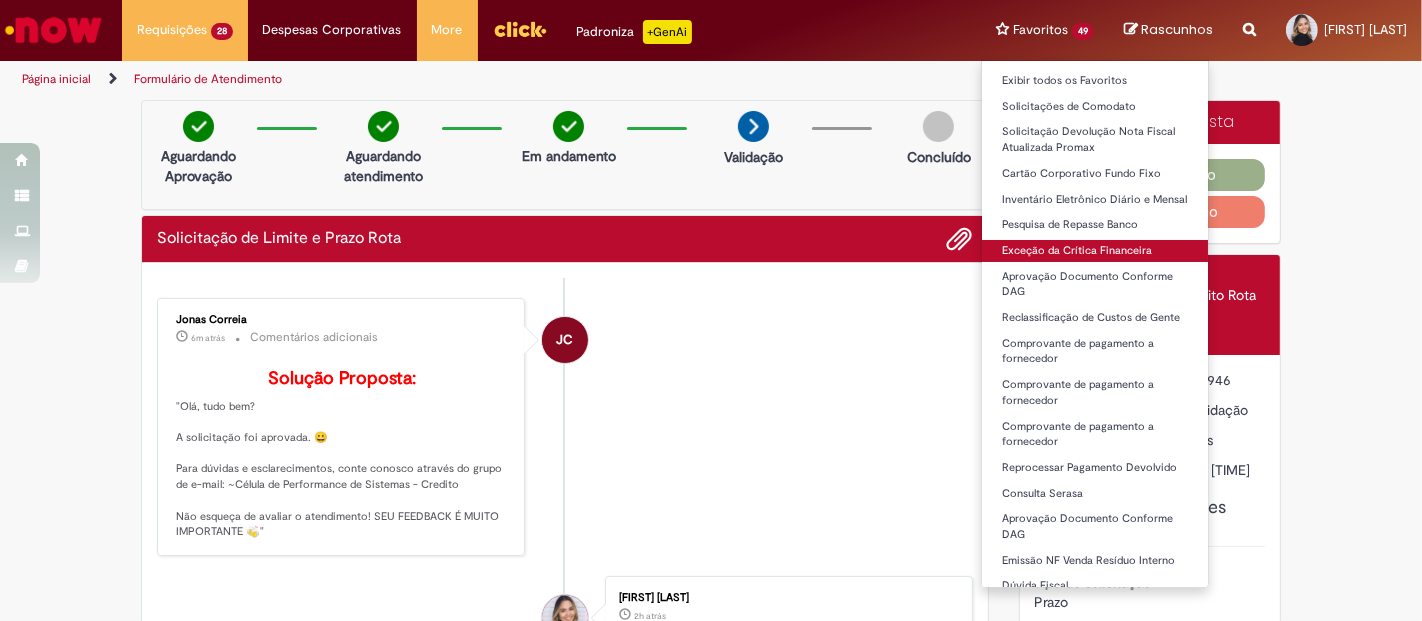 click on "Exceção da Crítica Financeira" at bounding box center [1095, 251] 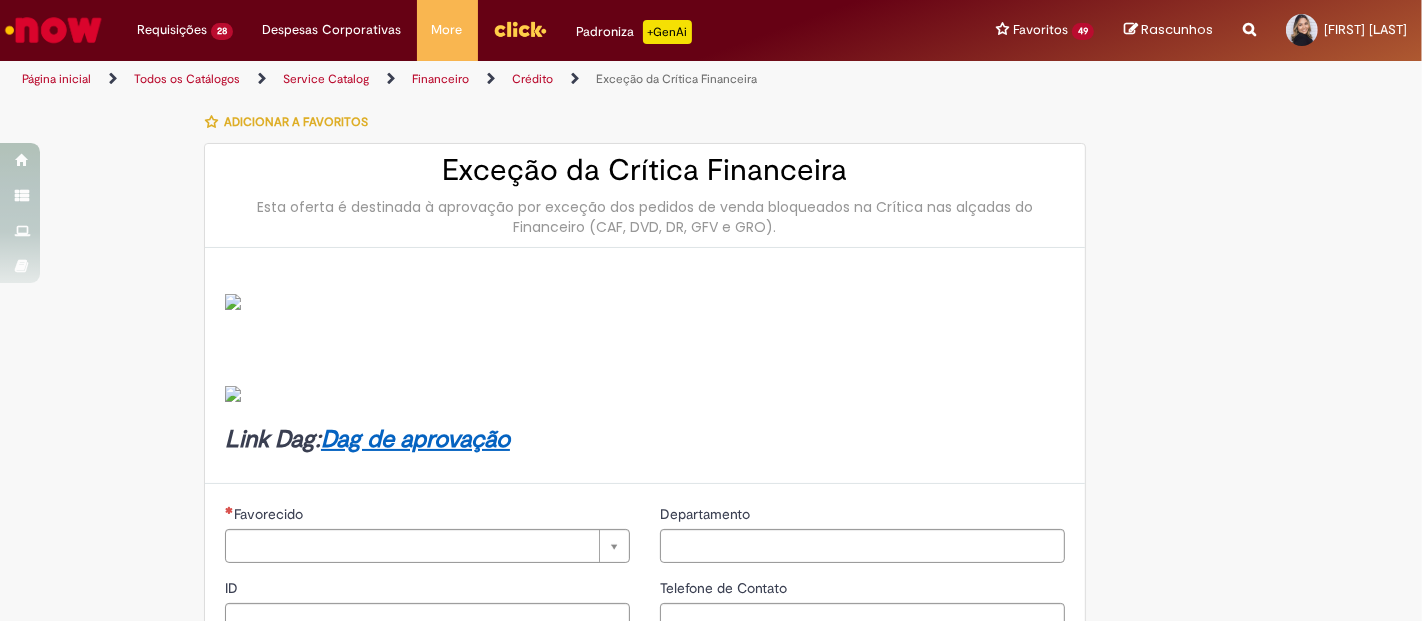 type on "********" 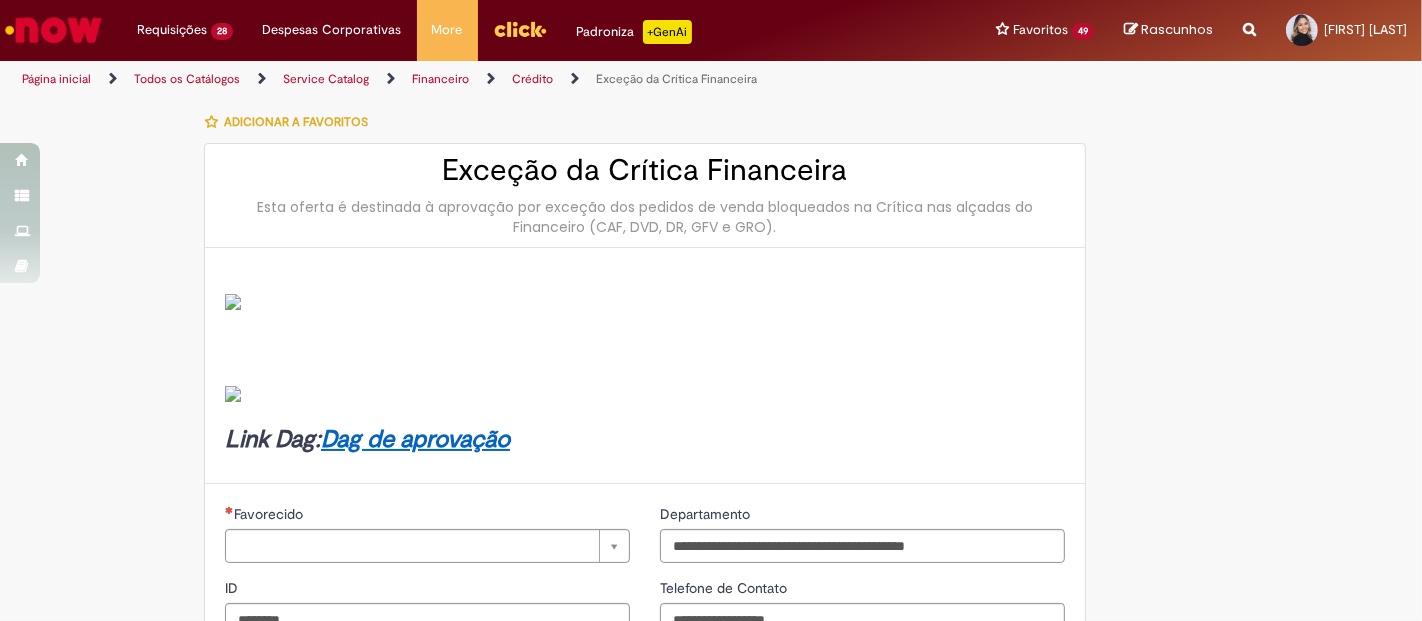 type on "**********" 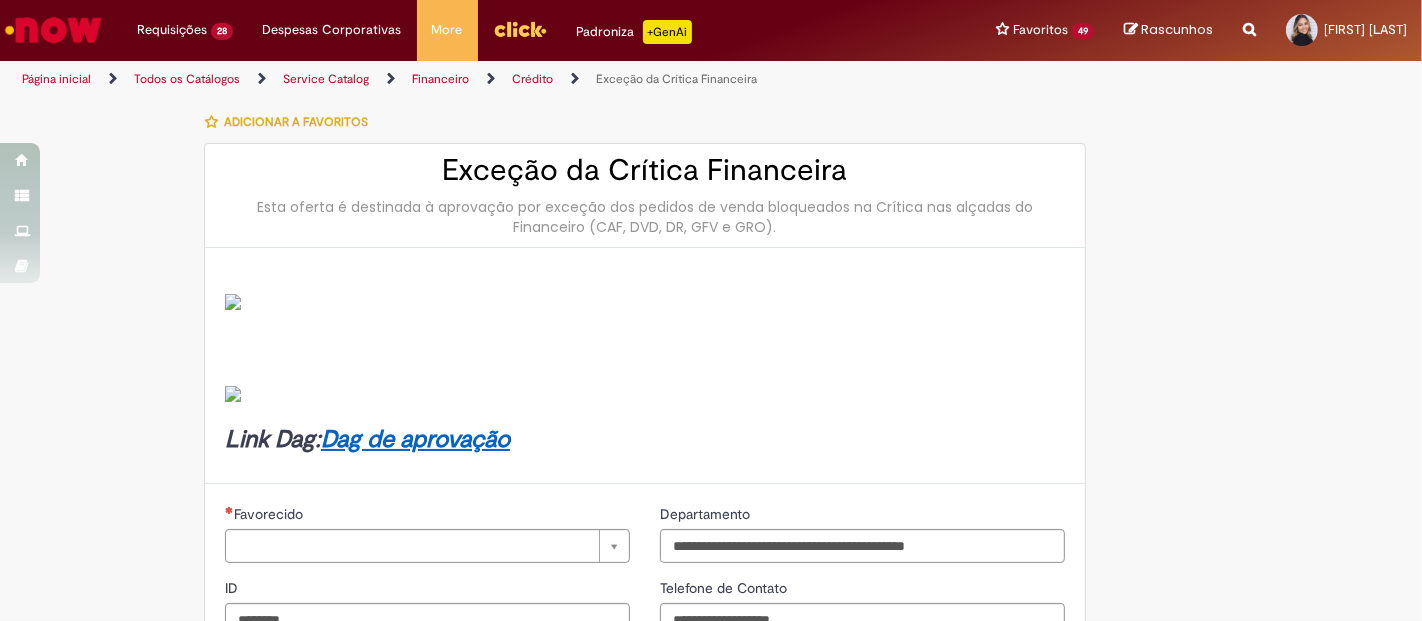 type on "**********" 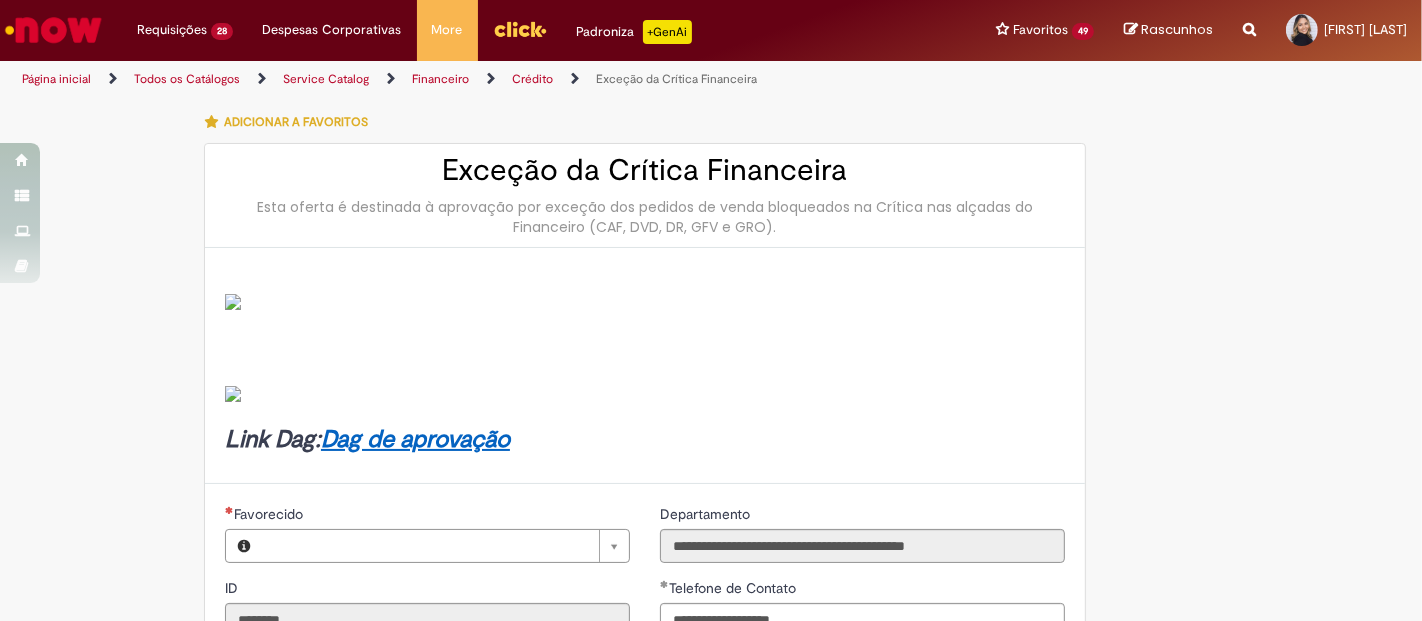 type on "**********" 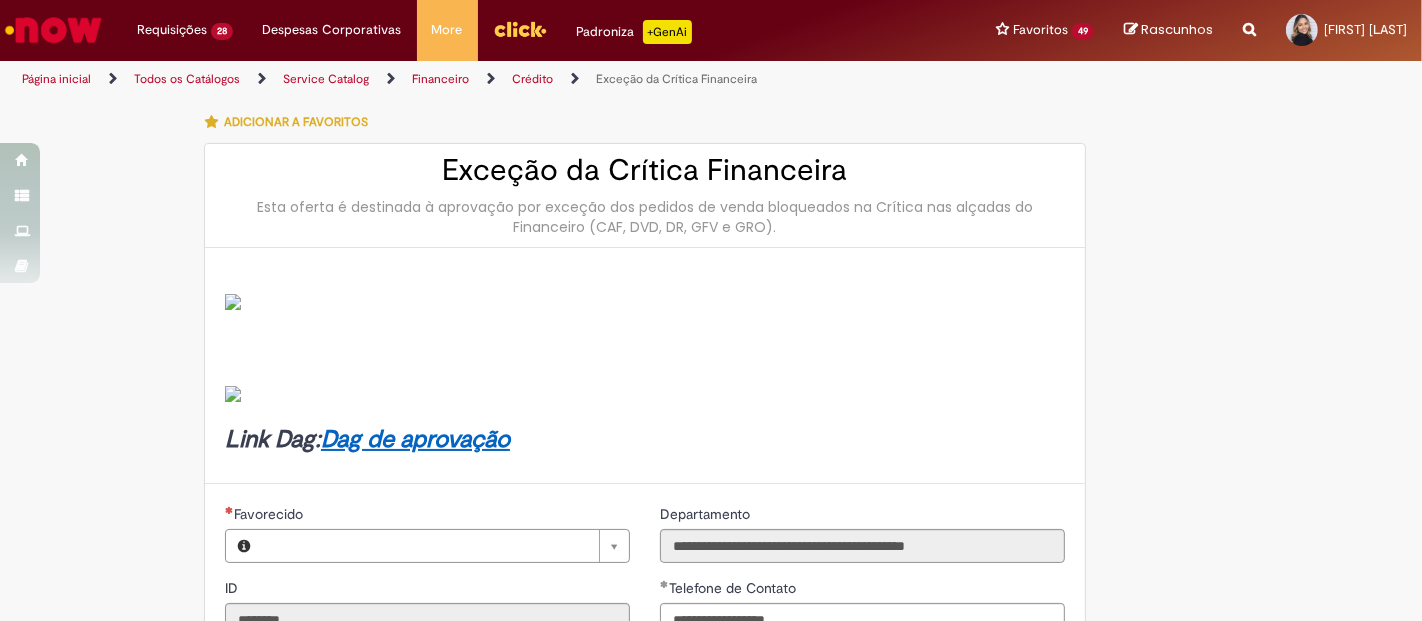 type on "**********" 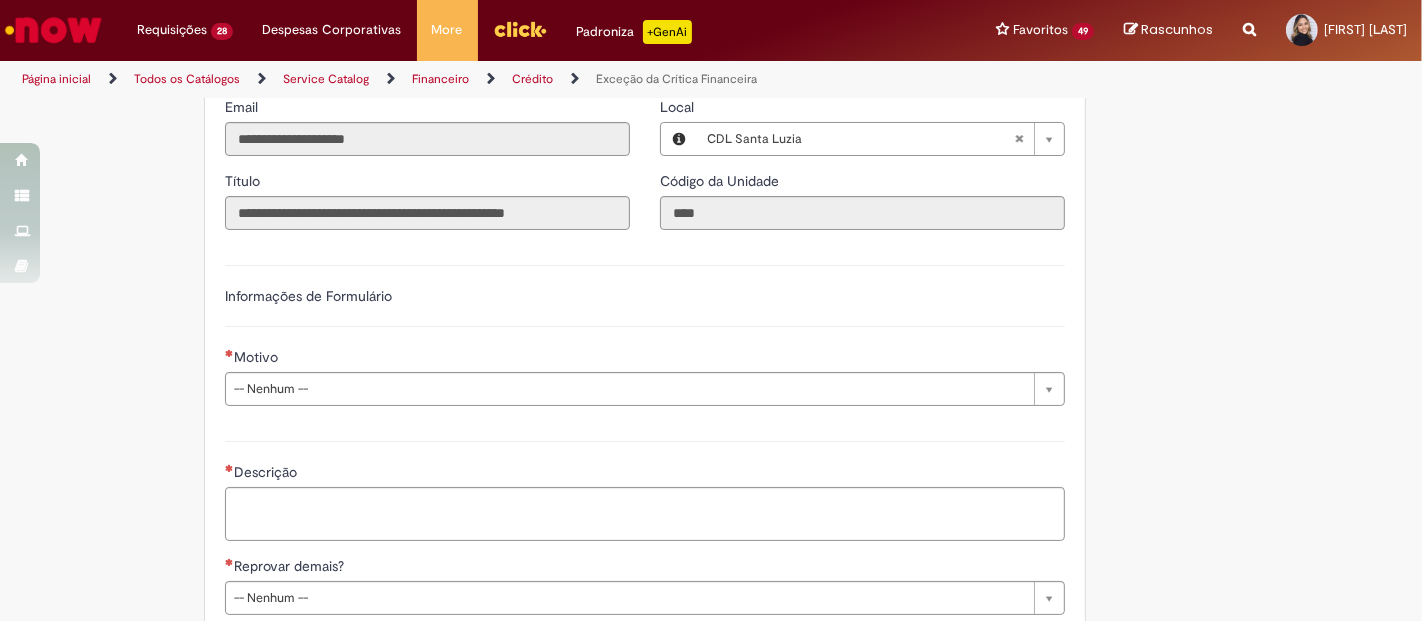 scroll, scrollTop: 777, scrollLeft: 0, axis: vertical 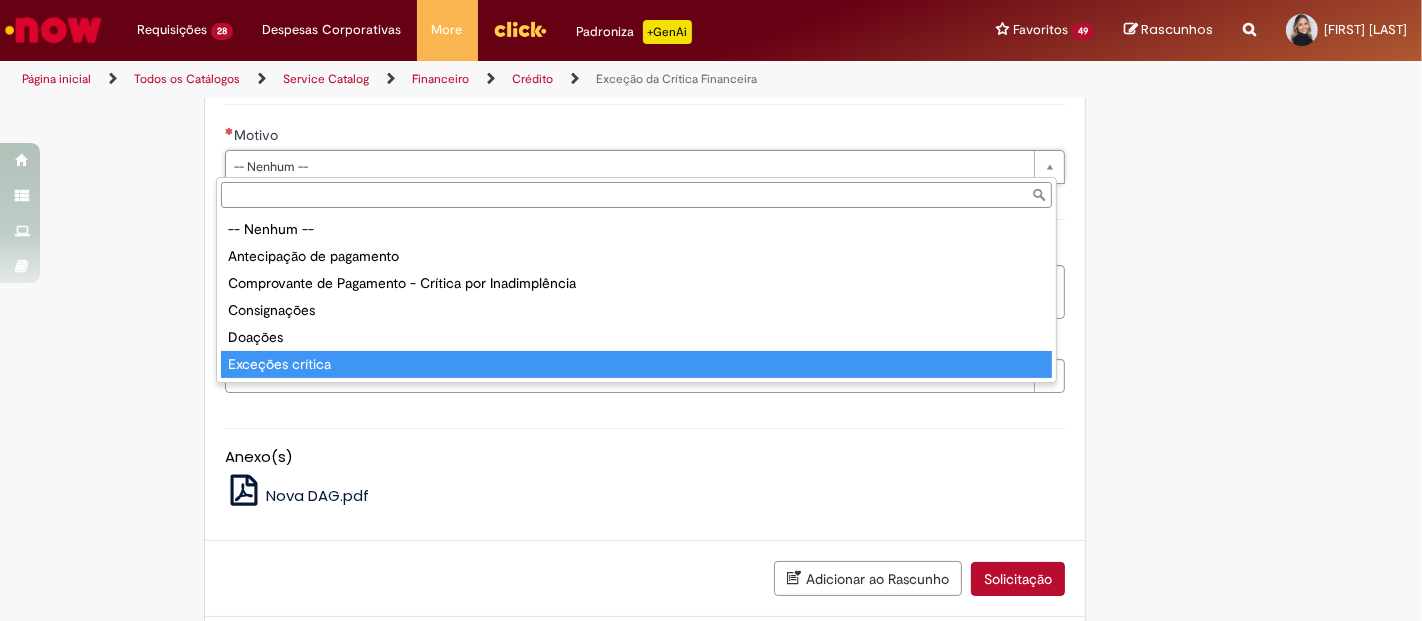 type on "**********" 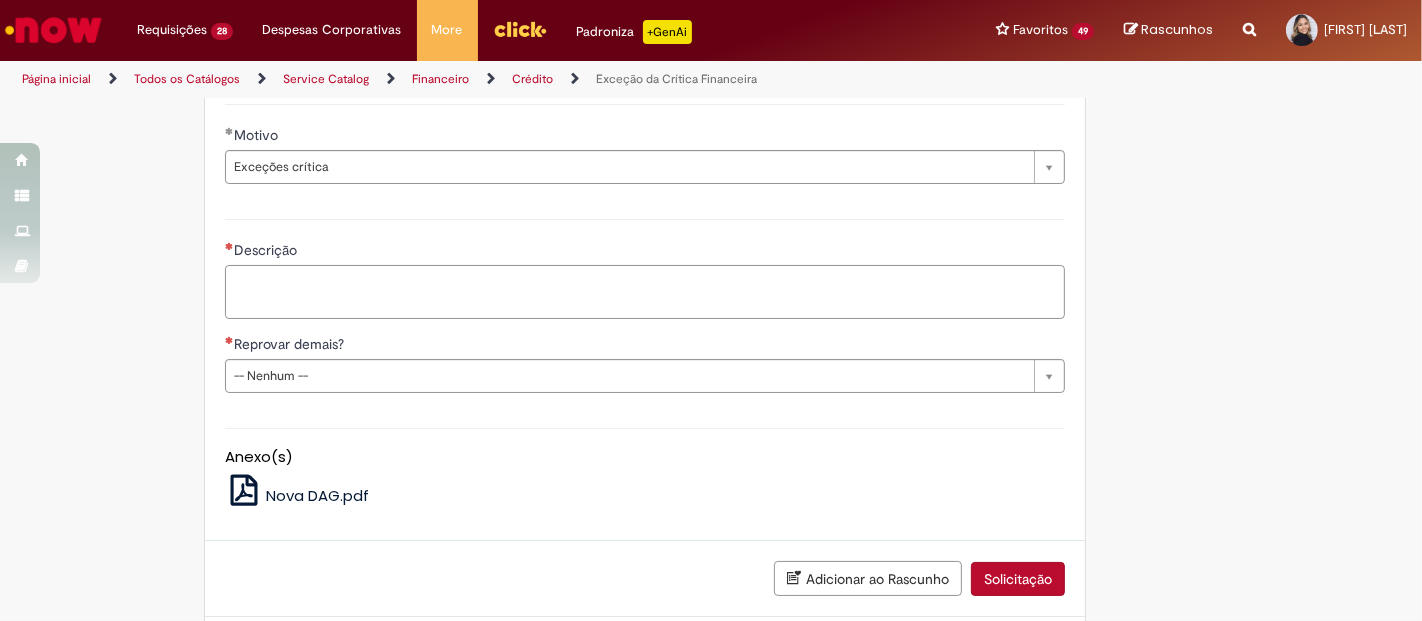 click on "Descrição" at bounding box center (645, 291) 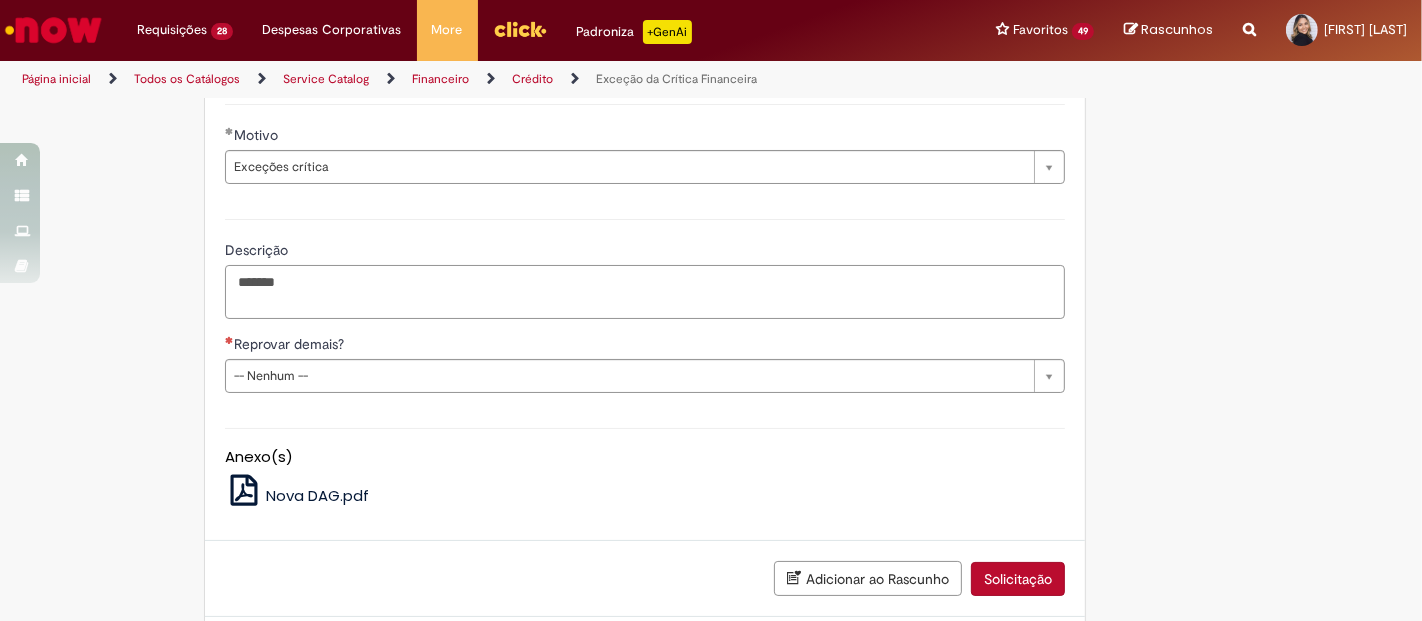paste on "*
*****" 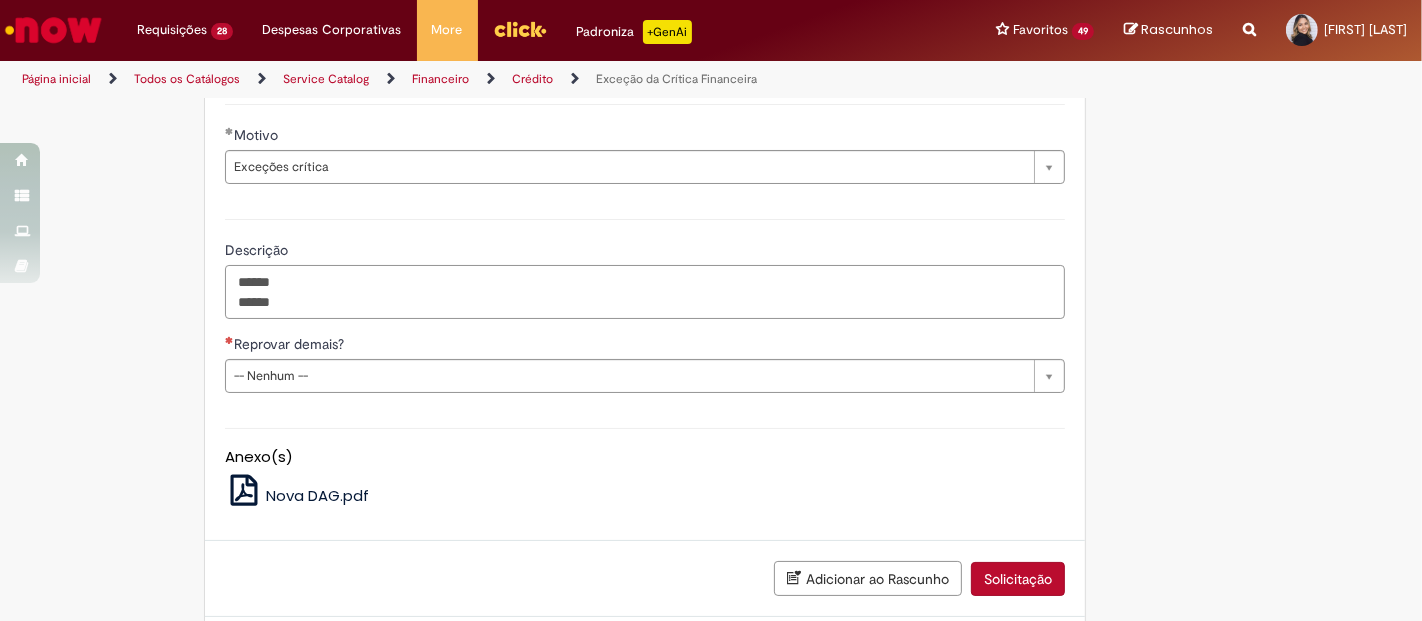 scroll, scrollTop: 878, scrollLeft: 0, axis: vertical 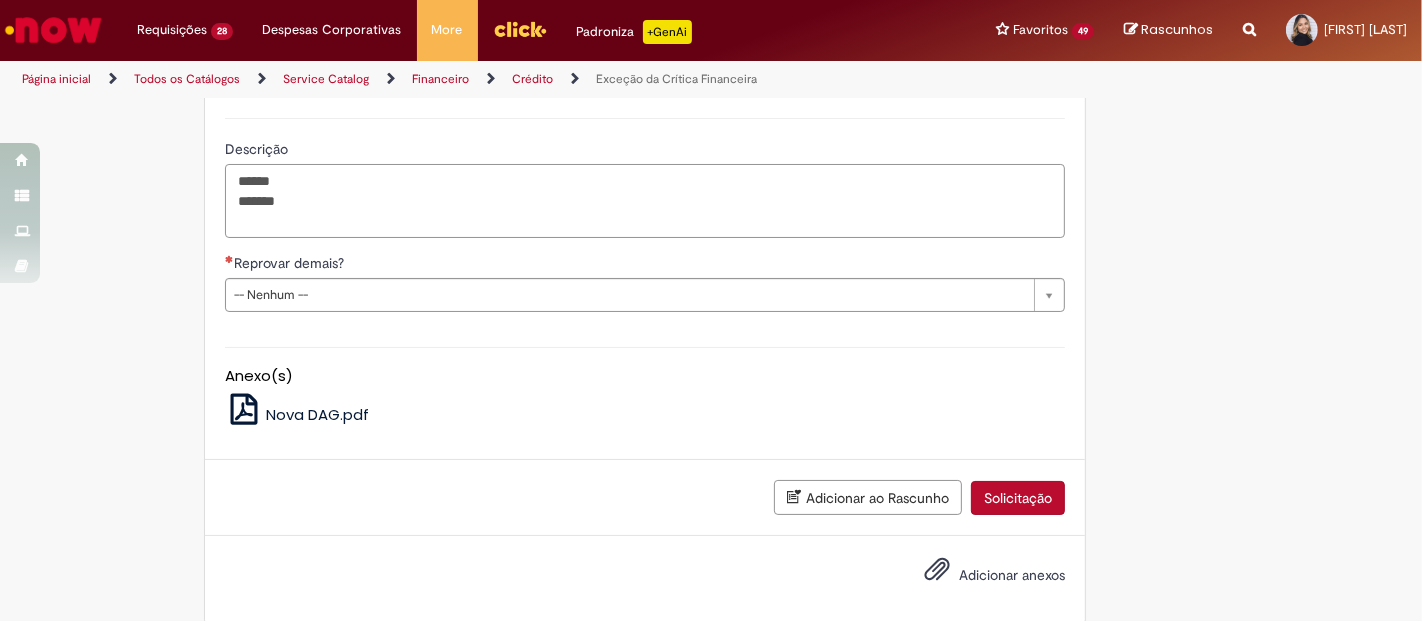 paste on "*
*****" 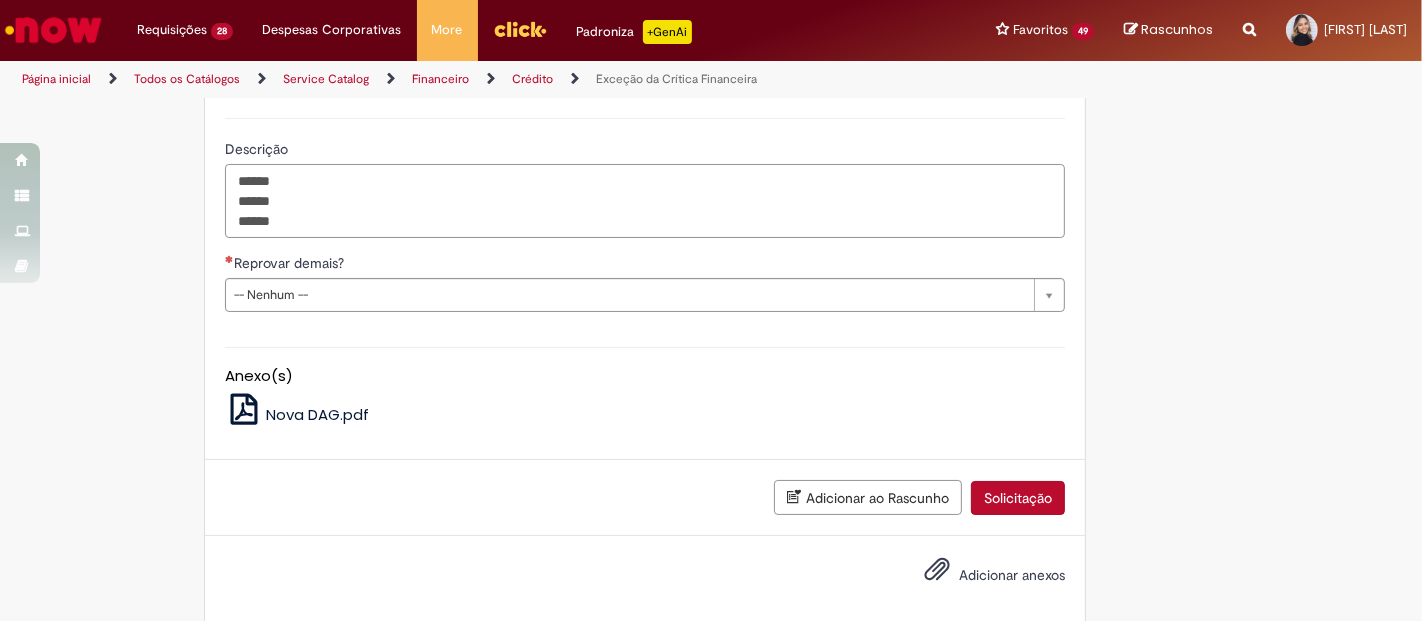 click on "******
******
*****" at bounding box center [645, 200] 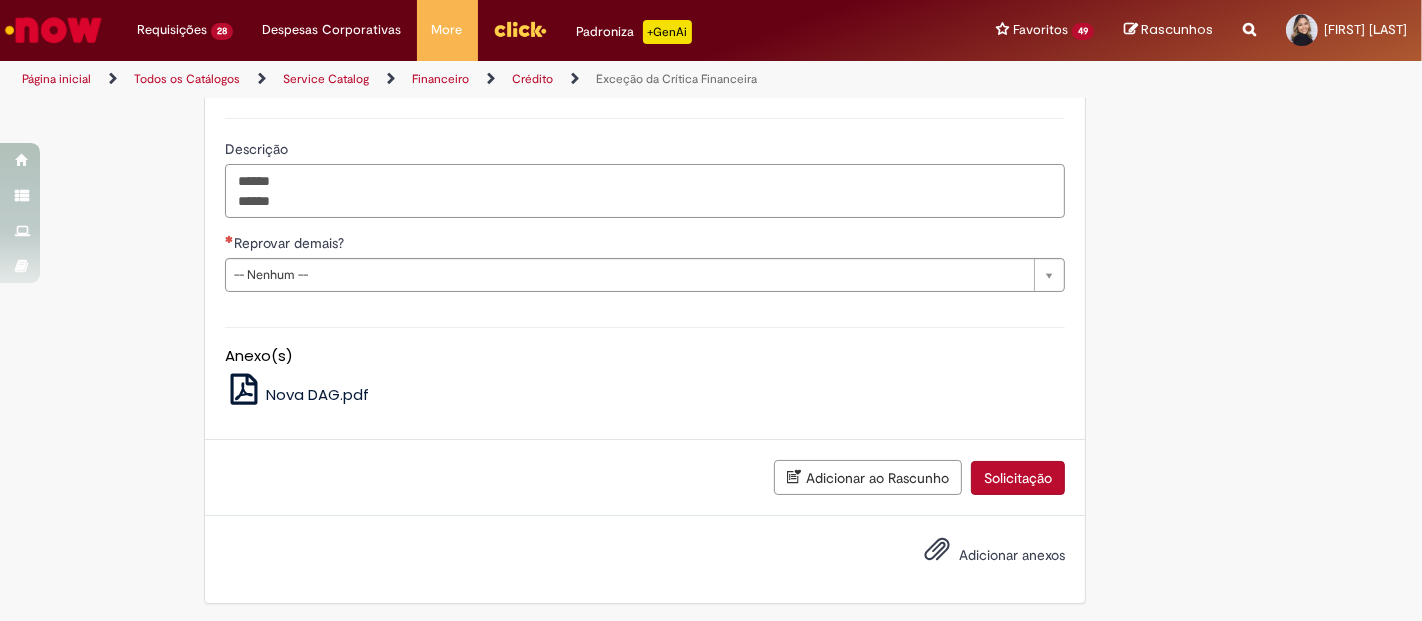 type on "******
*****" 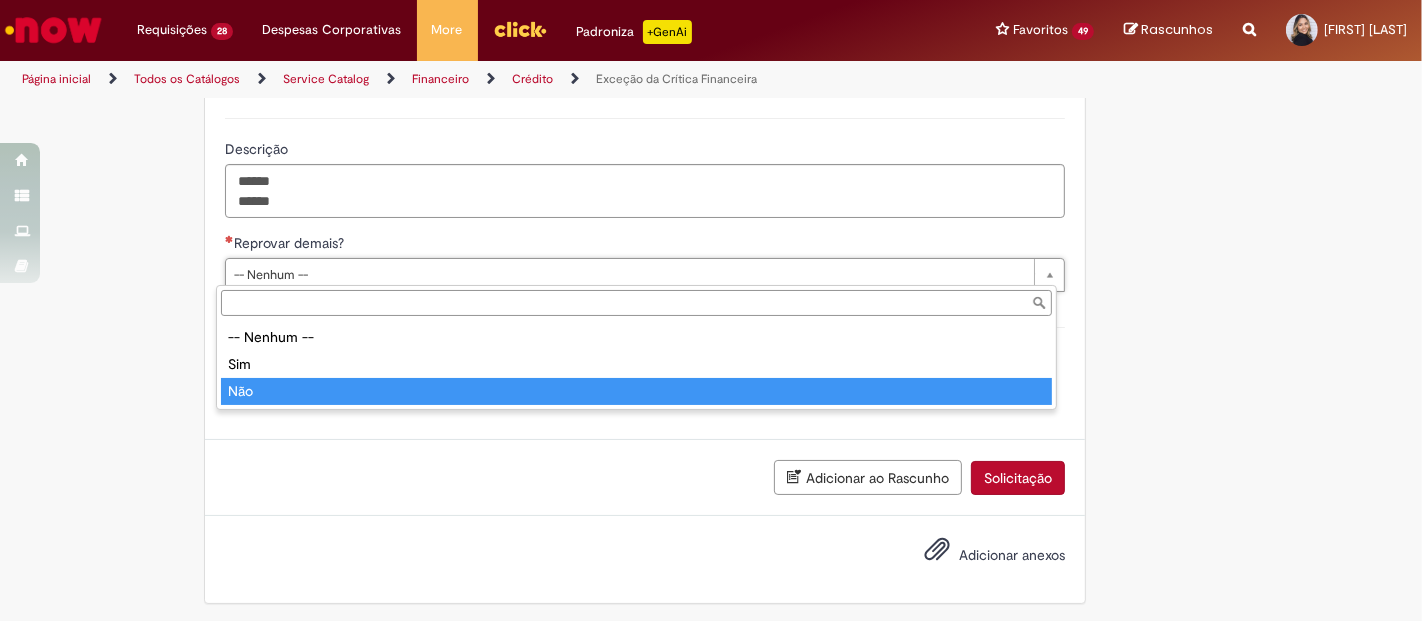 type on "***" 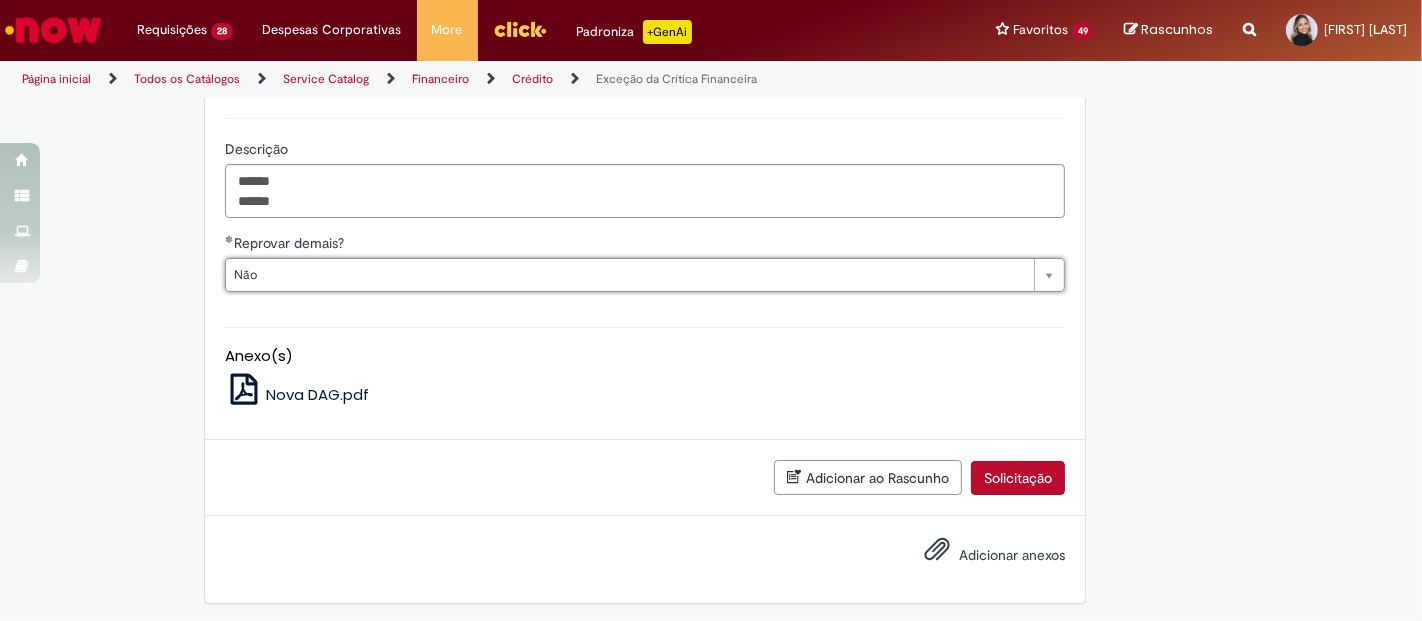 click on "Solicitação" at bounding box center [1018, 478] 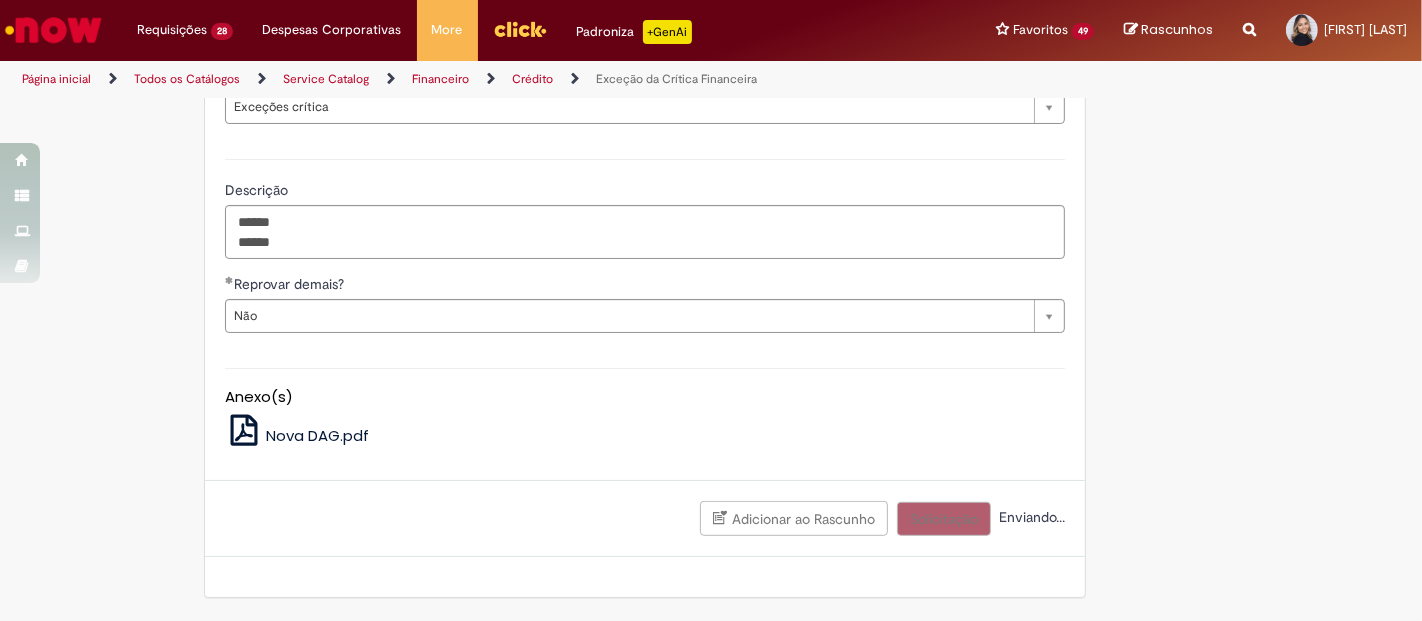 scroll, scrollTop: 832, scrollLeft: 0, axis: vertical 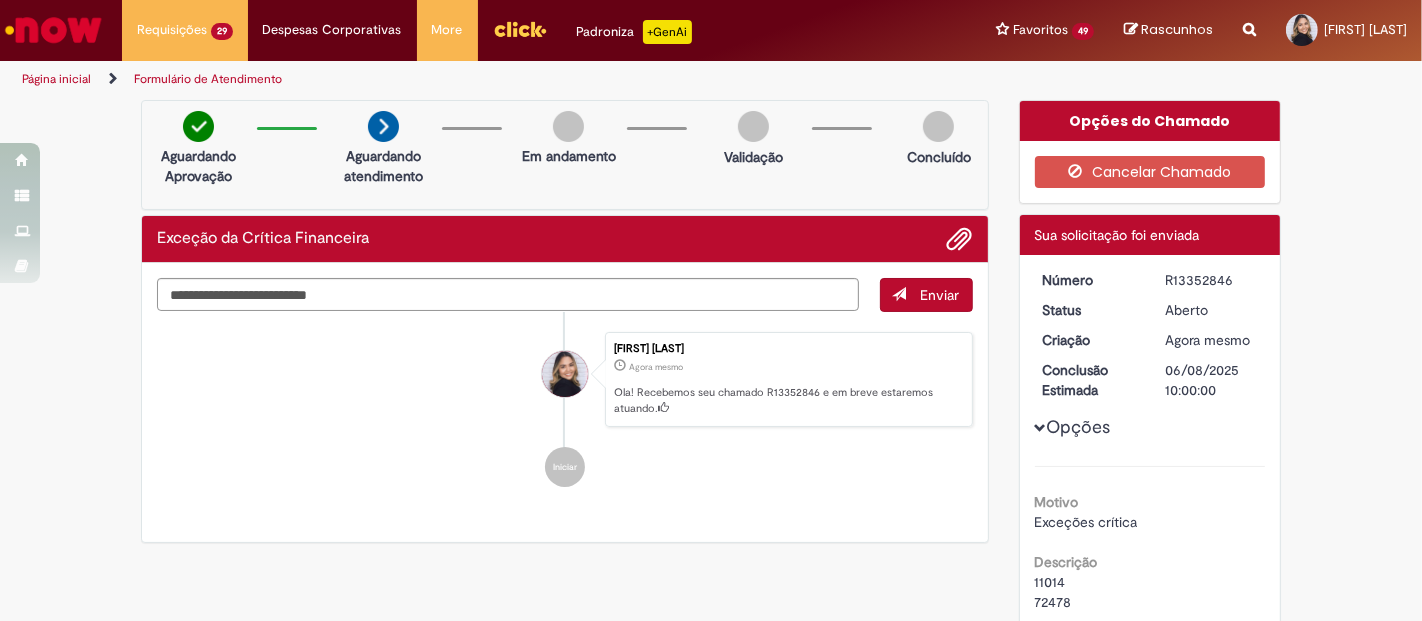 click on "R13352846" at bounding box center (1211, 280) 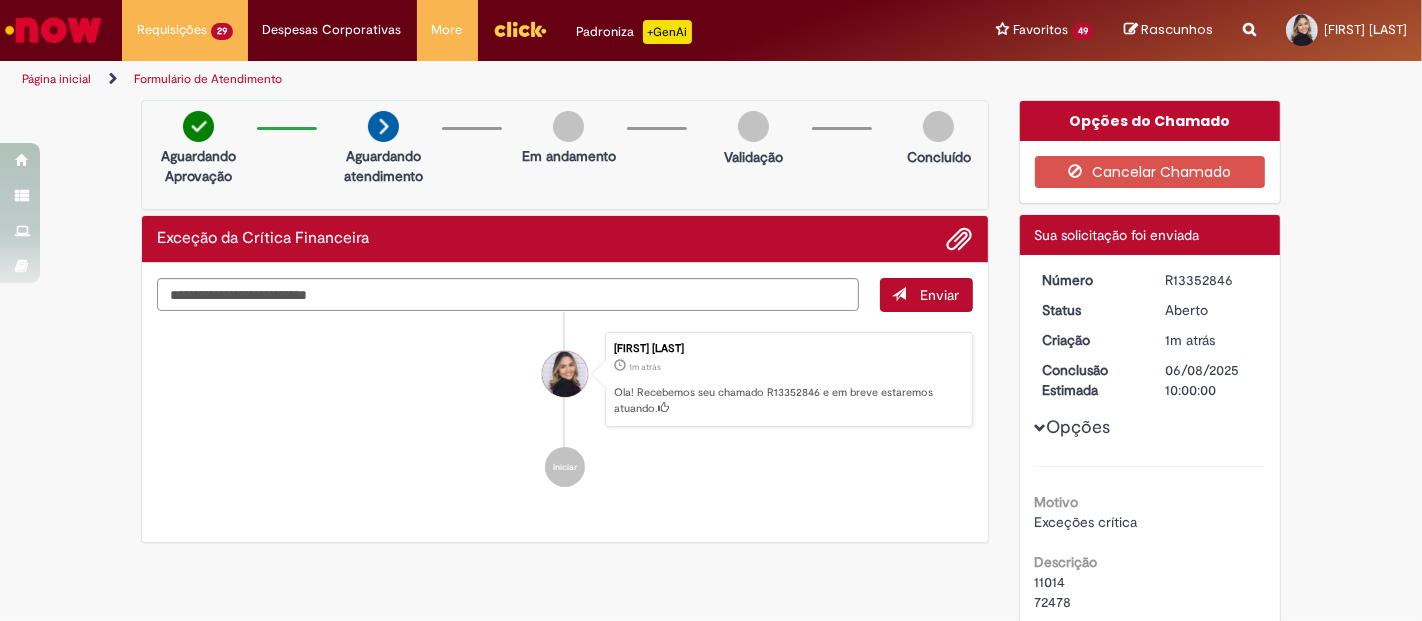 copy on "R13352846" 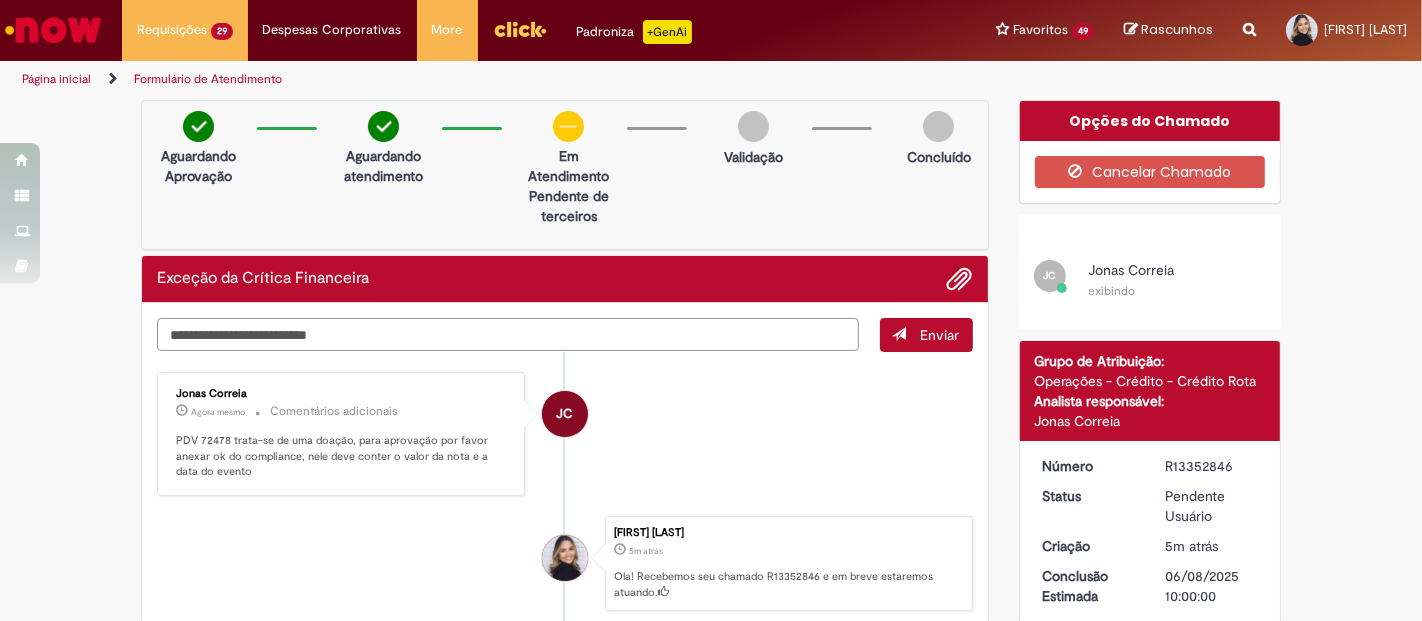 click at bounding box center (508, 334) 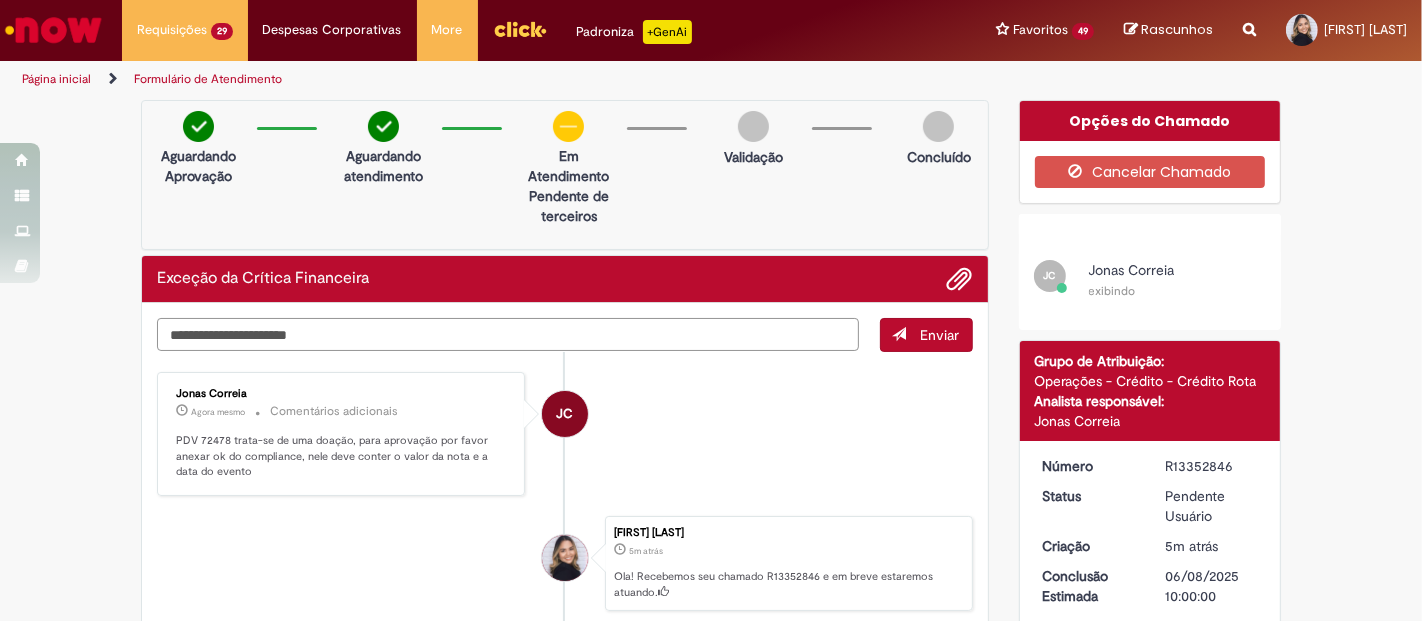 type on "**********" 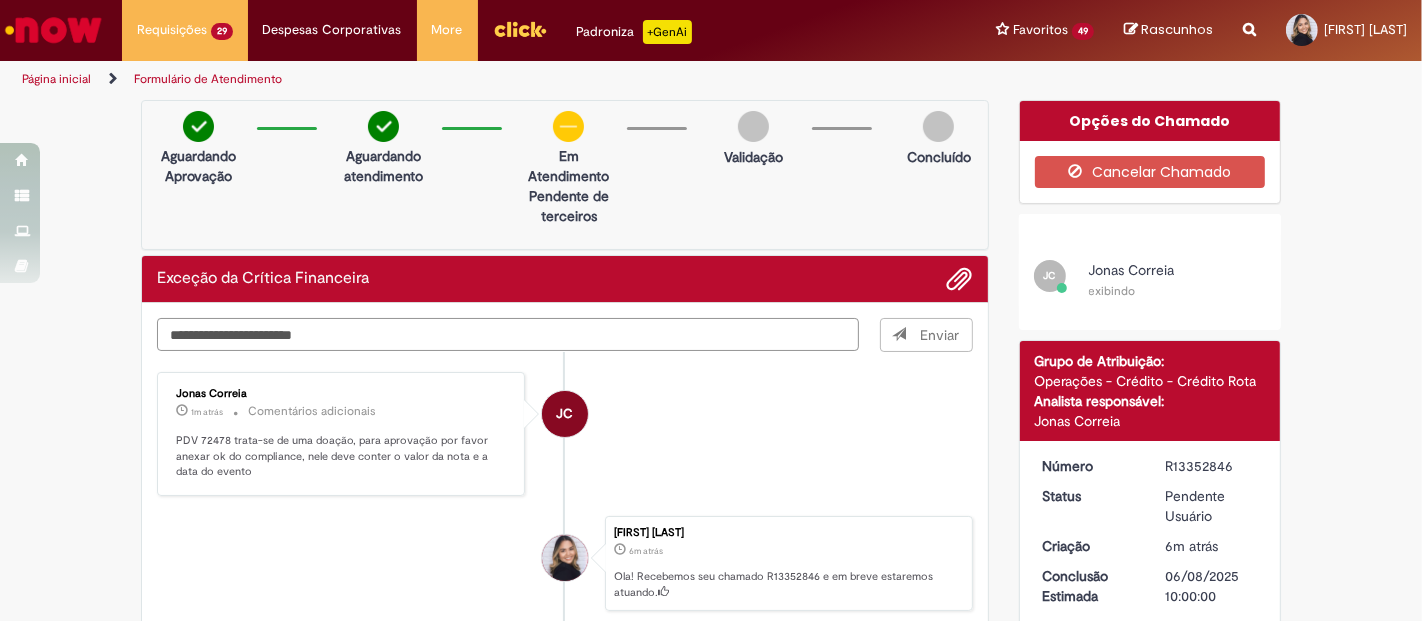 type 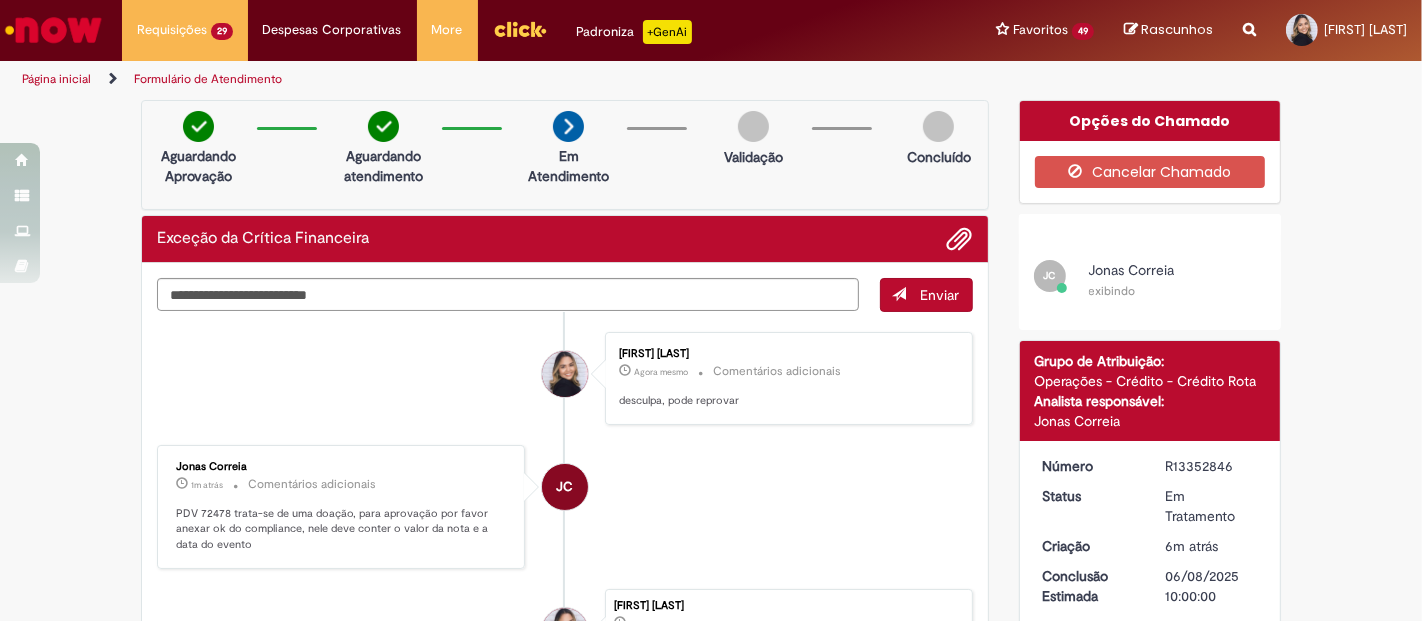 click on "Isabella Viana
Agora mesmo Agora mesmo     Comentários adicionais
desculpa, pode reprovar" at bounding box center (565, 378) 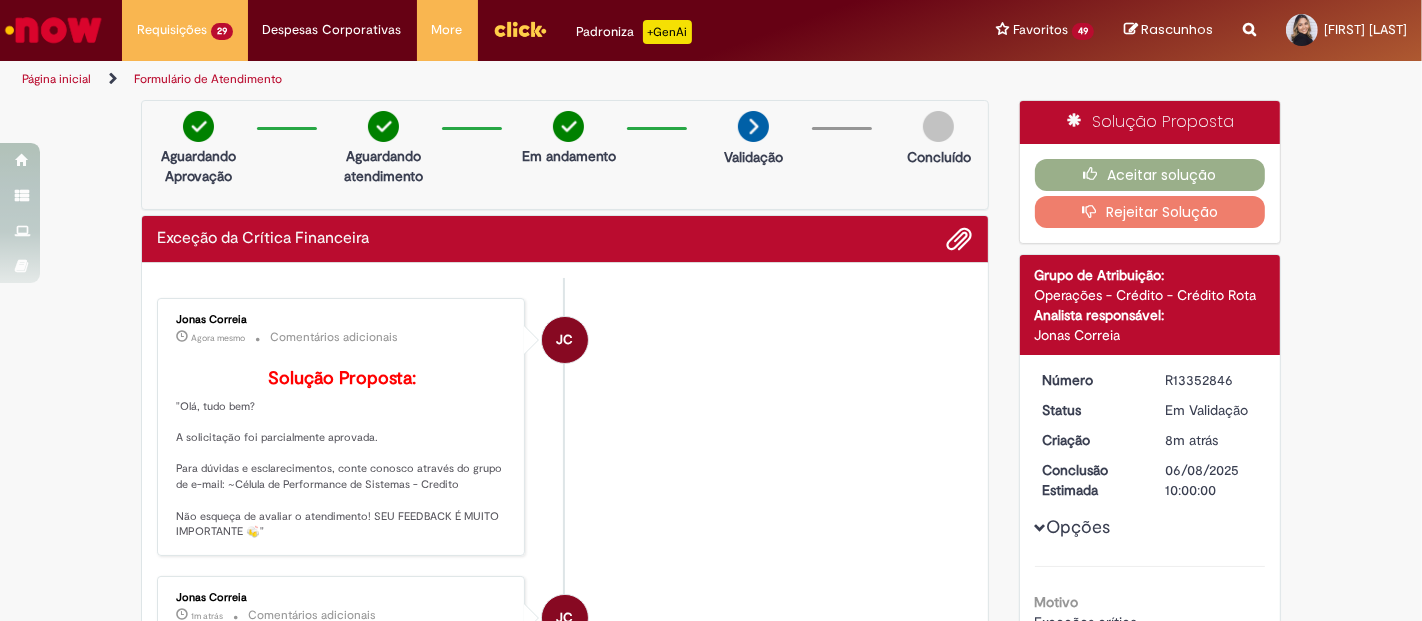 scroll, scrollTop: 444, scrollLeft: 0, axis: vertical 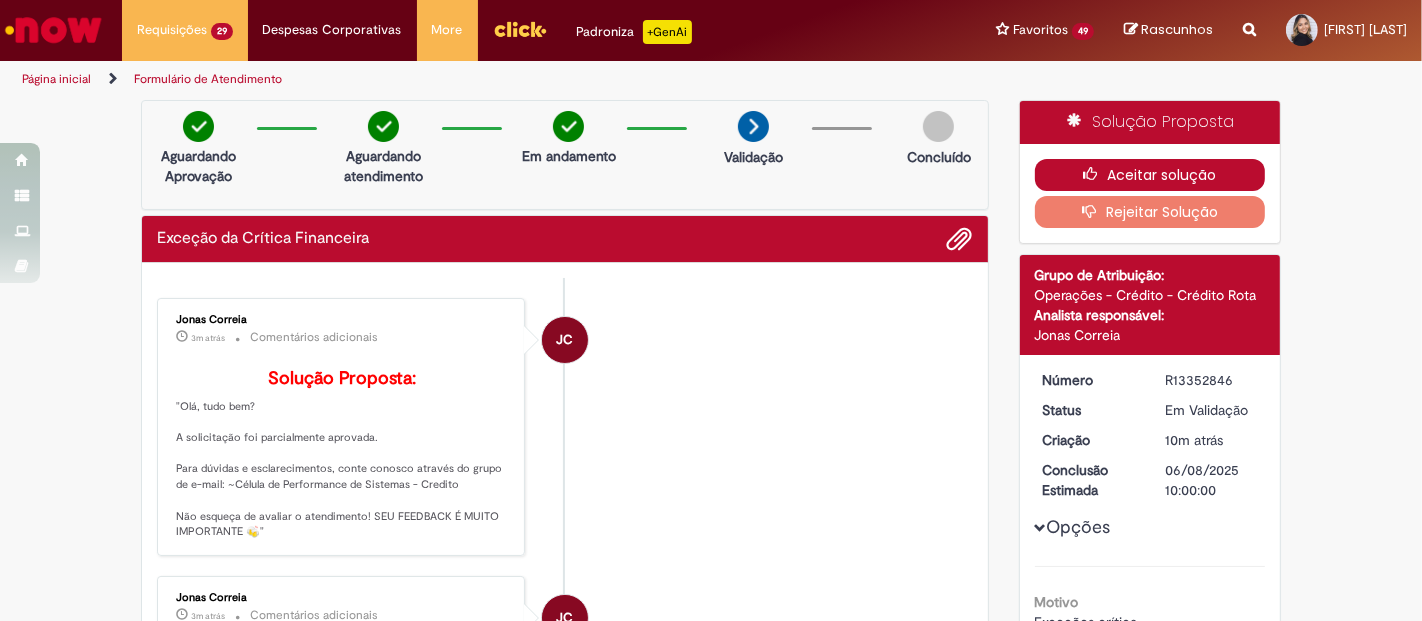 click on "Aceitar solução" at bounding box center (1150, 175) 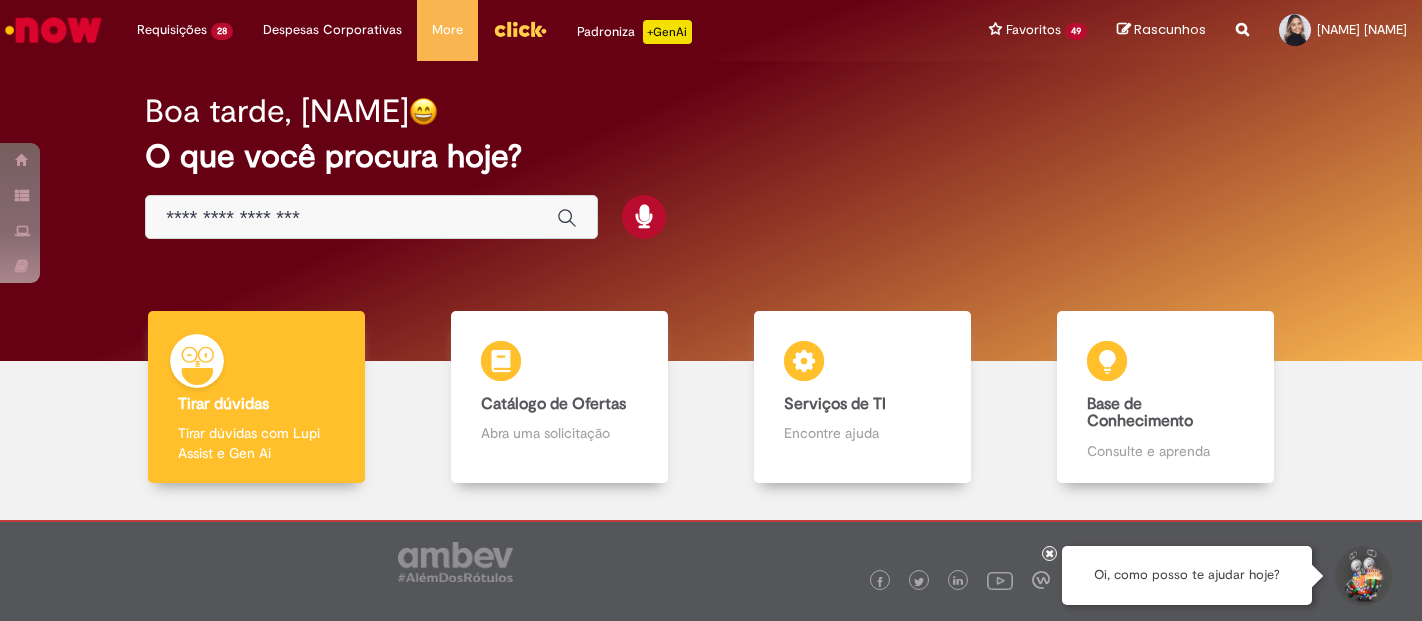 scroll, scrollTop: 0, scrollLeft: 0, axis: both 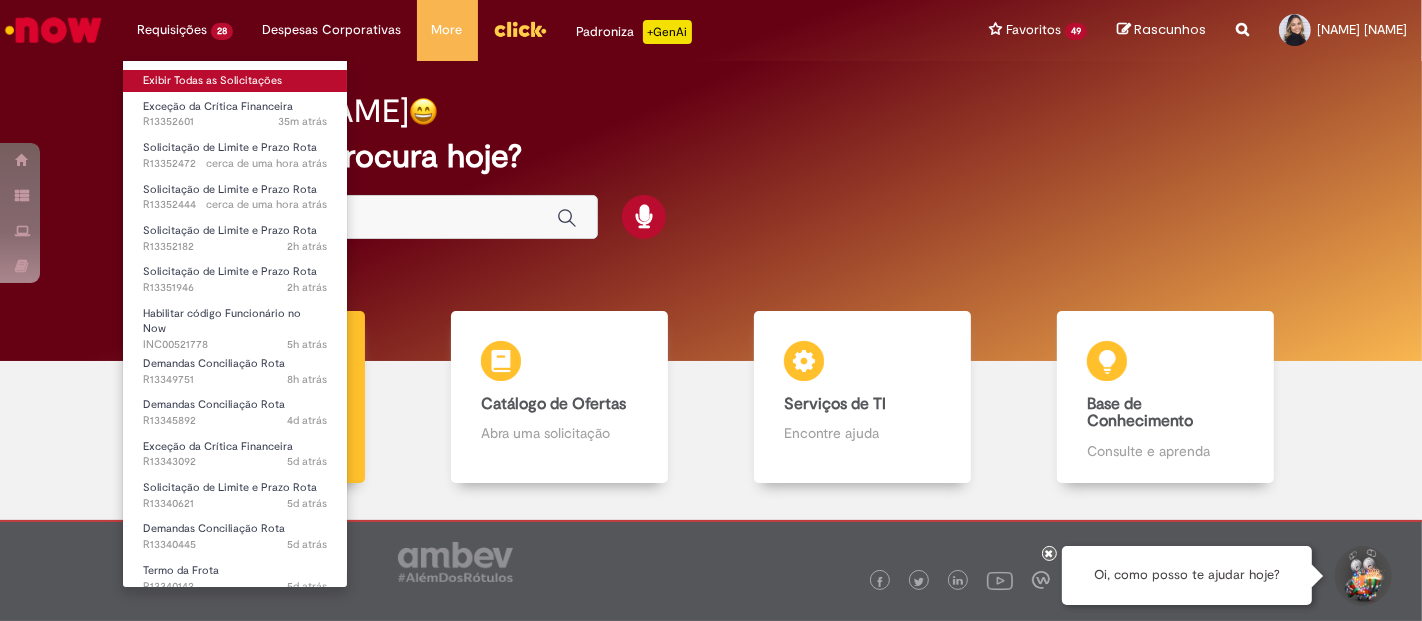 click on "Exibir Todas as Solicitações" at bounding box center [235, 81] 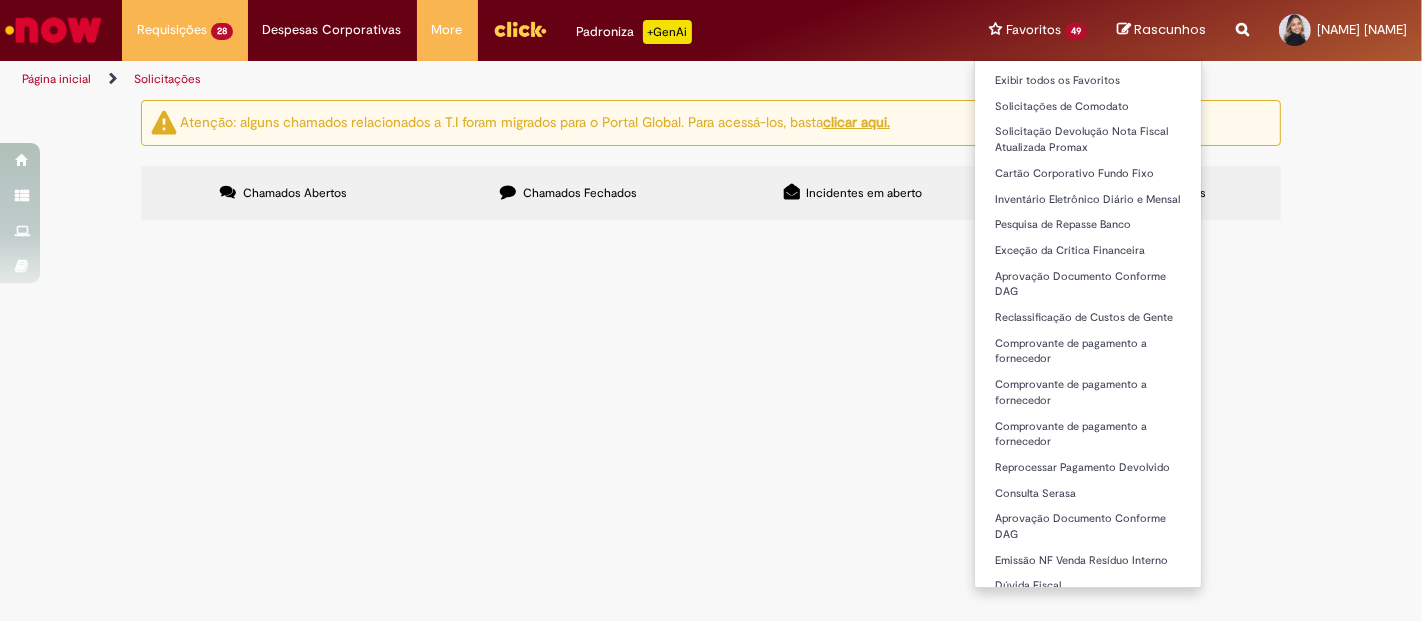 click on "Favoritos   49
Exibir todos os Favoritos
Solicitações de Comodato
Solicitação Devolução Nota Fiscal Atualizada Promax
Cartão Corporativo Fundo Fixo
Inventário Eletrônico Diário e Mensal
Pesquisa de Repasse Banco
Exceção da Crítica Financeira
Aprovação Documento Conforme DAG
Reclassificação de Custos de Gente
Comprovante de pagamento a fornecedor
Comprovante de pagamento a fornecedor
Comprovante de pagamento a fornecedor
Reprocessar Pagamento Devolvido
Consulta Serasa
Aprovação Documento Conforme DAG
Emissão NF Venda Resíduo Interno
Dúvida Fiscal
Solicitação de Crédito e Prazo Rota
Solicitação de Crédito e Prazo Rota
Prorrogação de Prazo de NF e Baixa Prejuízo" at bounding box center (1038, 30) 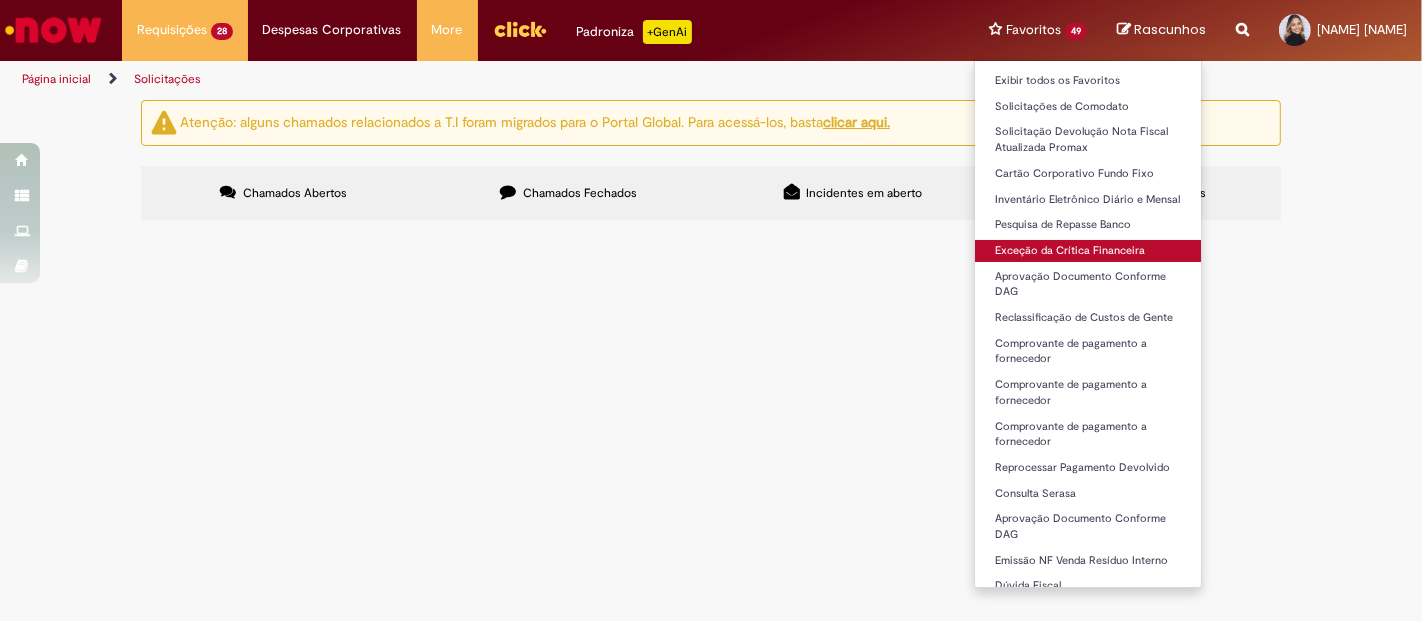 click on "Exceção da Crítica Financeira" at bounding box center [1088, 251] 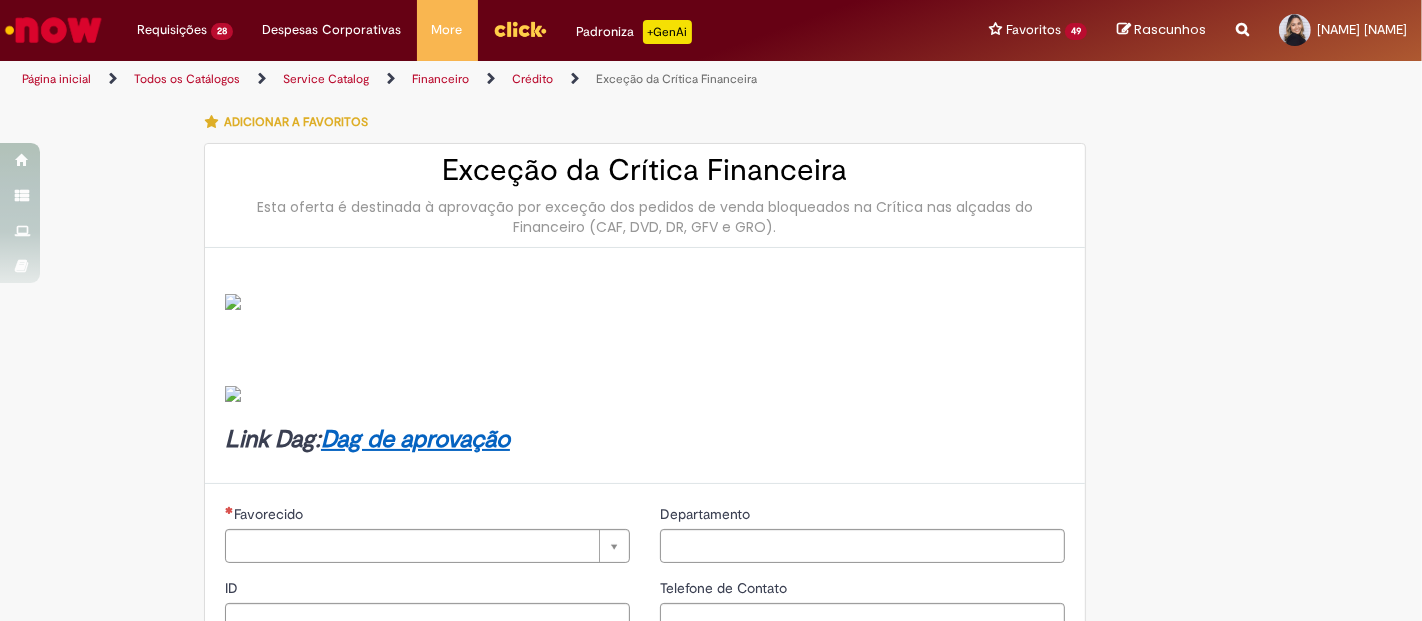 type on "********" 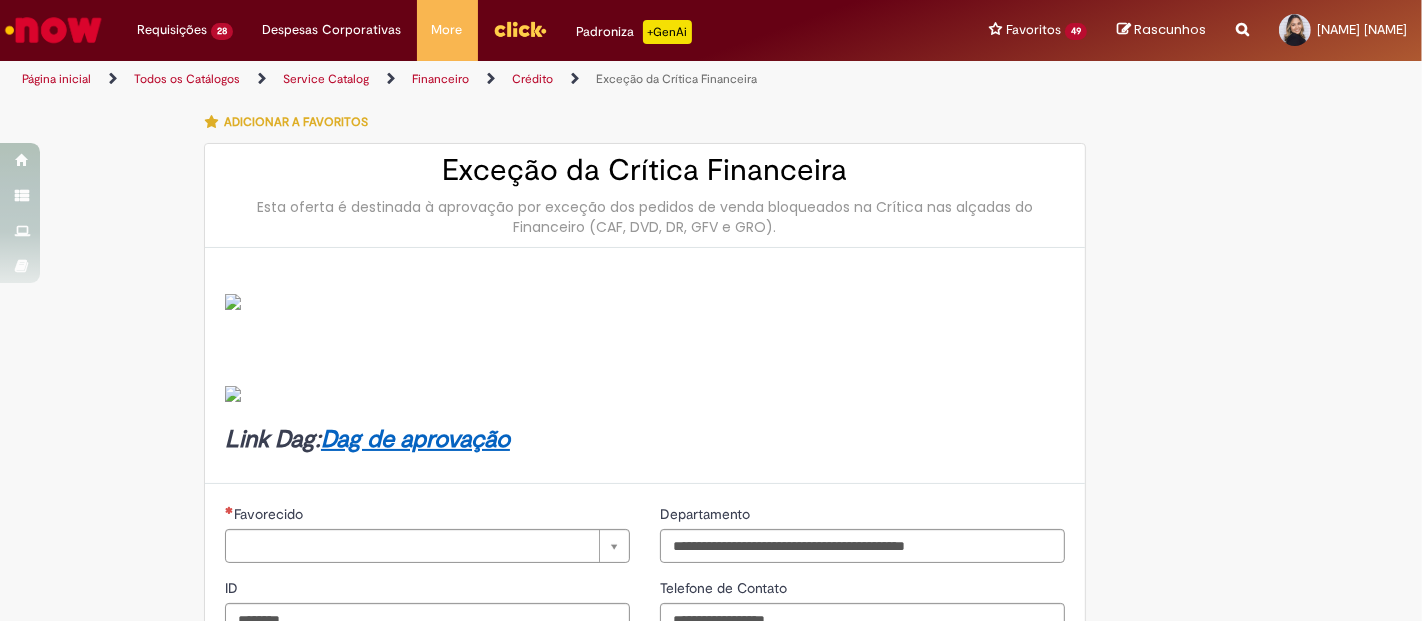 type on "**********" 